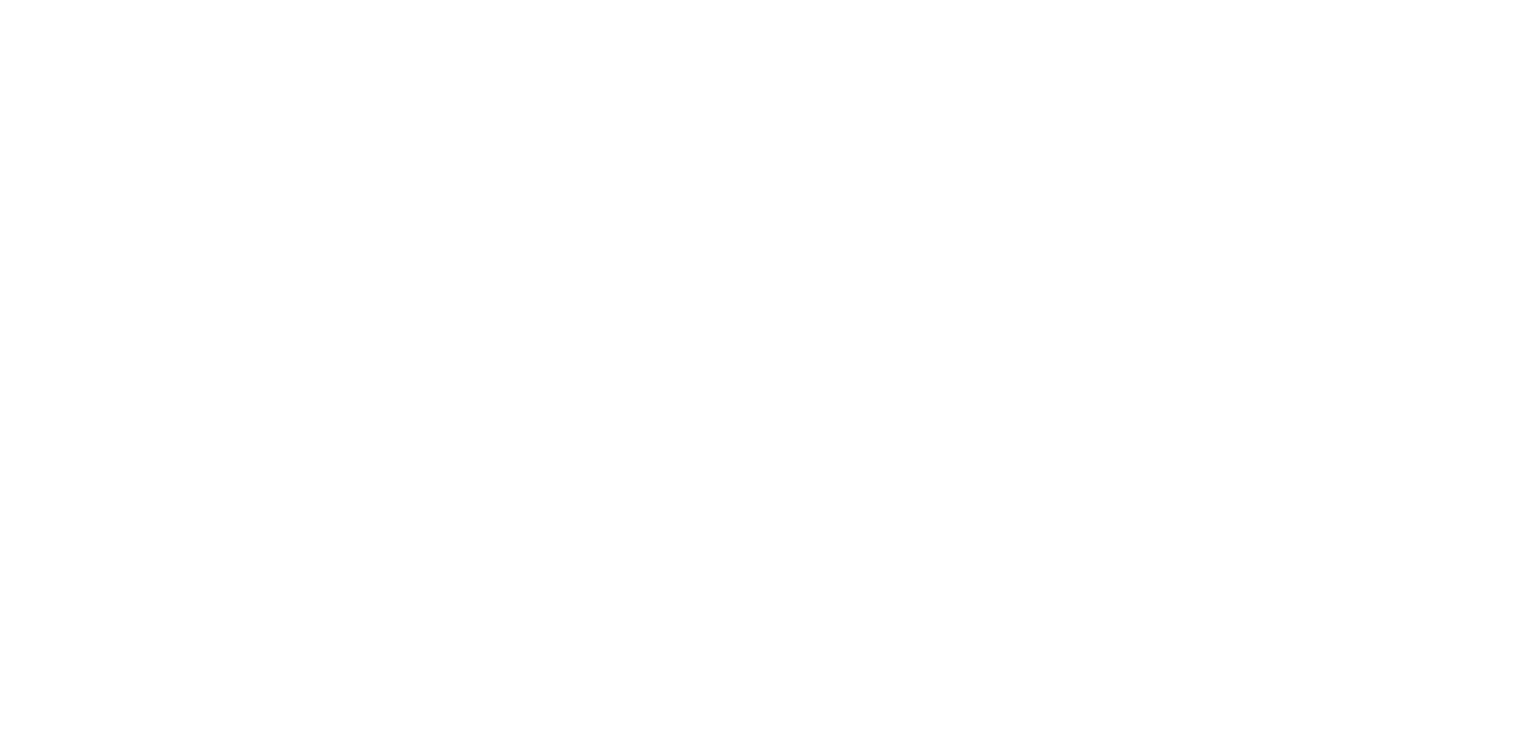 scroll, scrollTop: 0, scrollLeft: 0, axis: both 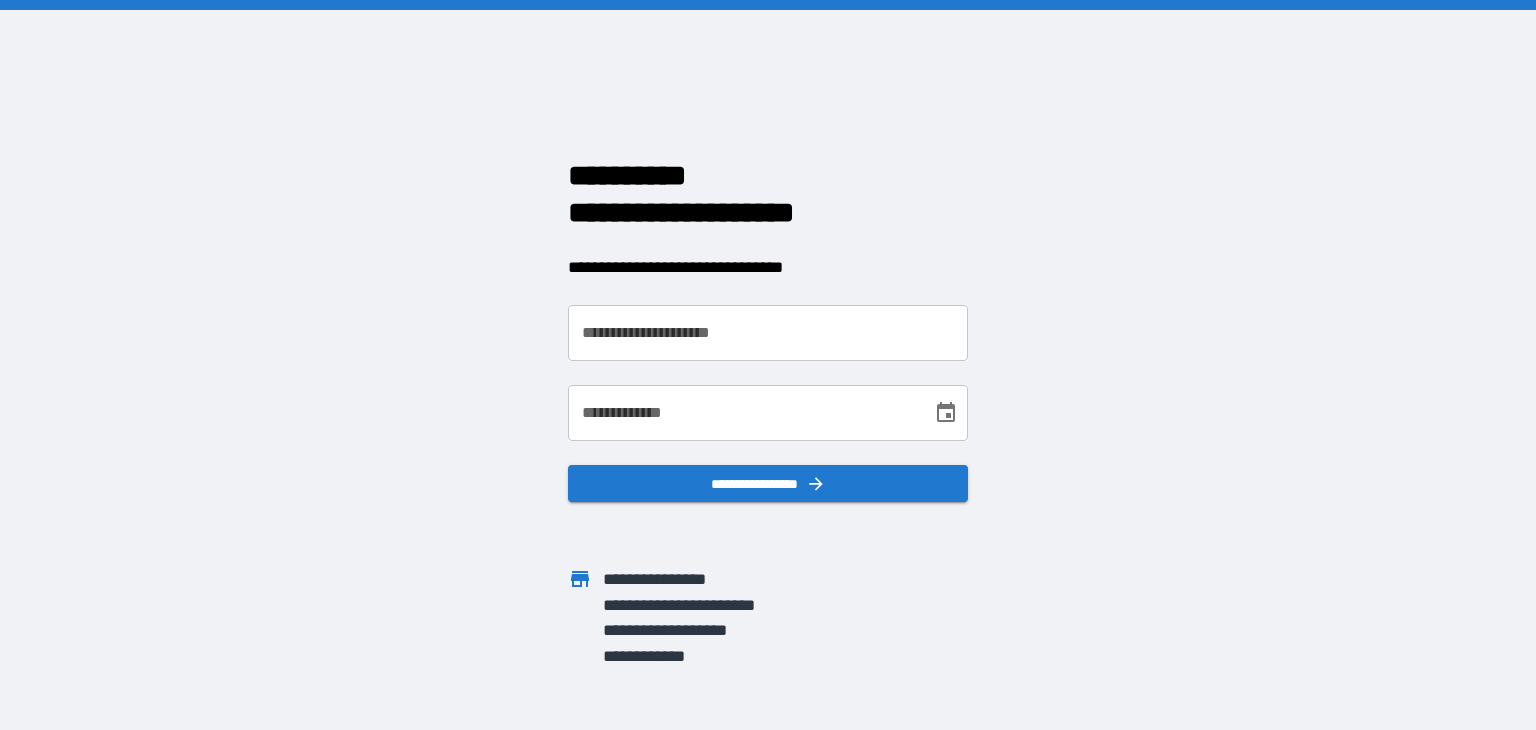 click on "**********" at bounding box center [768, 333] 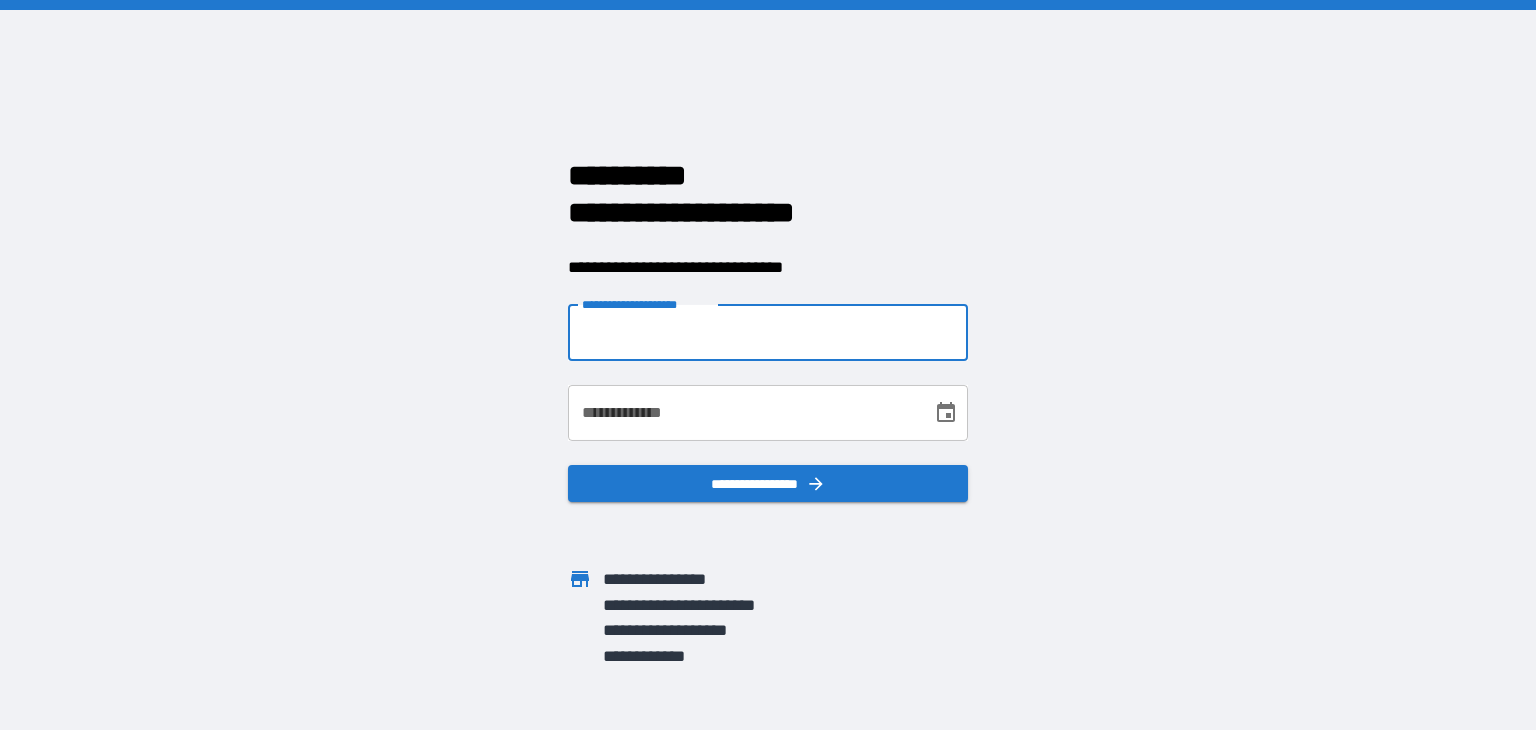 type on "**********" 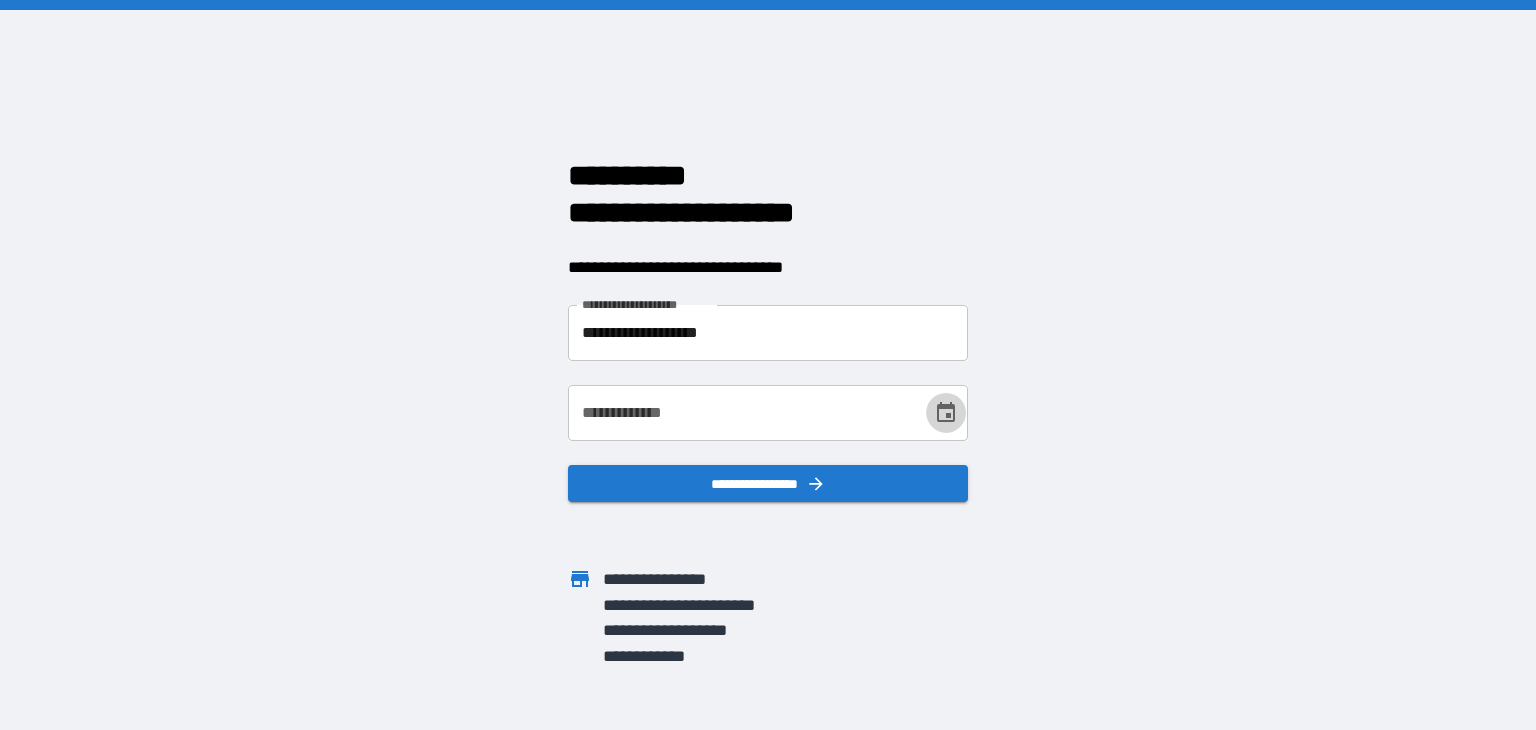 click 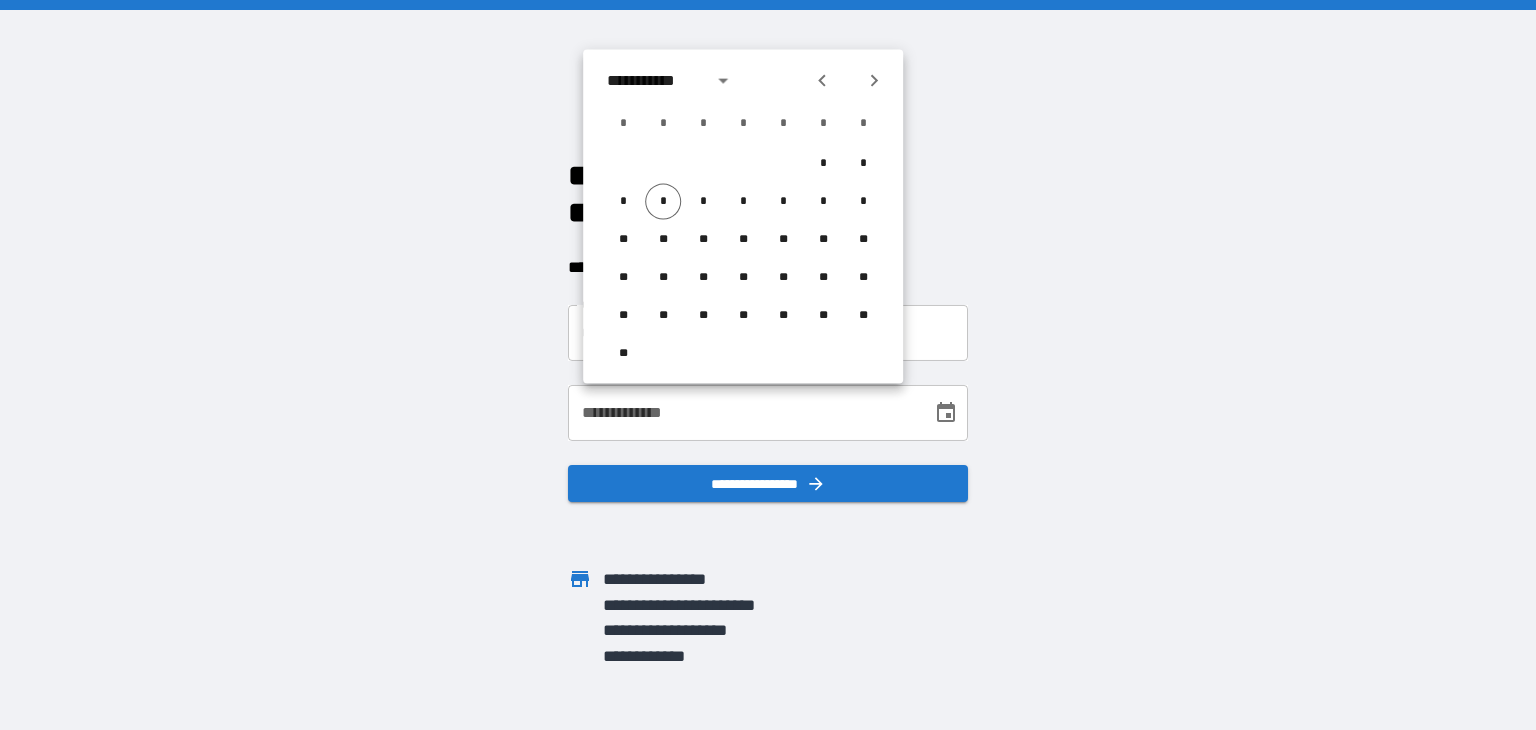 click on "**********" at bounding box center (743, 413) 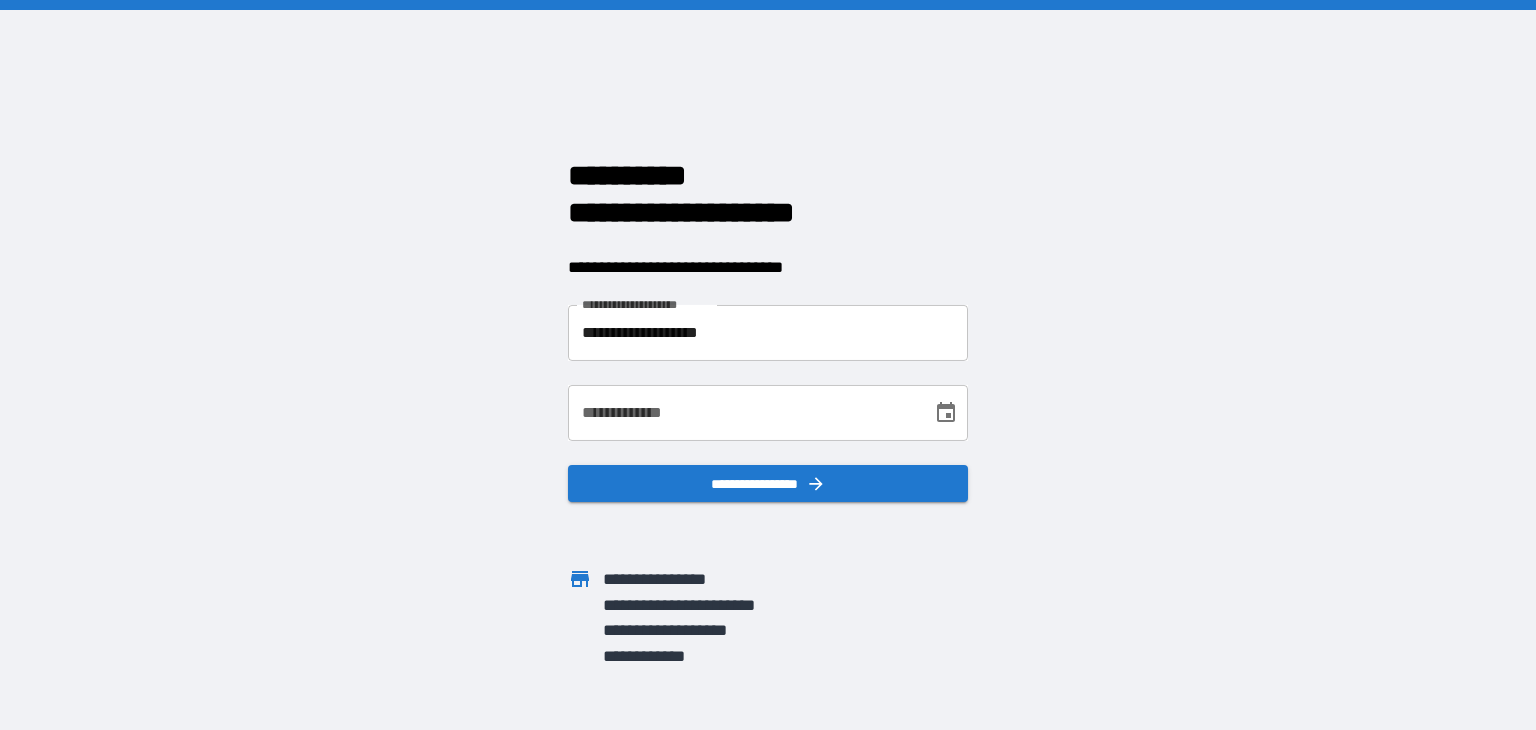 type 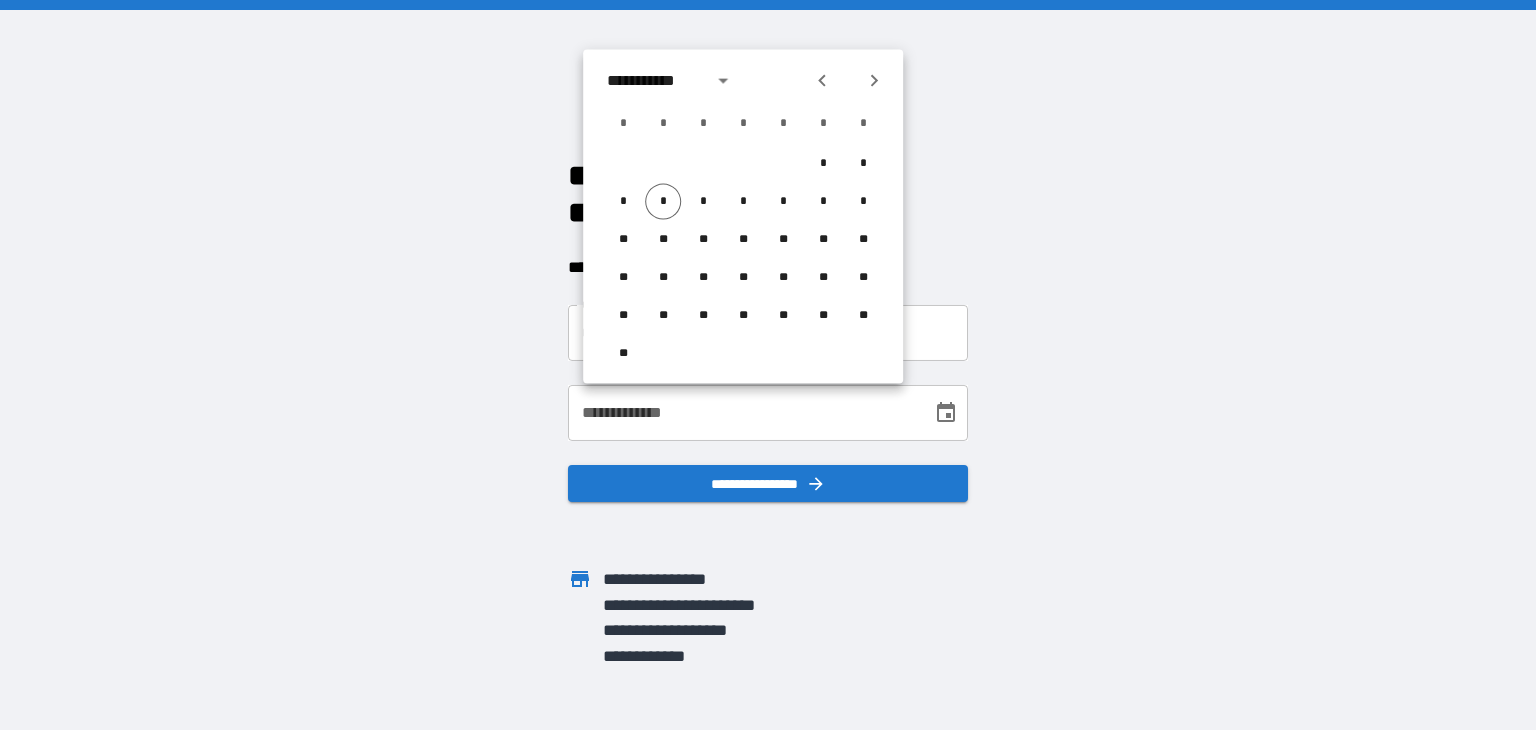 click 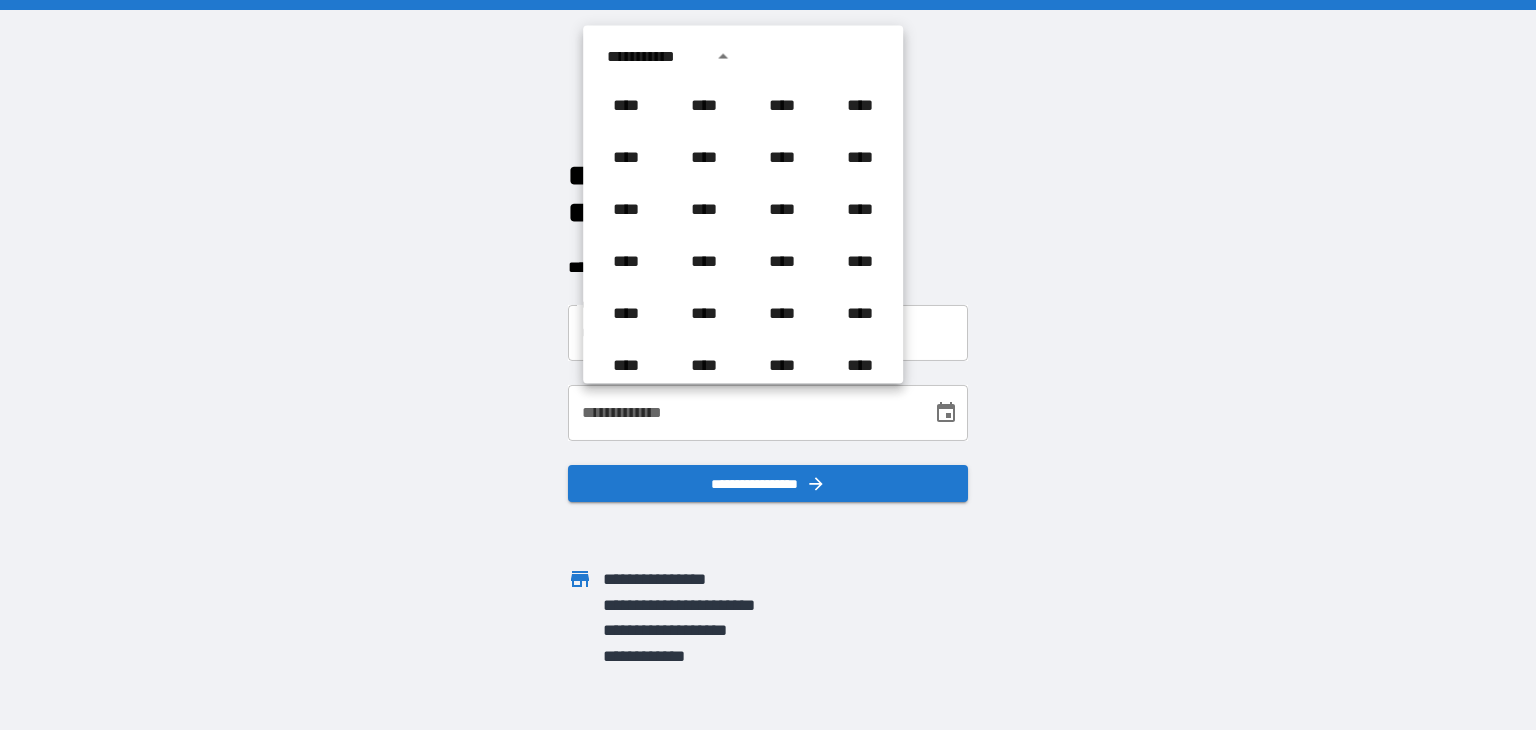 scroll, scrollTop: 1086, scrollLeft: 0, axis: vertical 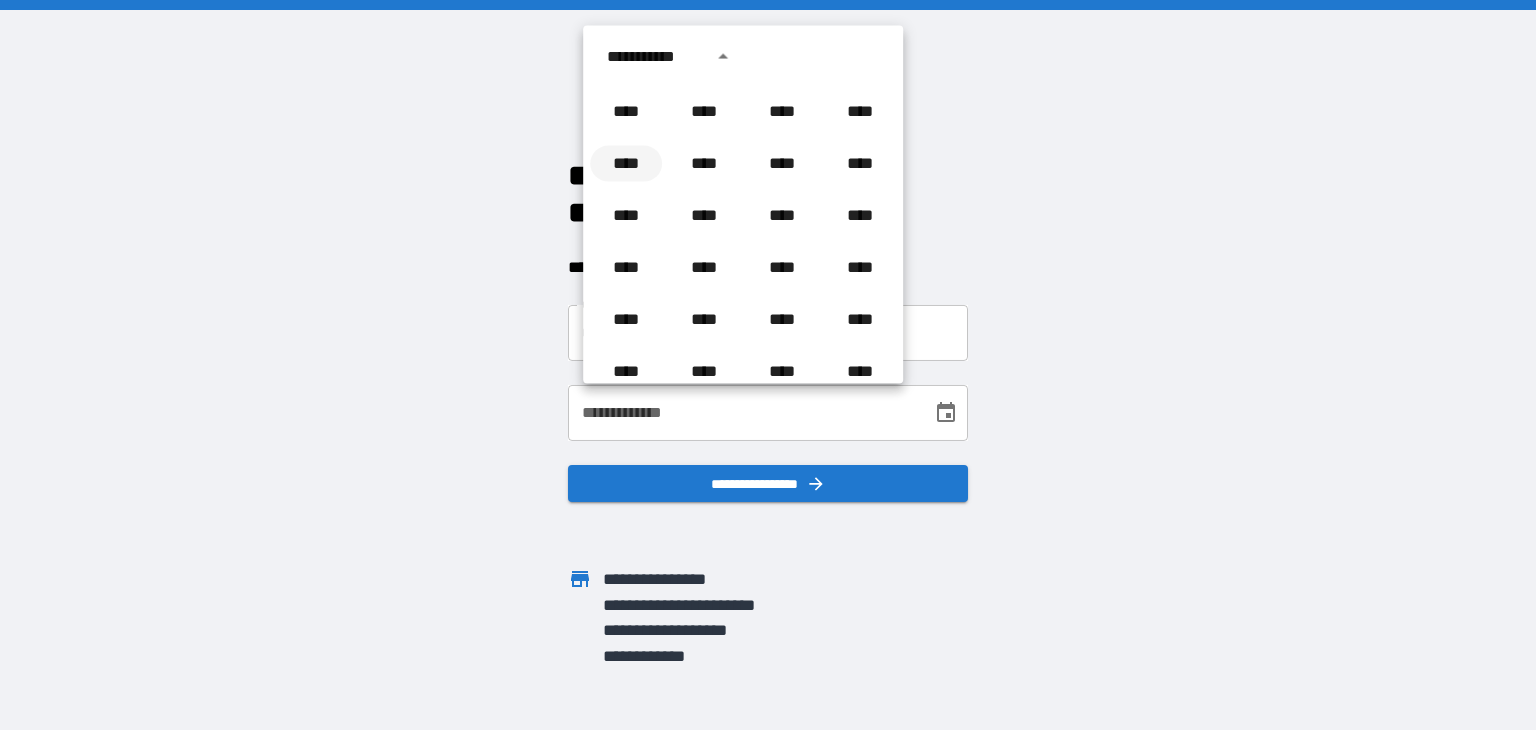click on "****" at bounding box center (626, 164) 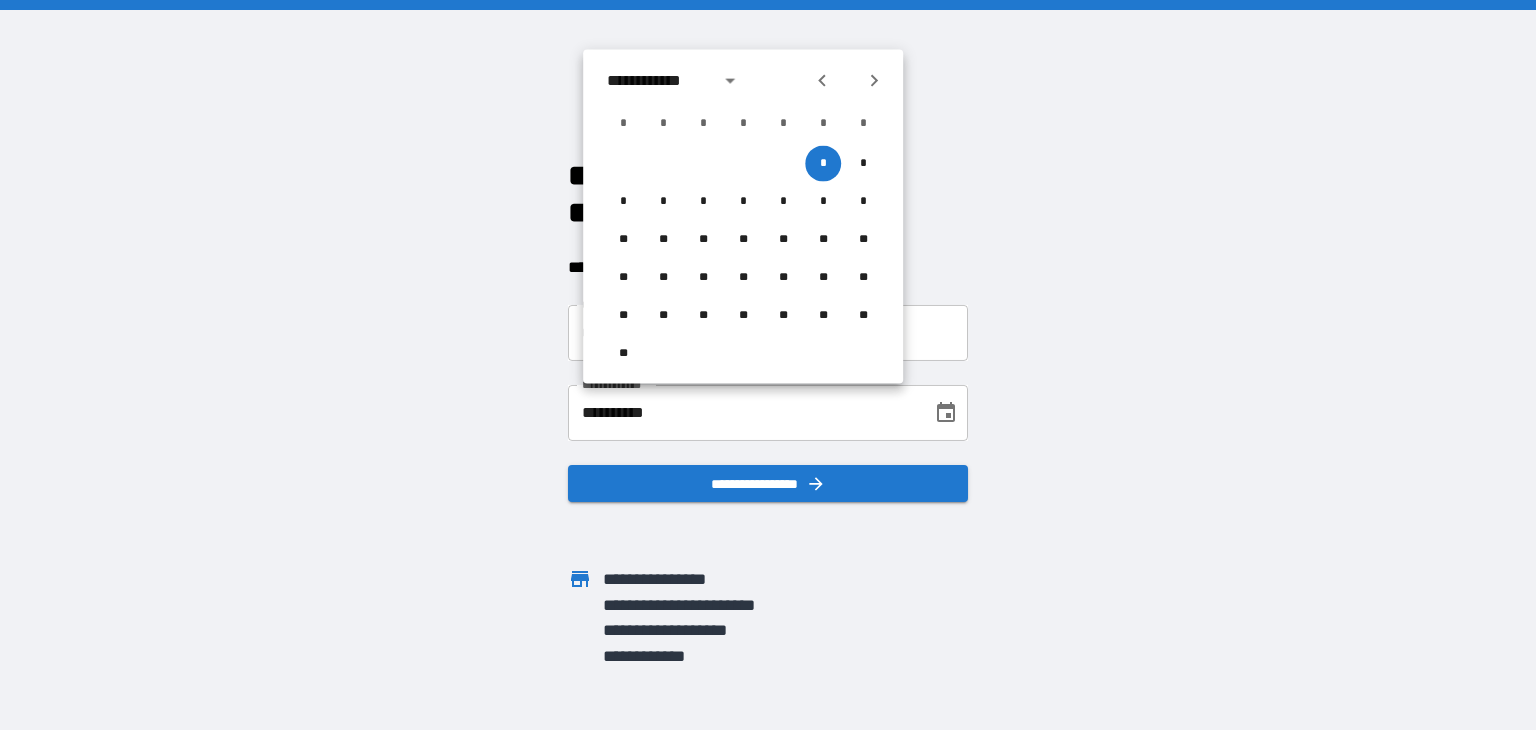 click 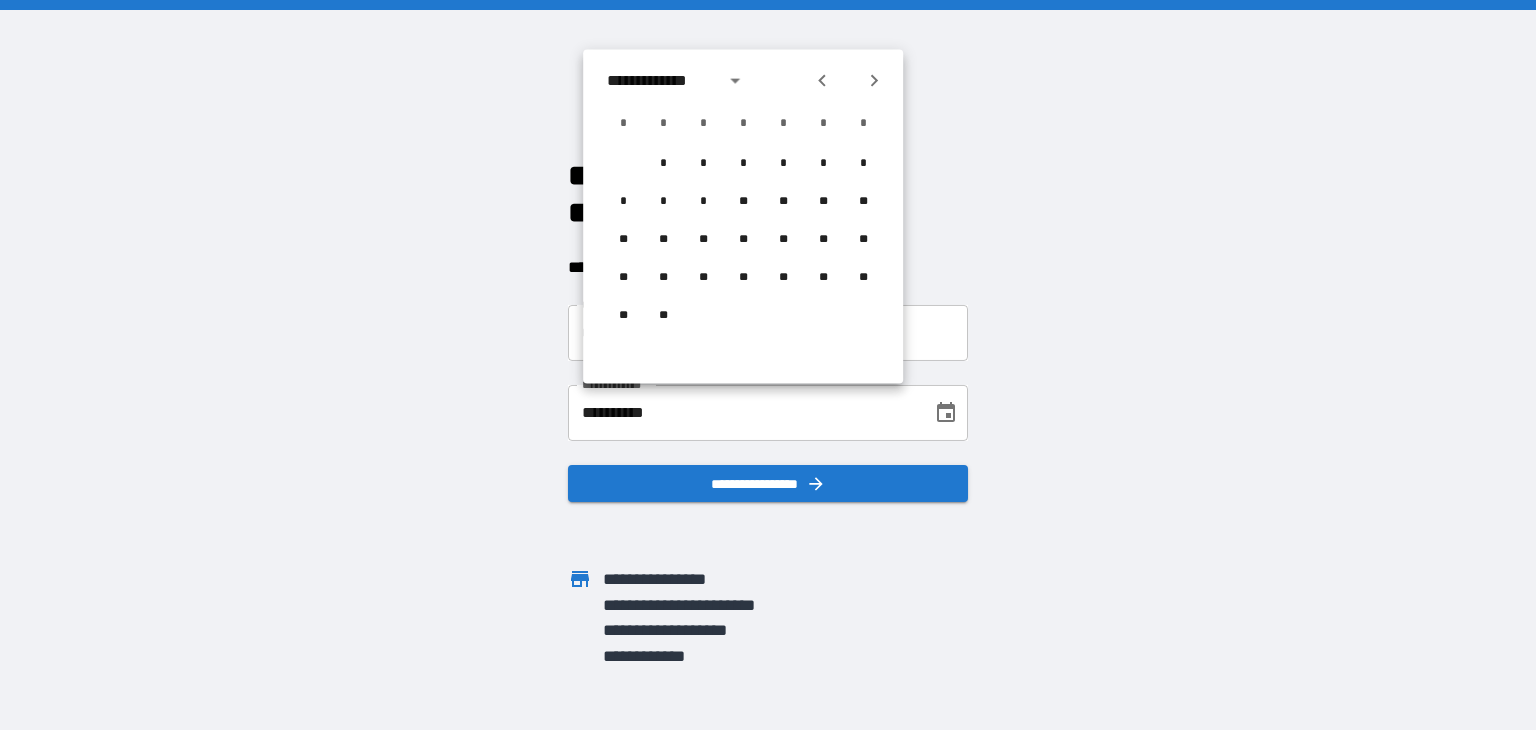 click 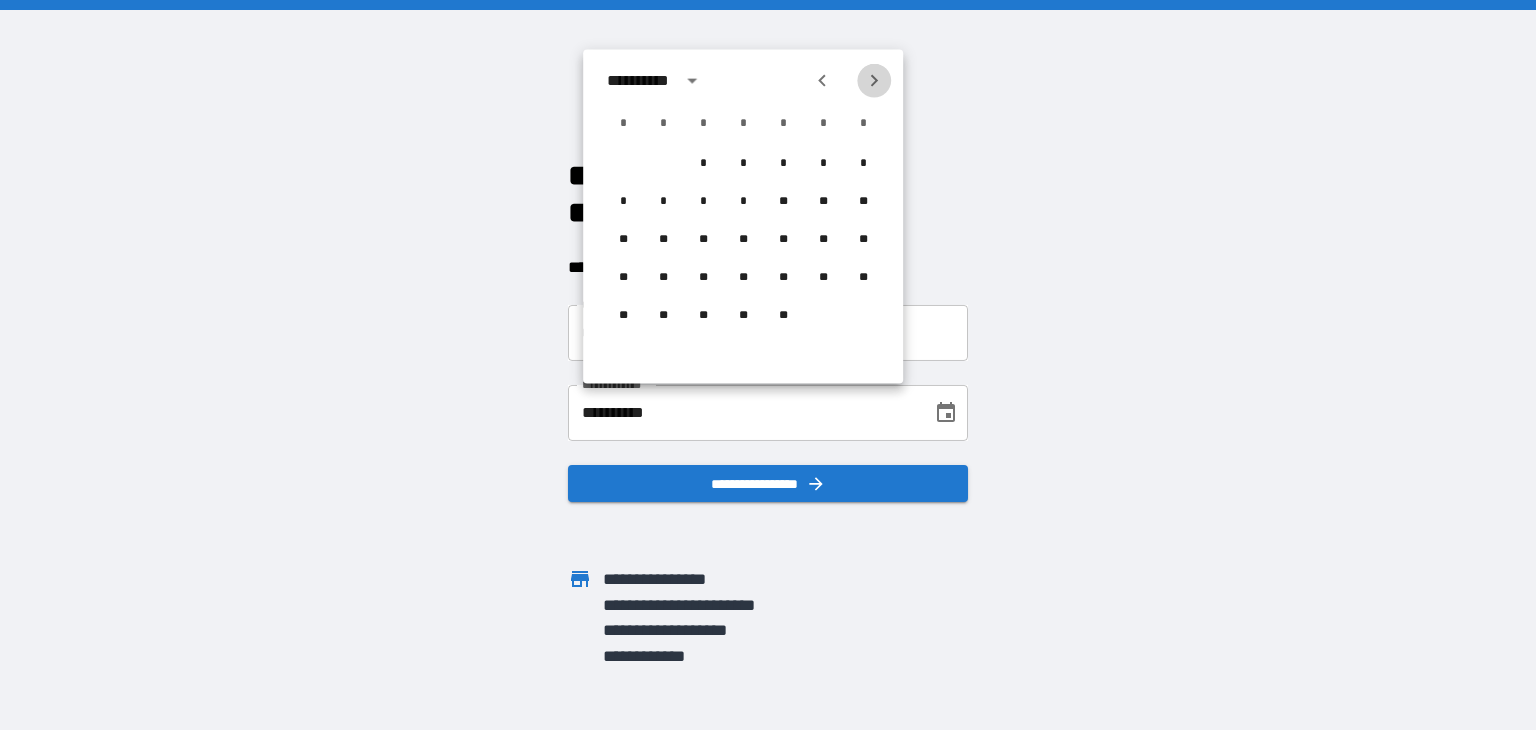 click 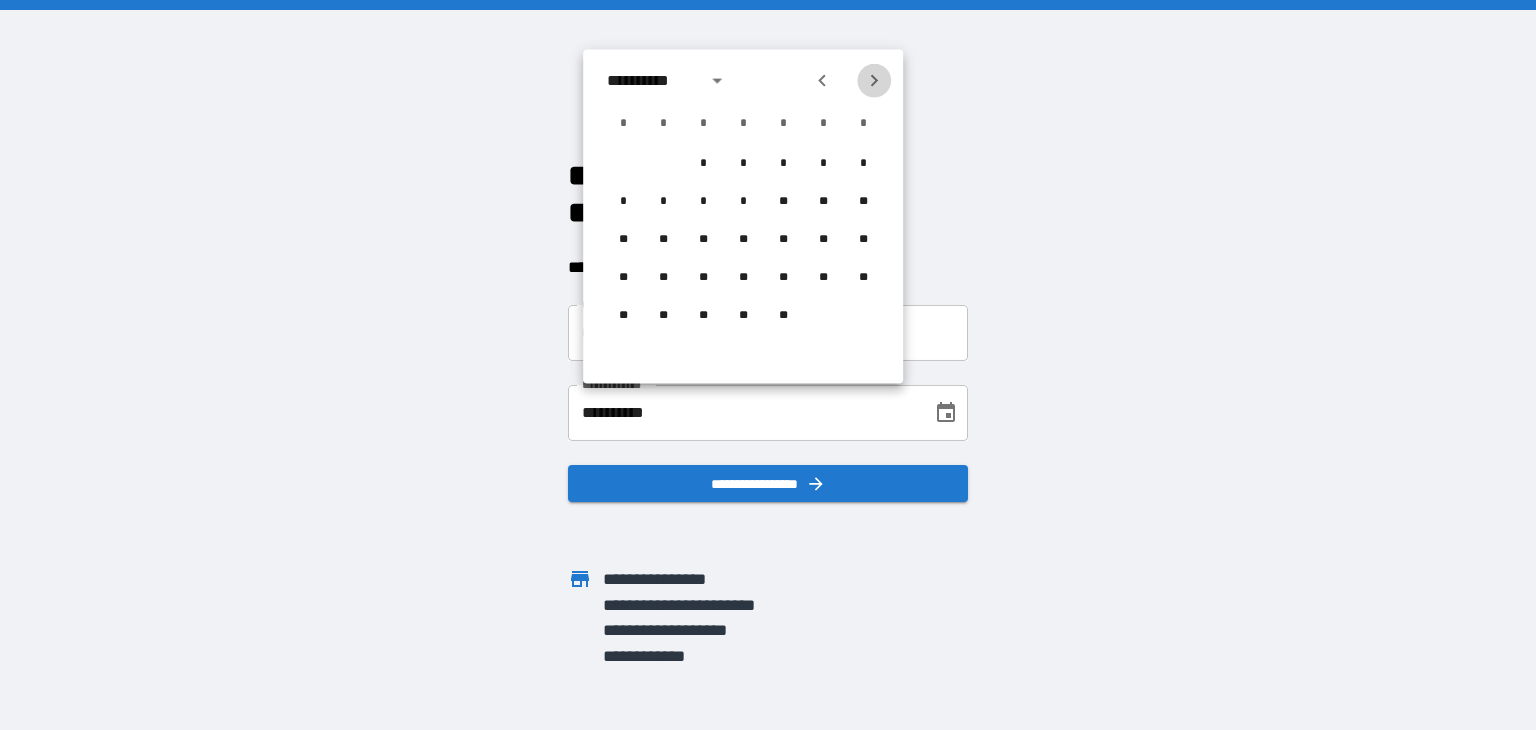 click 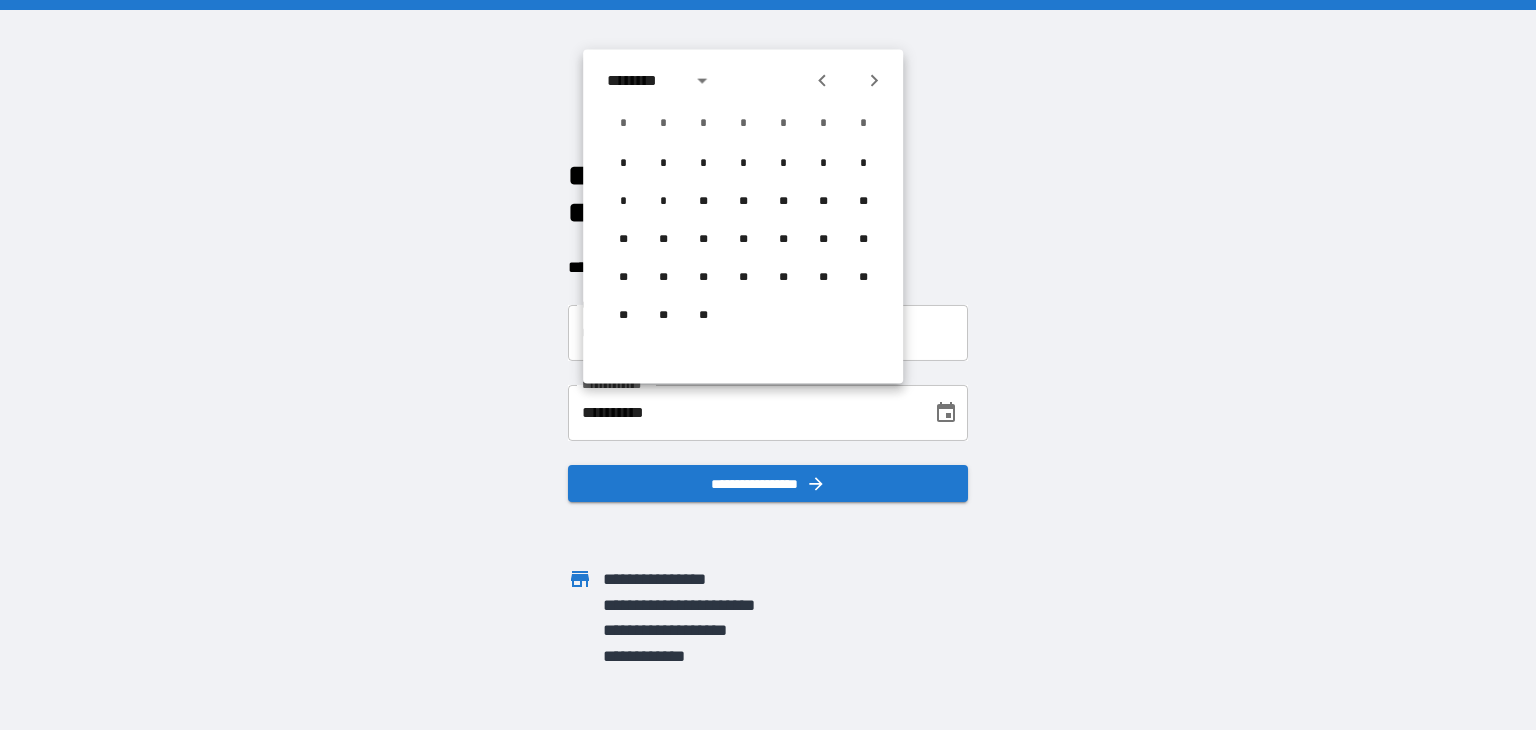 click 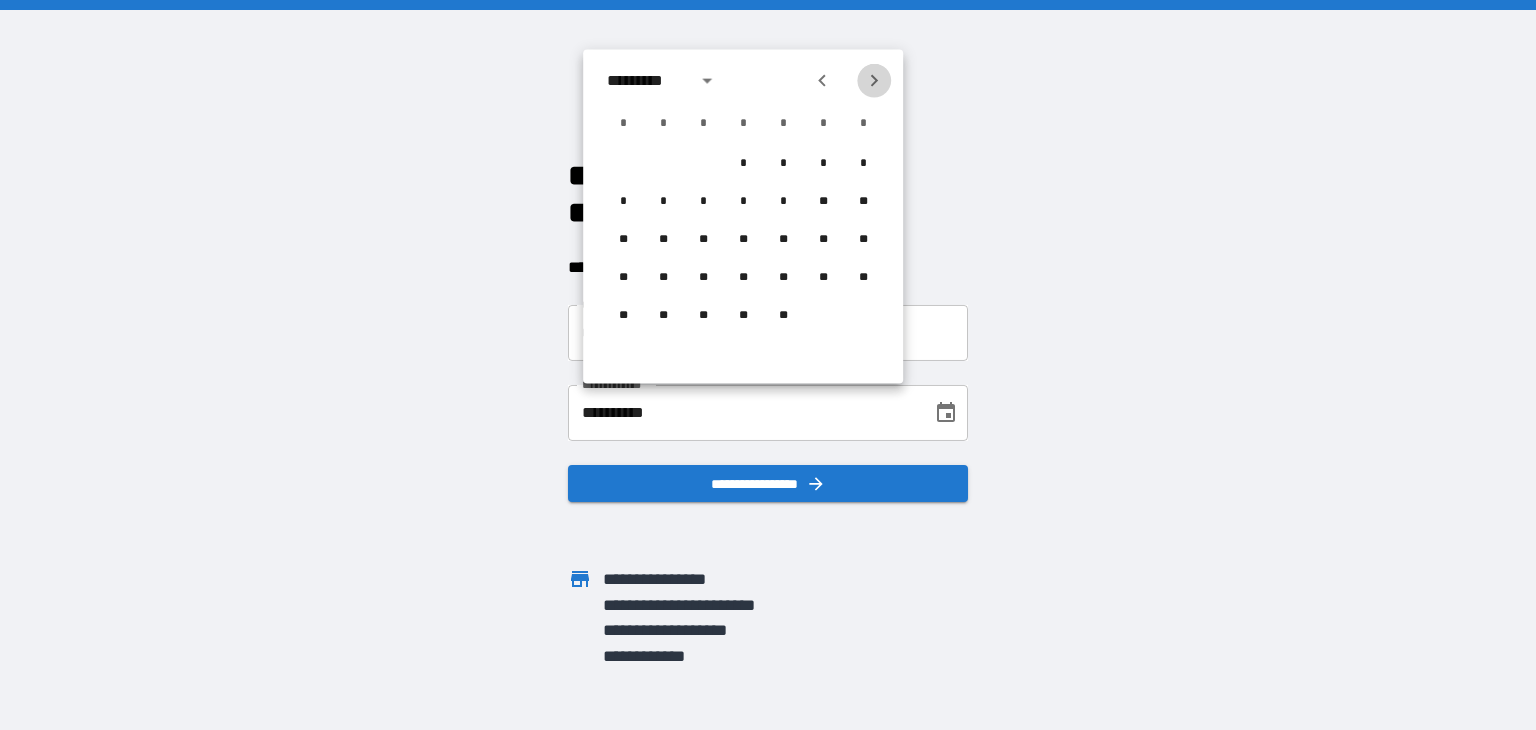 click 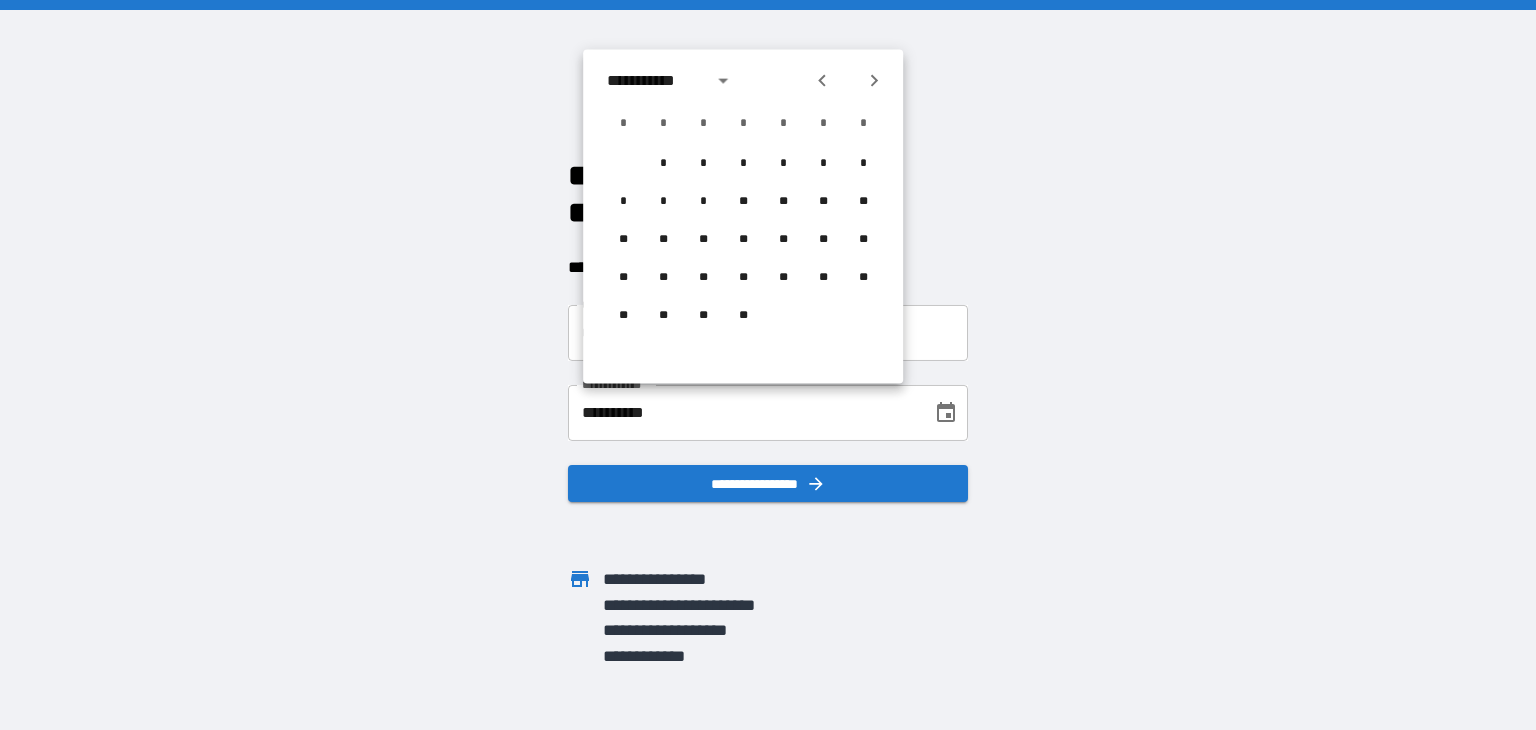 click 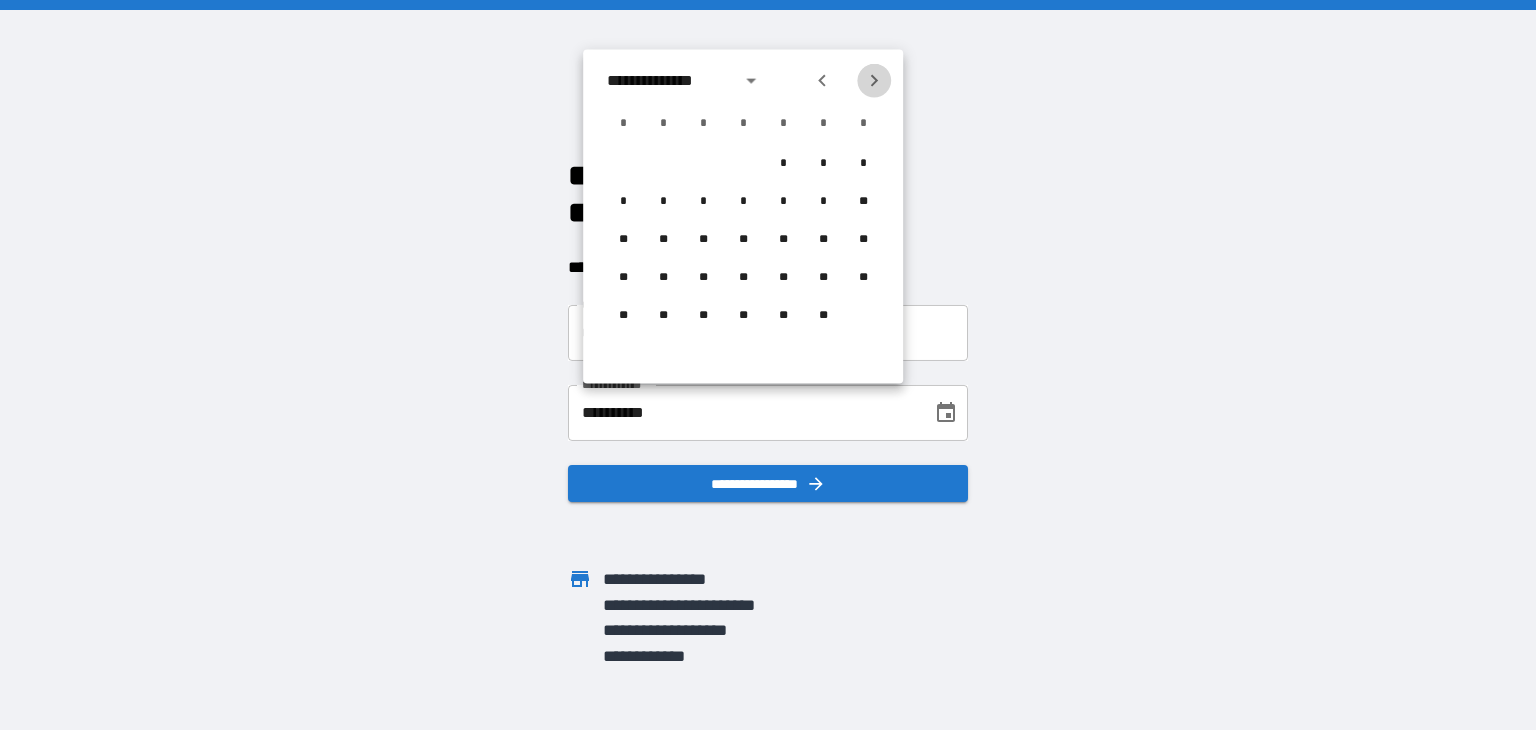 click 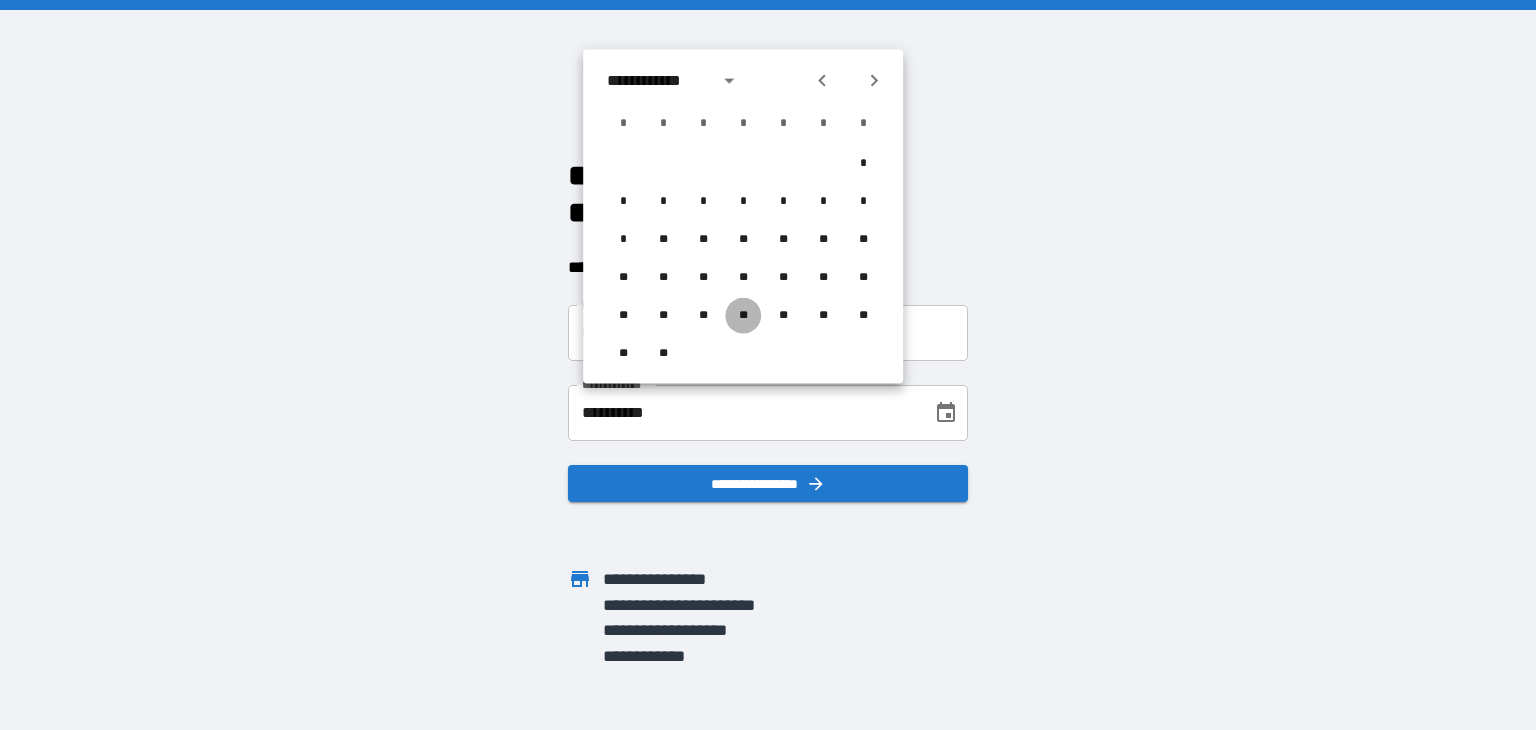 click on "**" at bounding box center [743, 316] 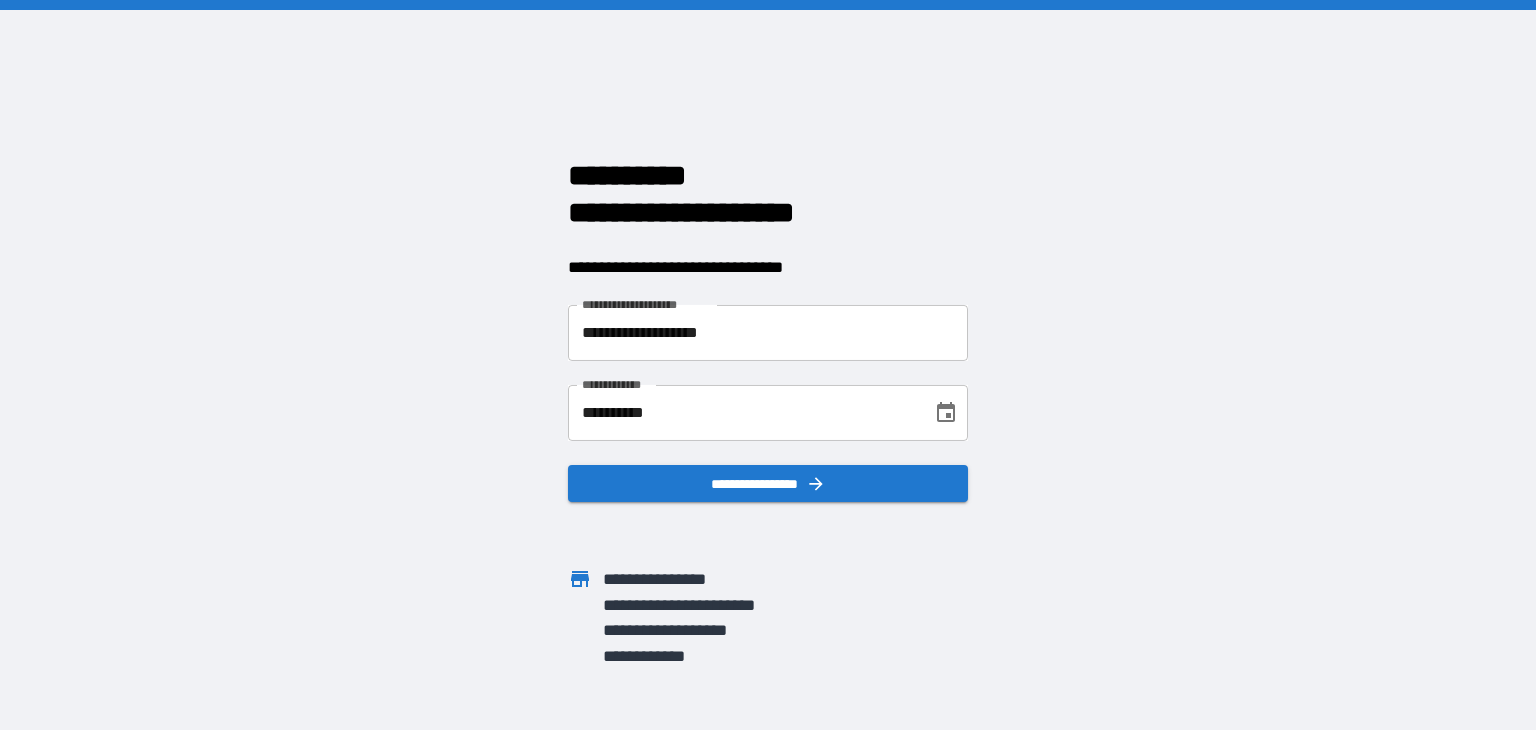 click on "**********" at bounding box center [768, 365] 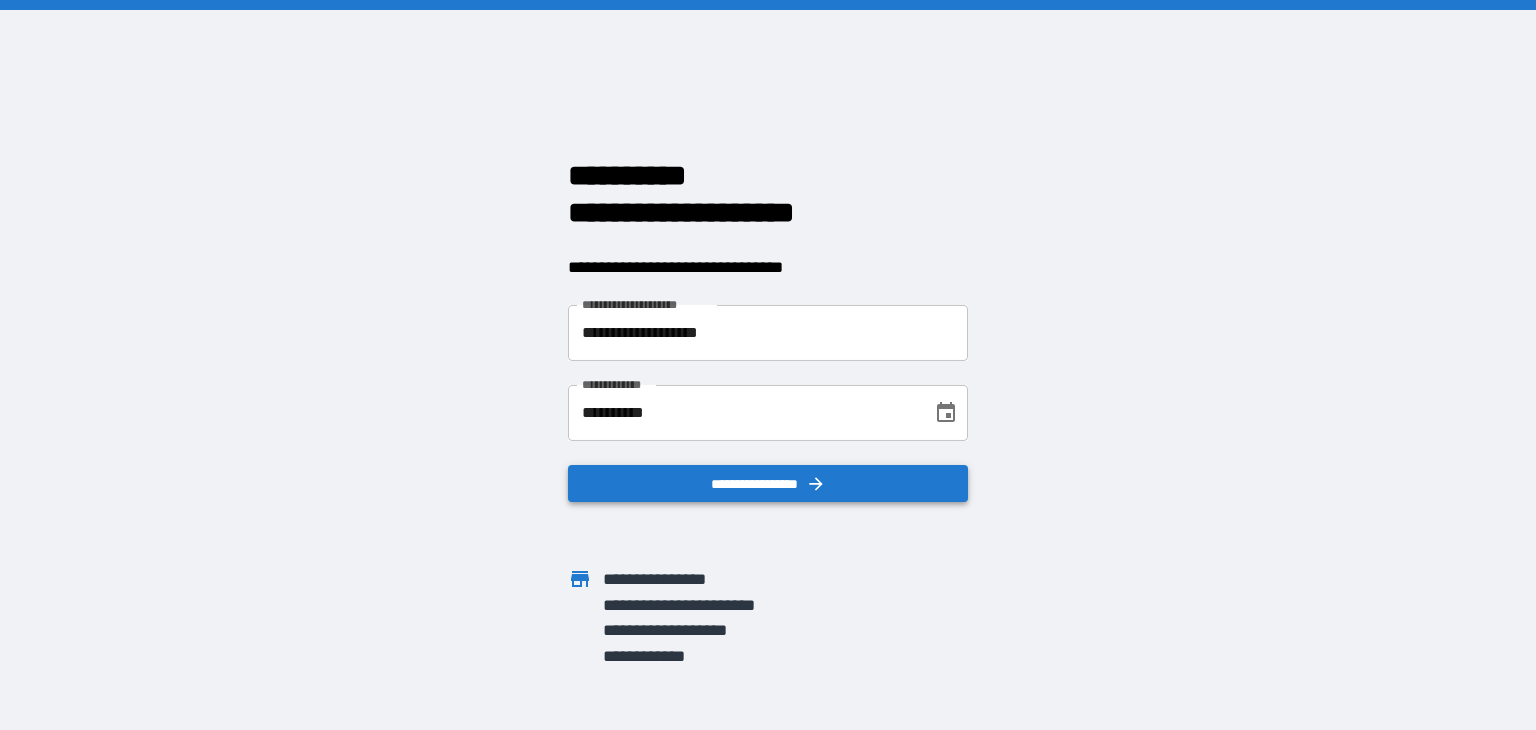 click on "**********" at bounding box center [768, 484] 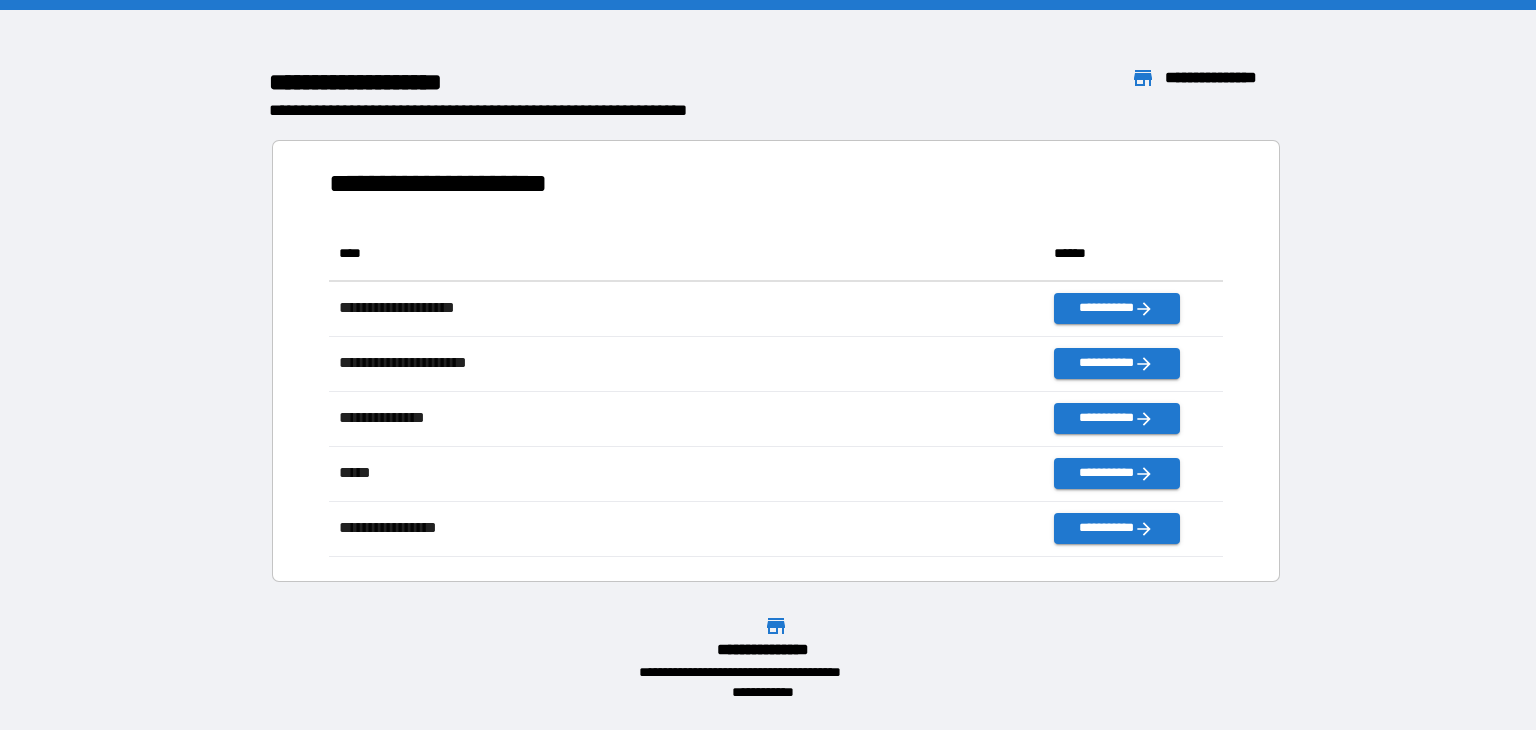 scroll, scrollTop: 16, scrollLeft: 16, axis: both 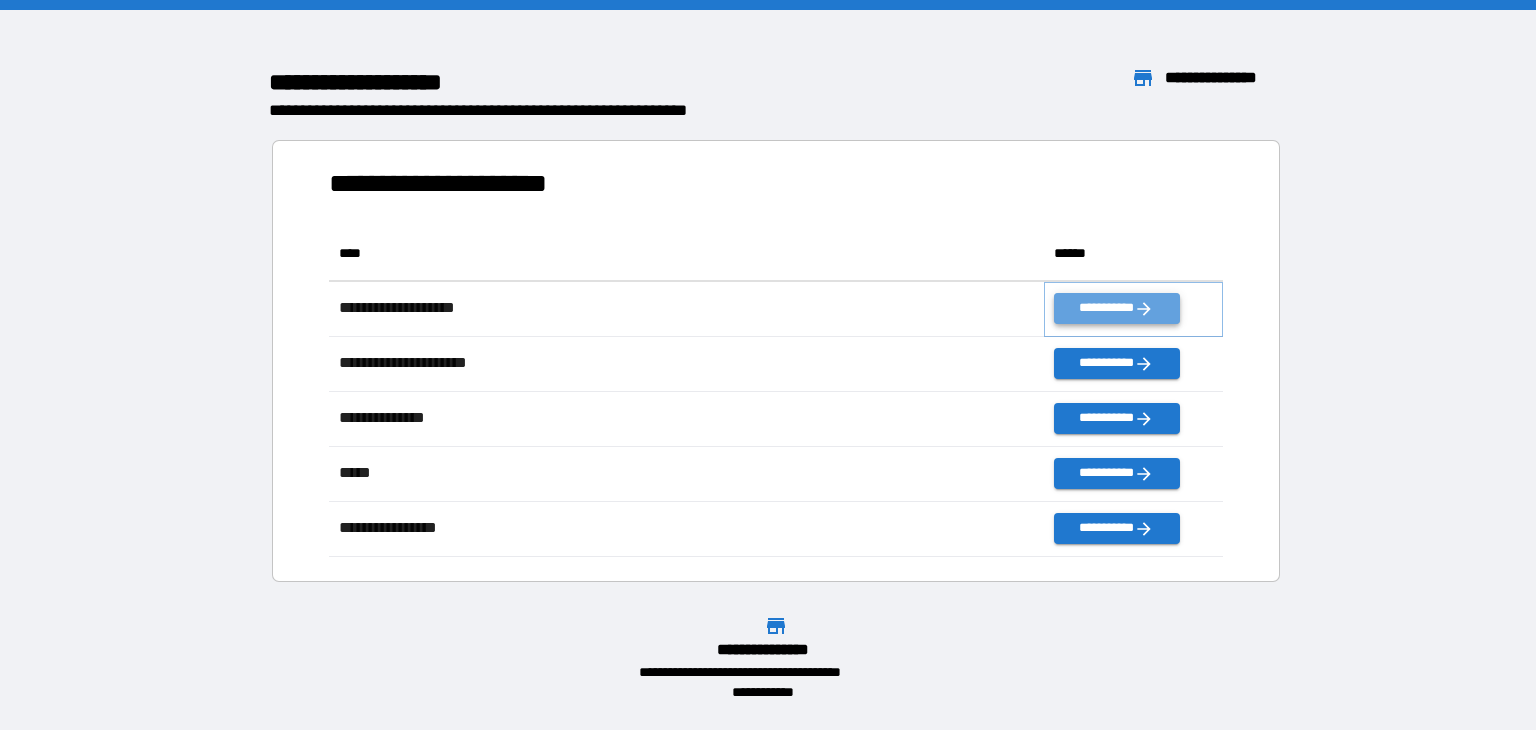 click on "**********" at bounding box center [1116, 308] 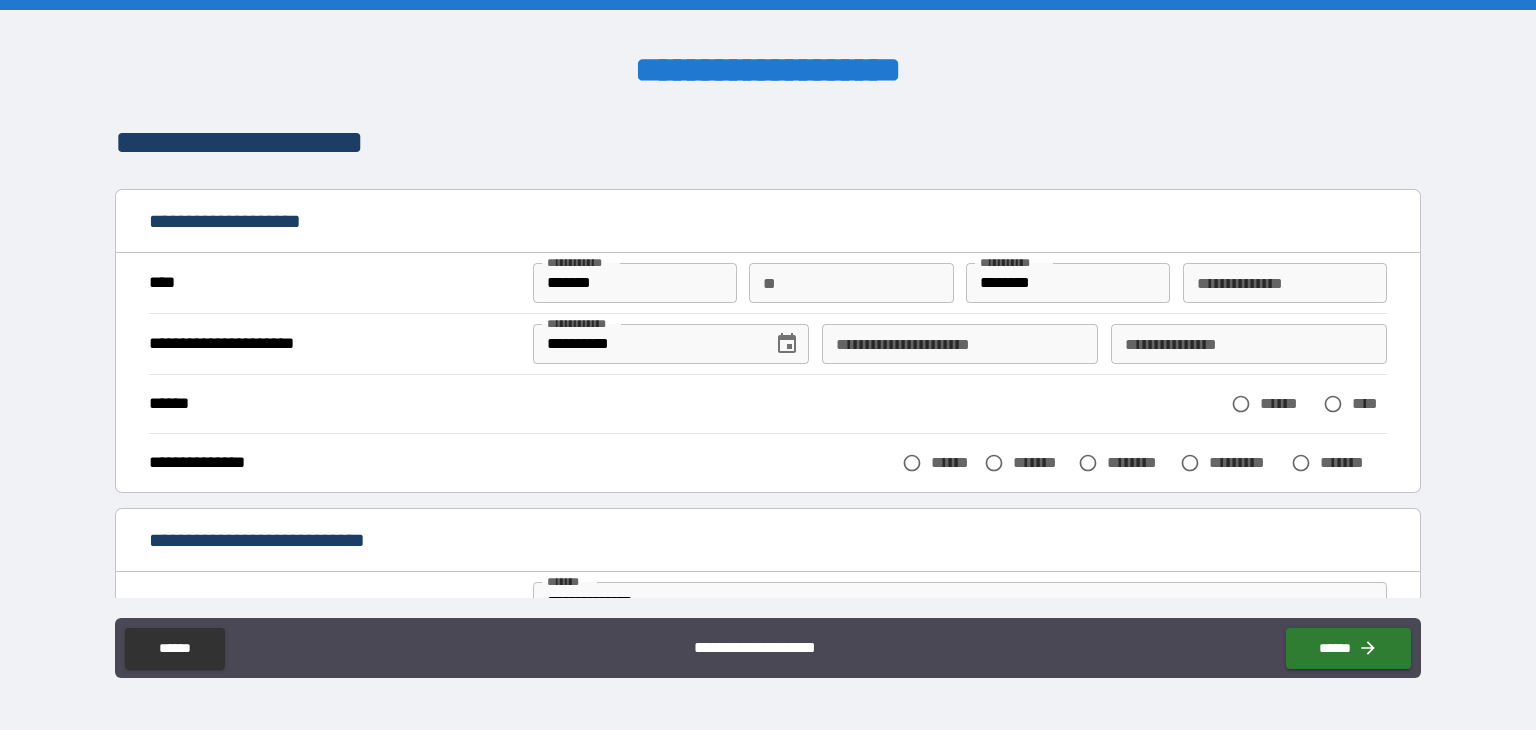 click on "**********" at bounding box center [960, 344] 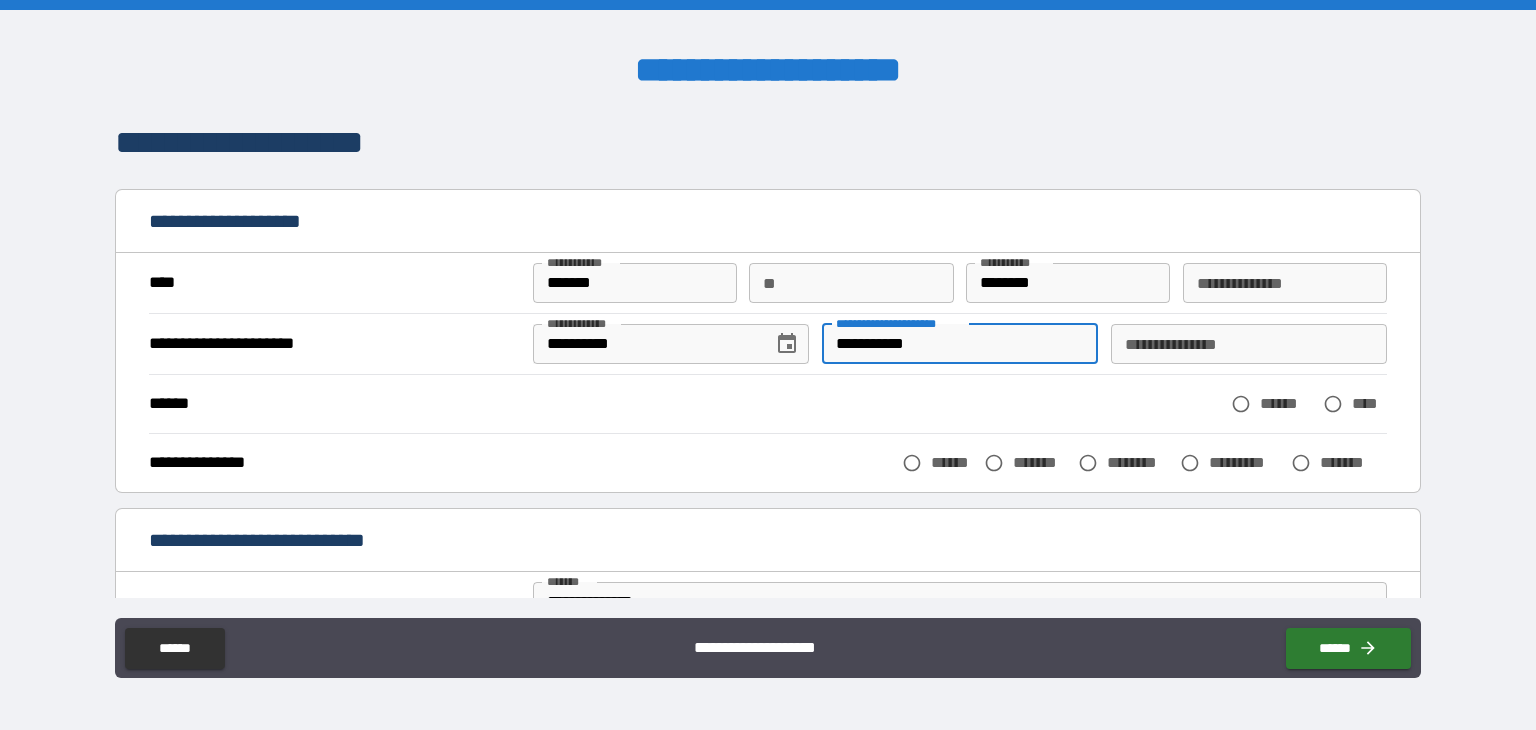 type on "**********" 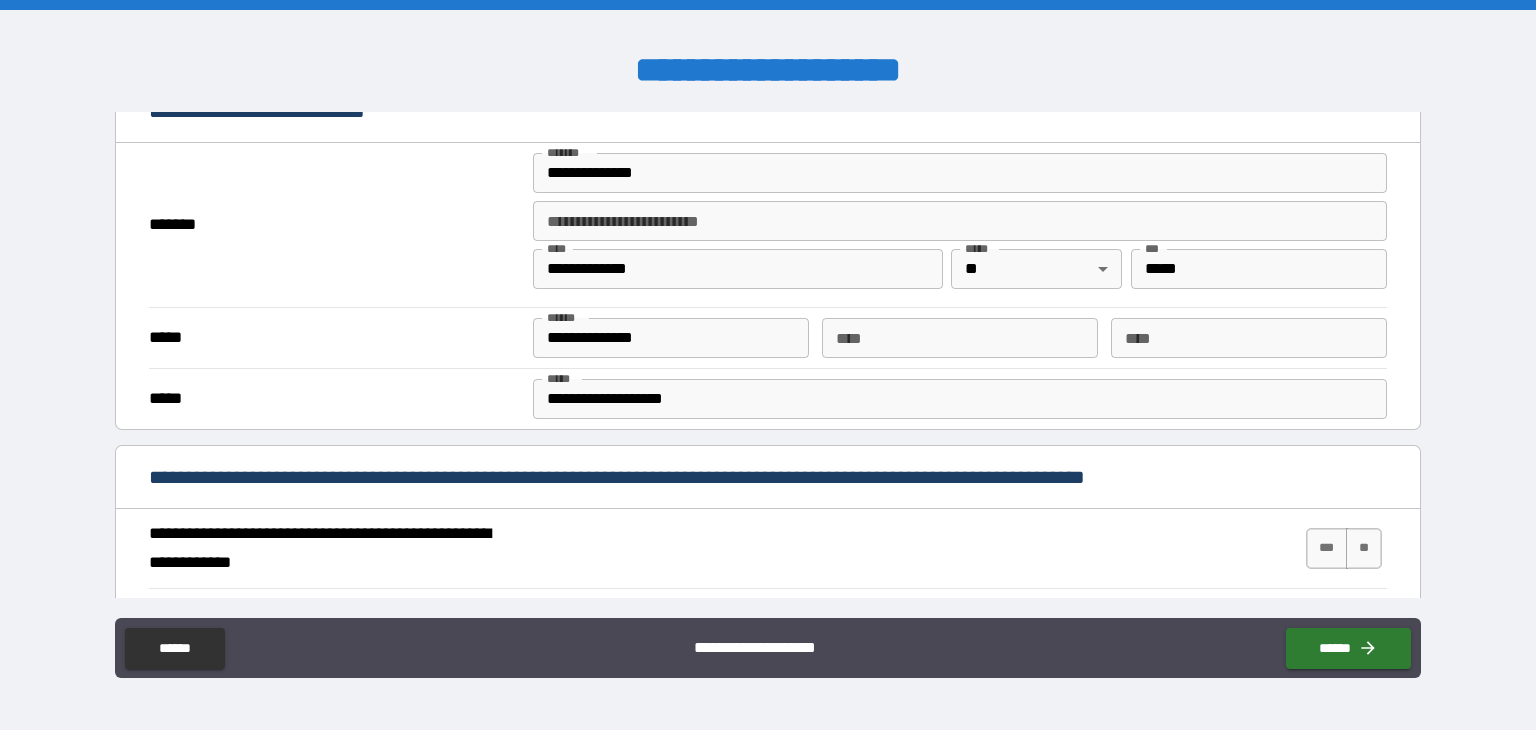 scroll, scrollTop: 600, scrollLeft: 0, axis: vertical 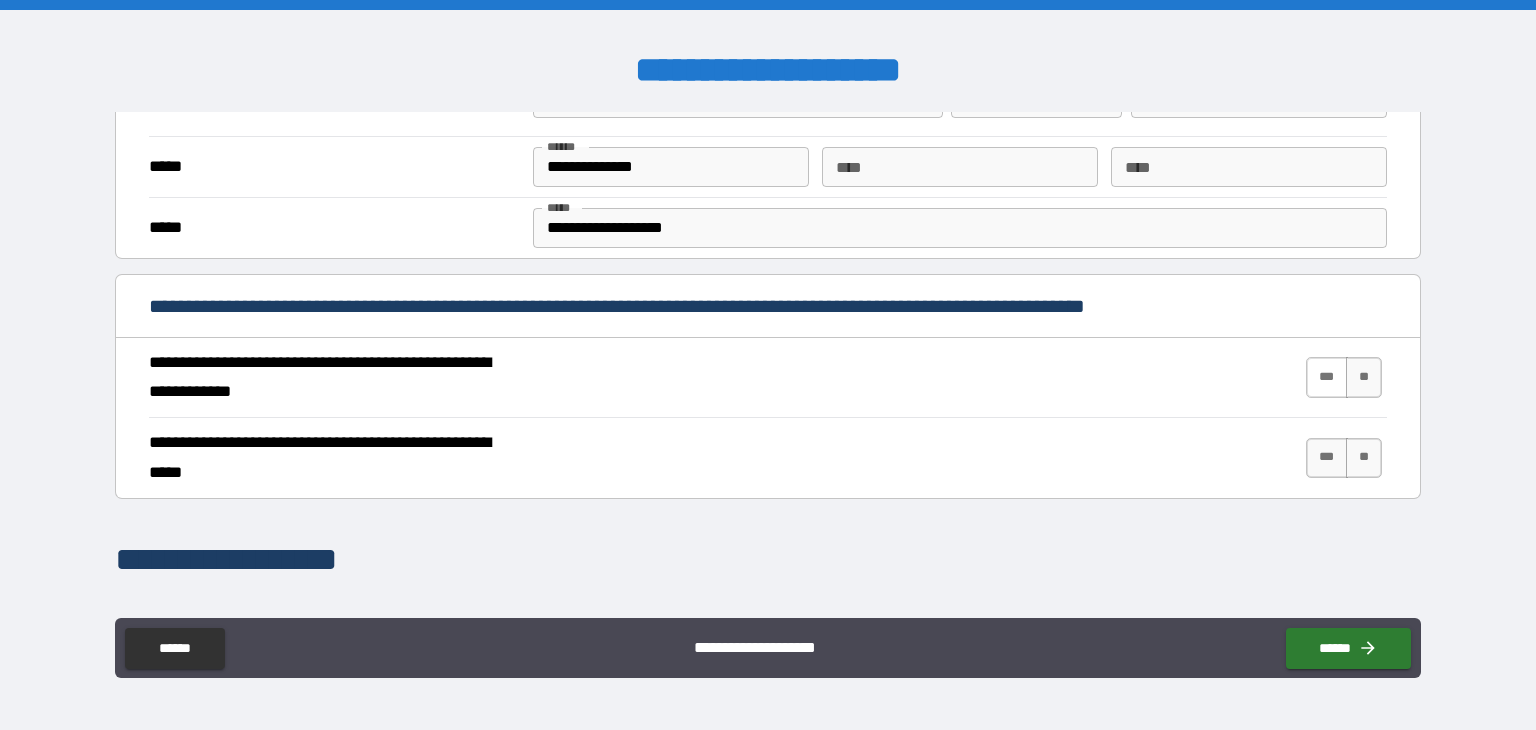 click on "***" at bounding box center [1327, 377] 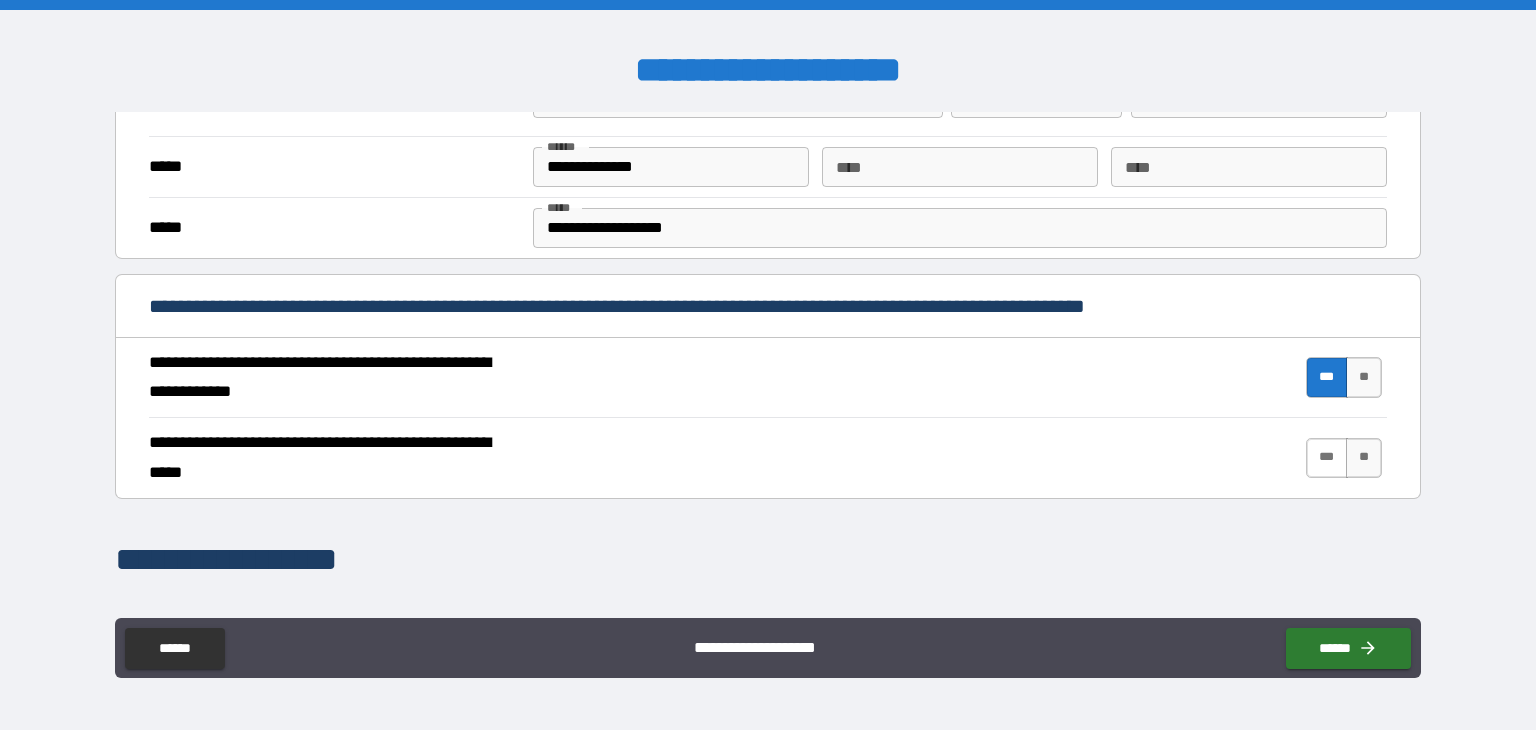 click on "***" at bounding box center (1327, 458) 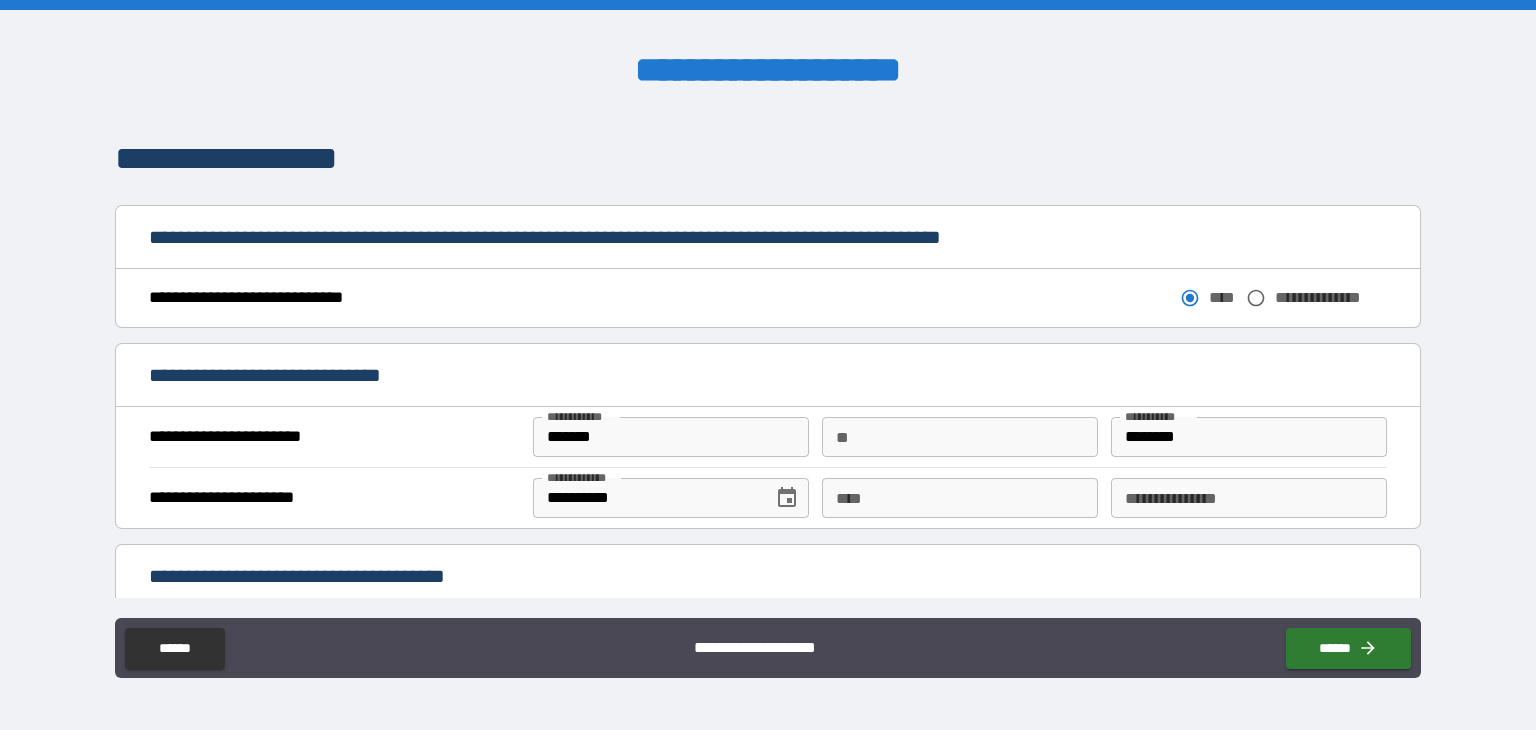 scroll, scrollTop: 1100, scrollLeft: 0, axis: vertical 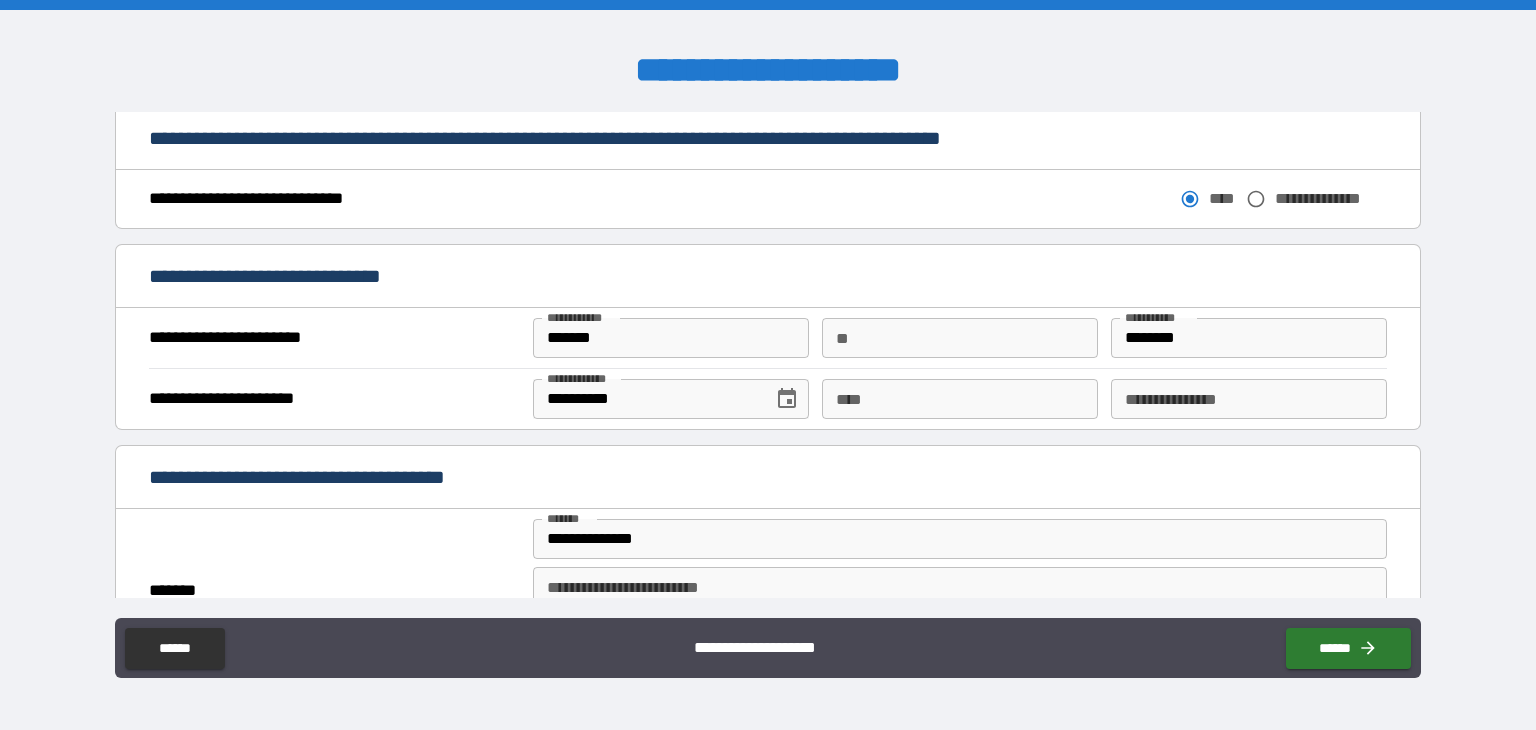 click on "****" at bounding box center (960, 399) 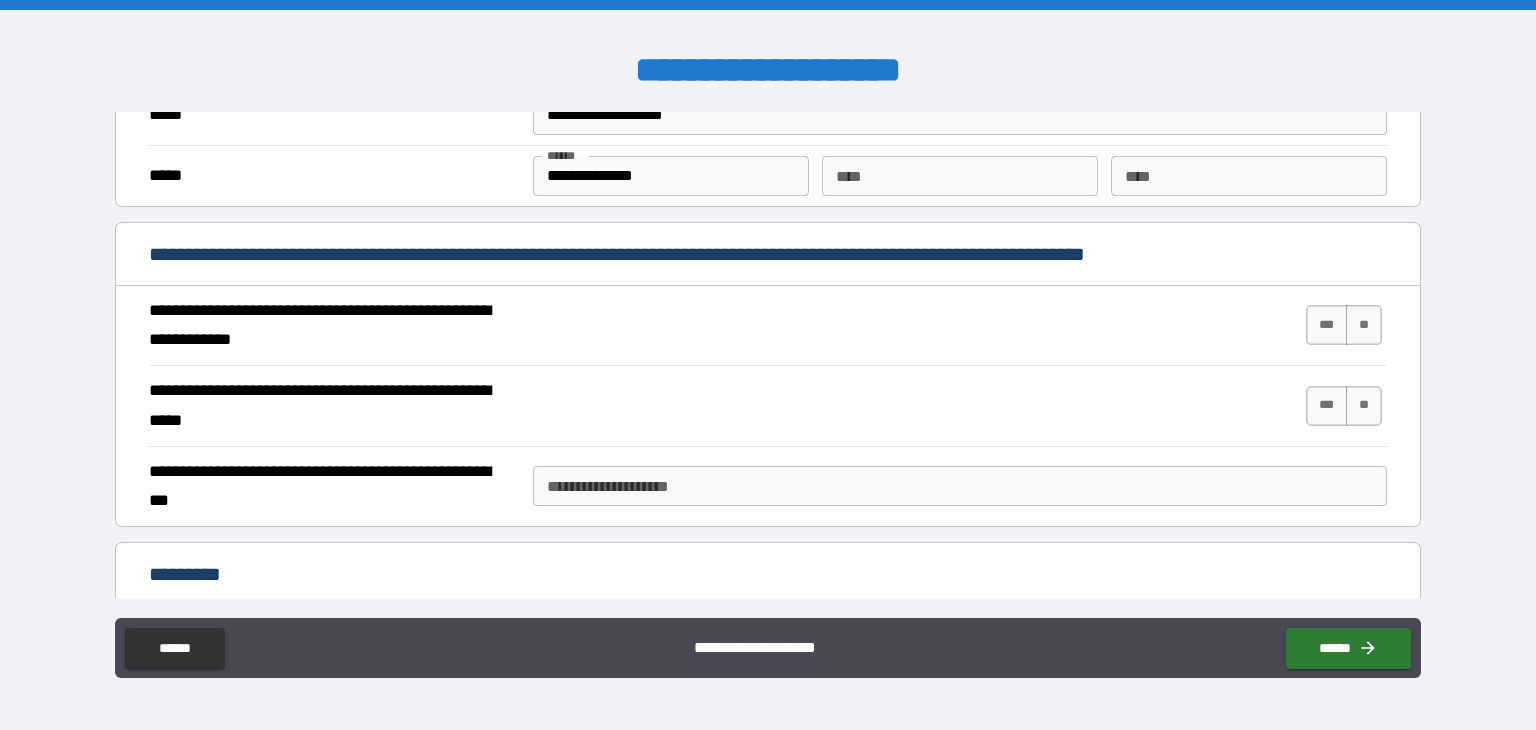 scroll, scrollTop: 1700, scrollLeft: 0, axis: vertical 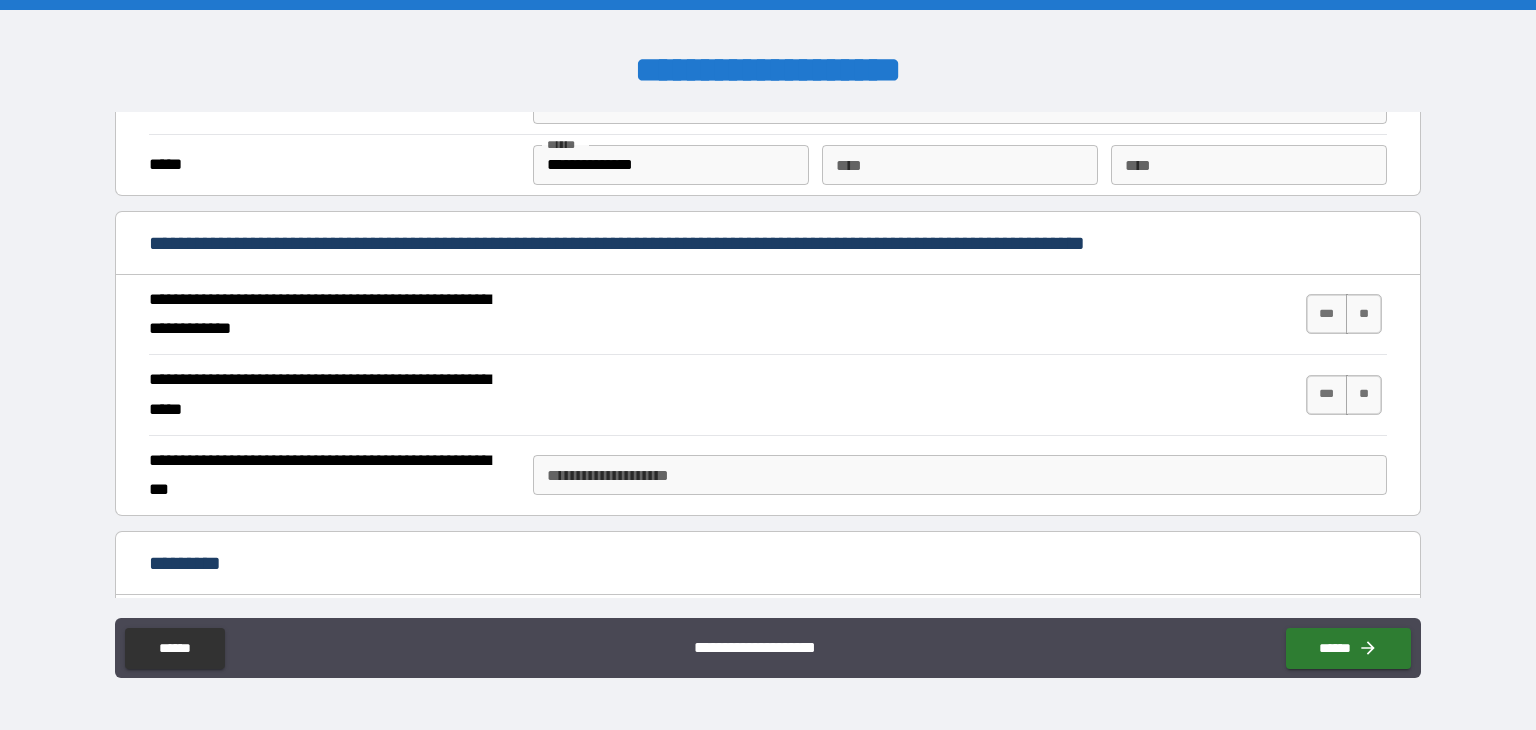 type on "**********" 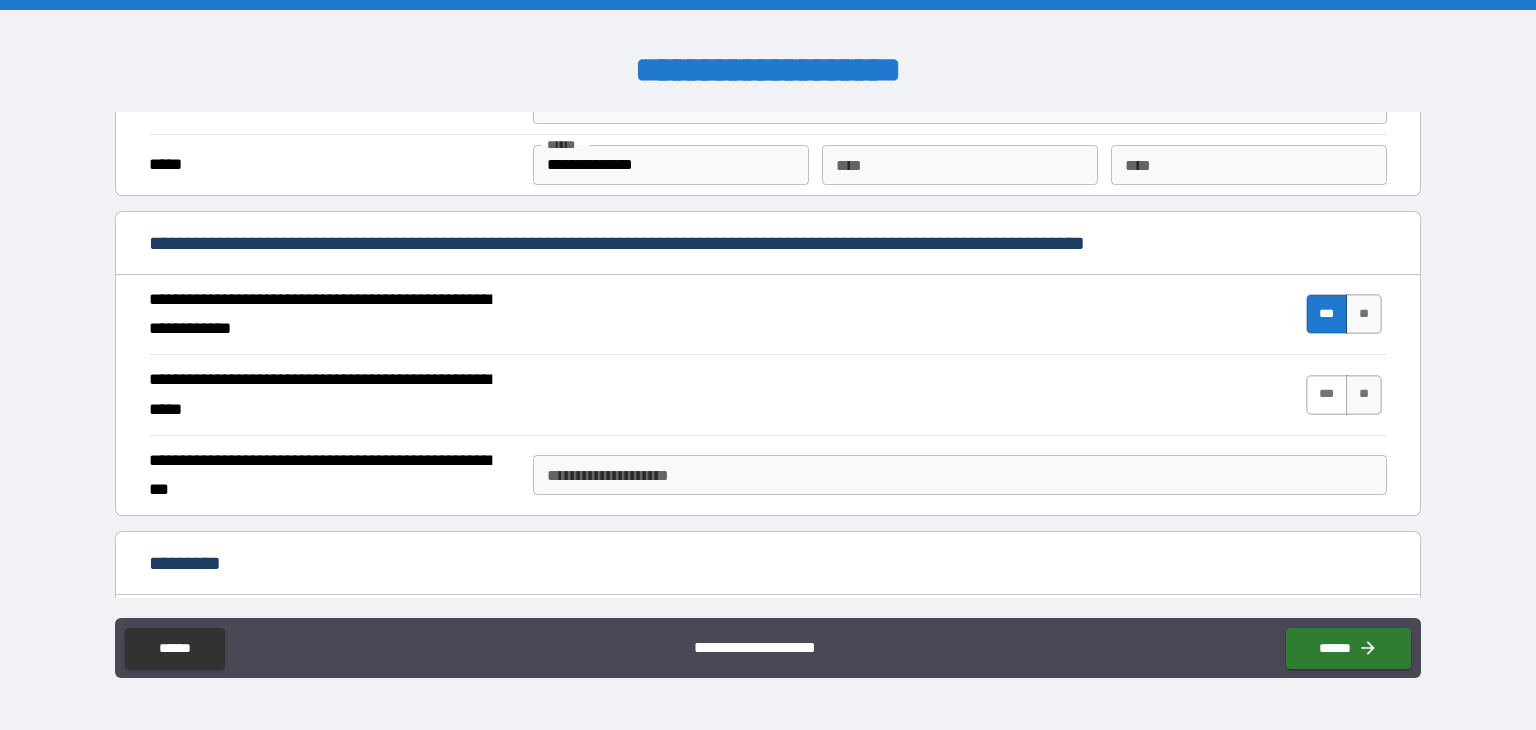click on "***" at bounding box center [1327, 395] 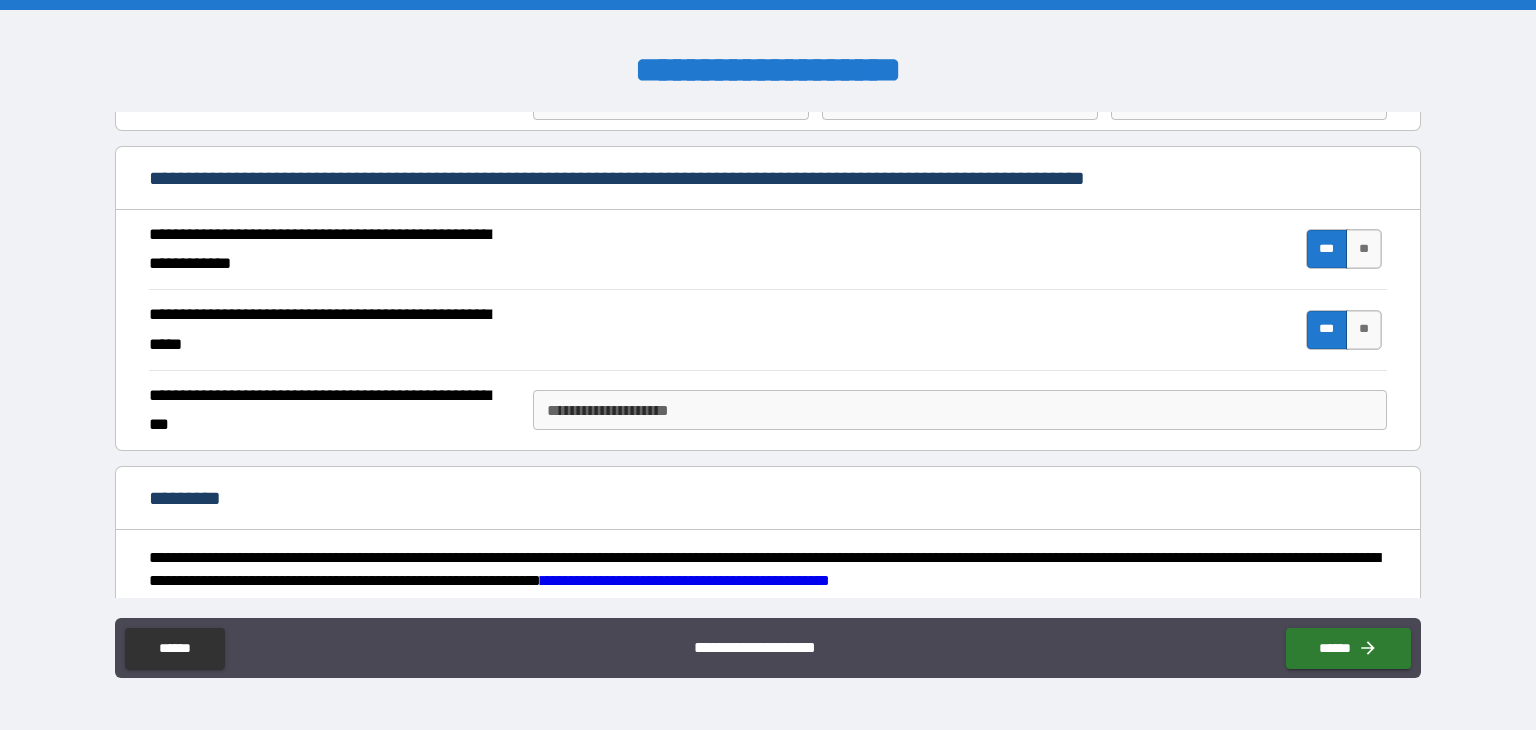 scroll, scrollTop: 1800, scrollLeft: 0, axis: vertical 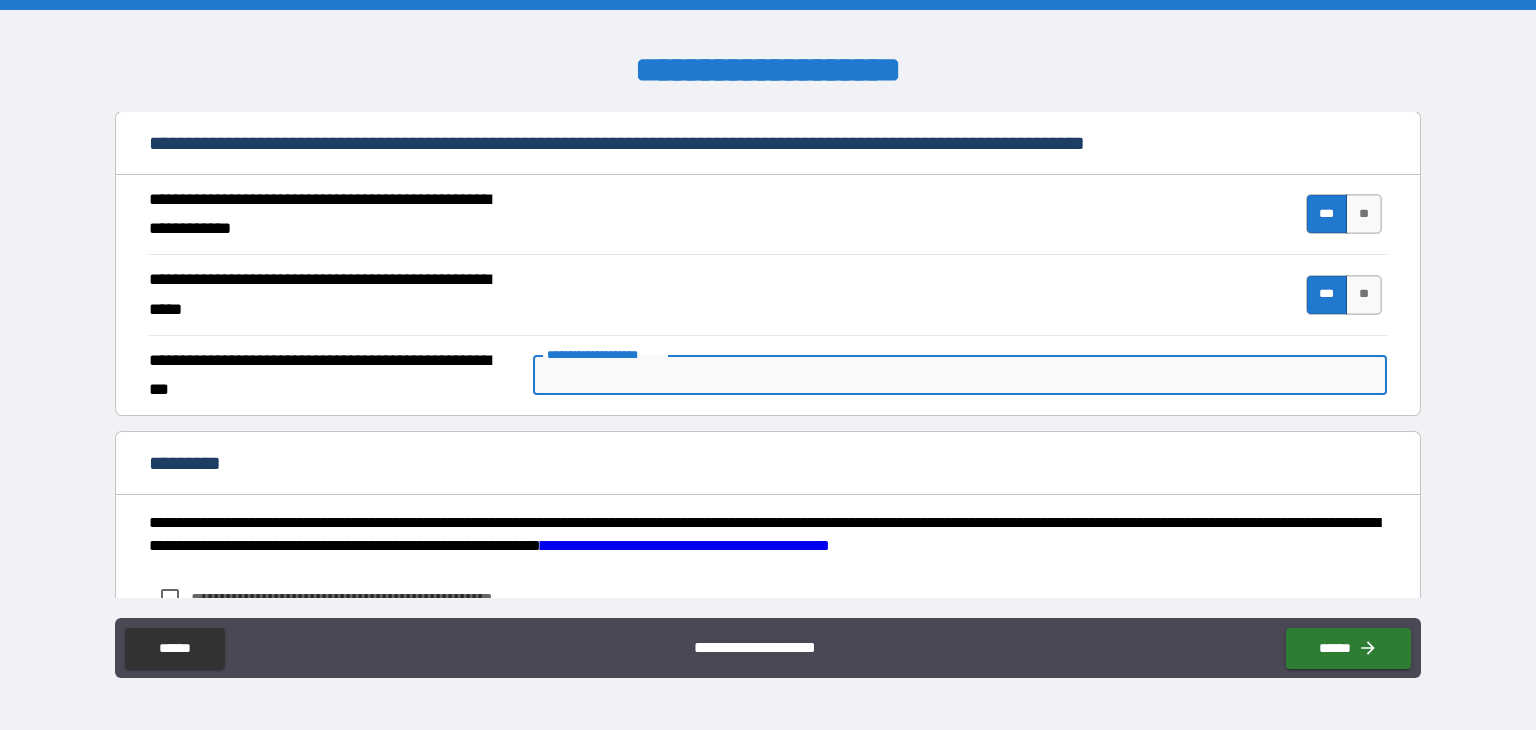 click on "**********" at bounding box center (960, 375) 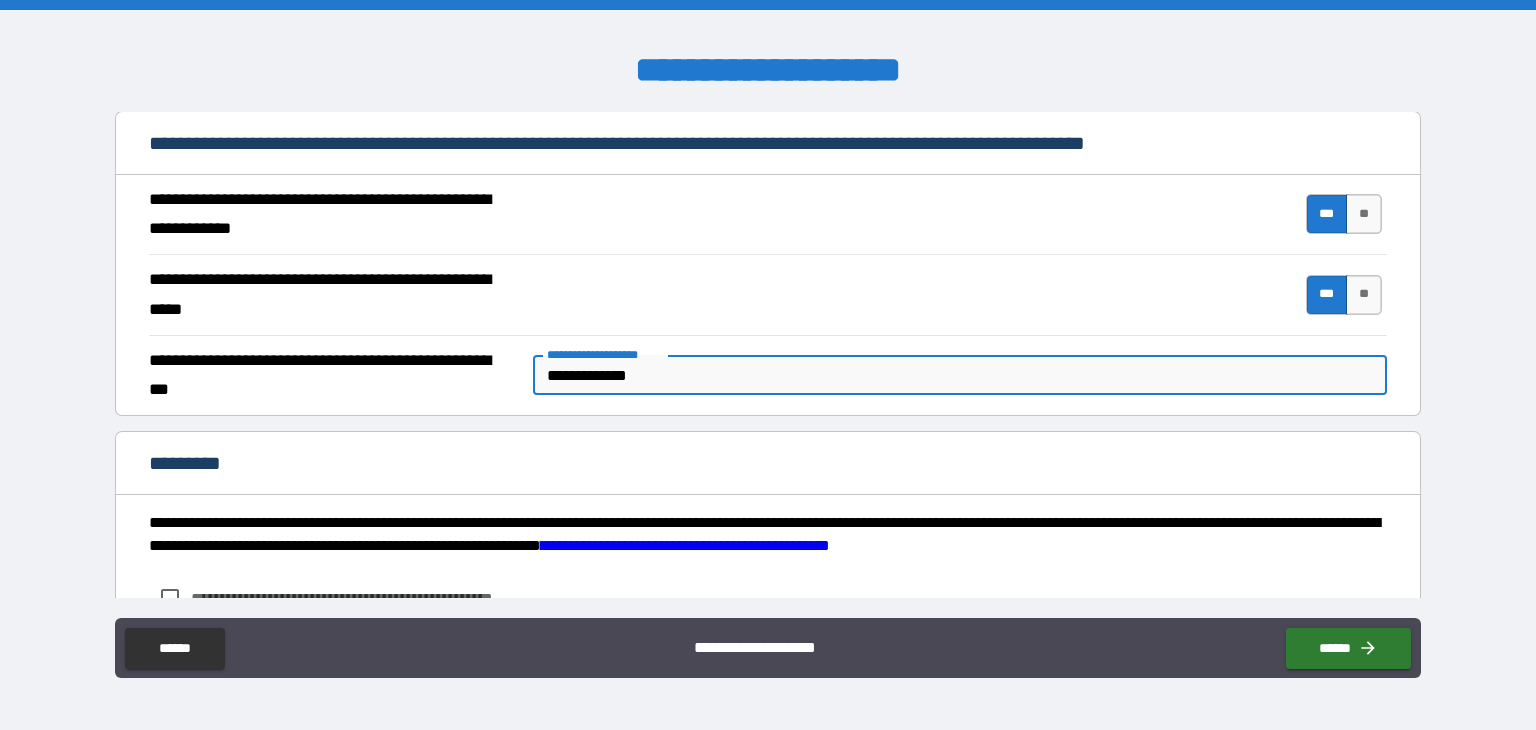 type on "**********" 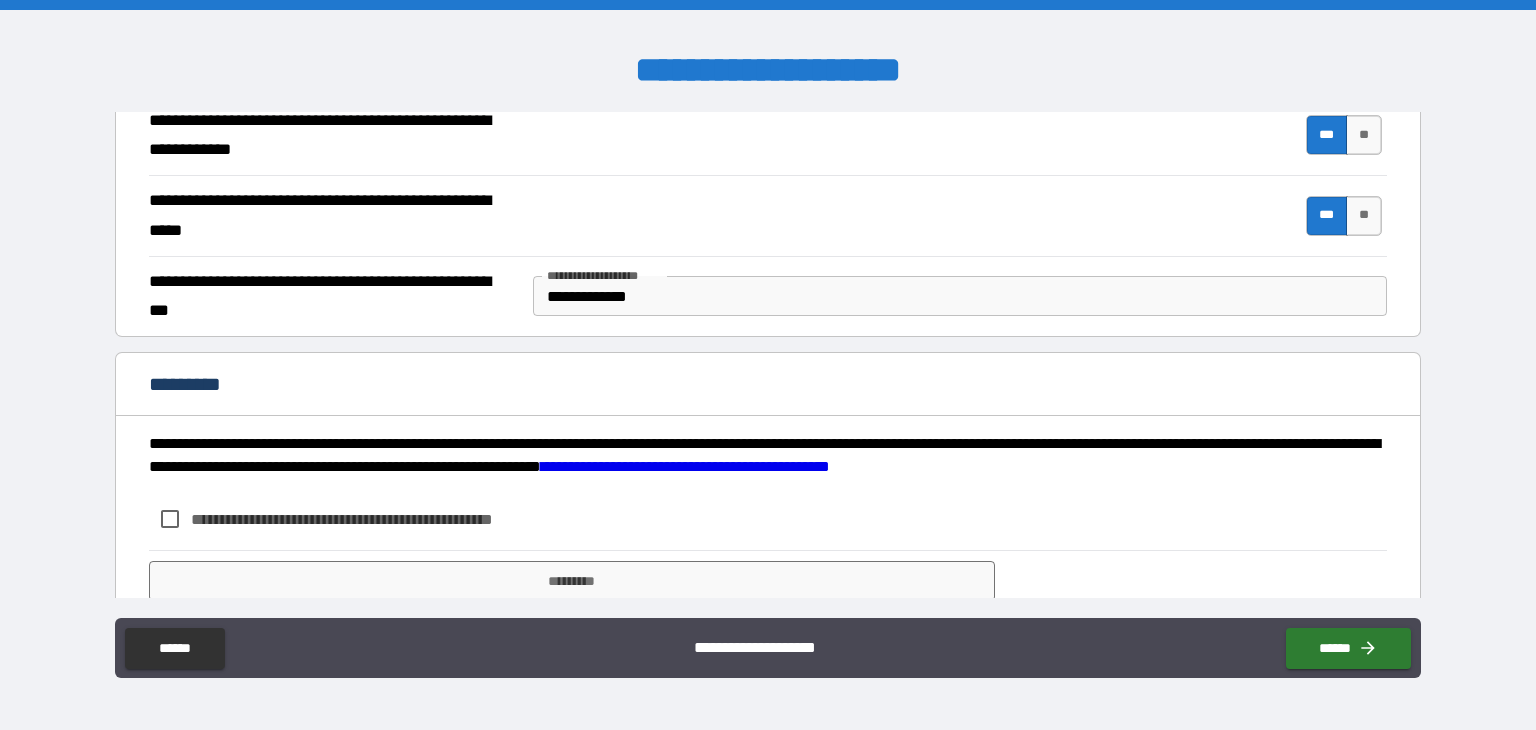 scroll, scrollTop: 1945, scrollLeft: 0, axis: vertical 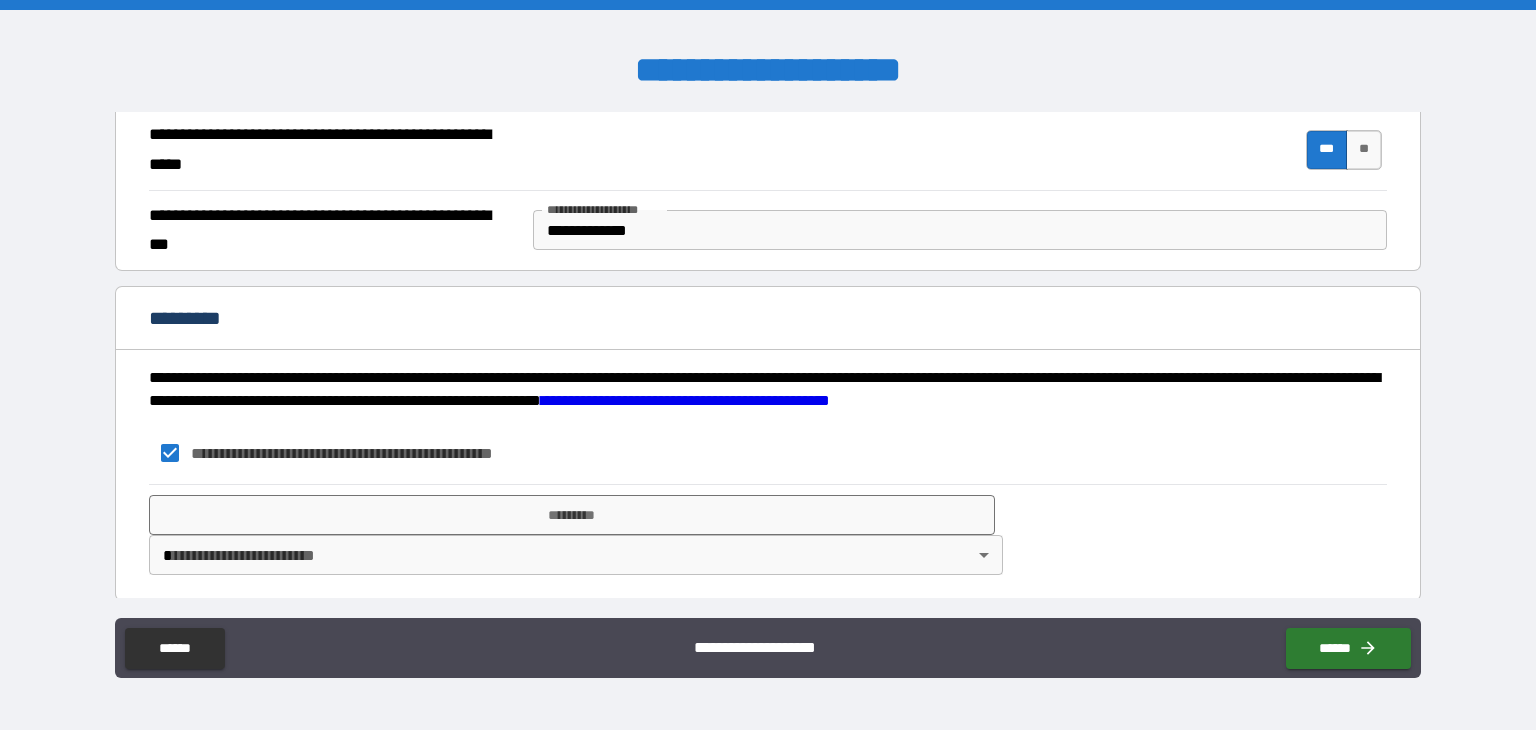 click on "**********" at bounding box center [768, 365] 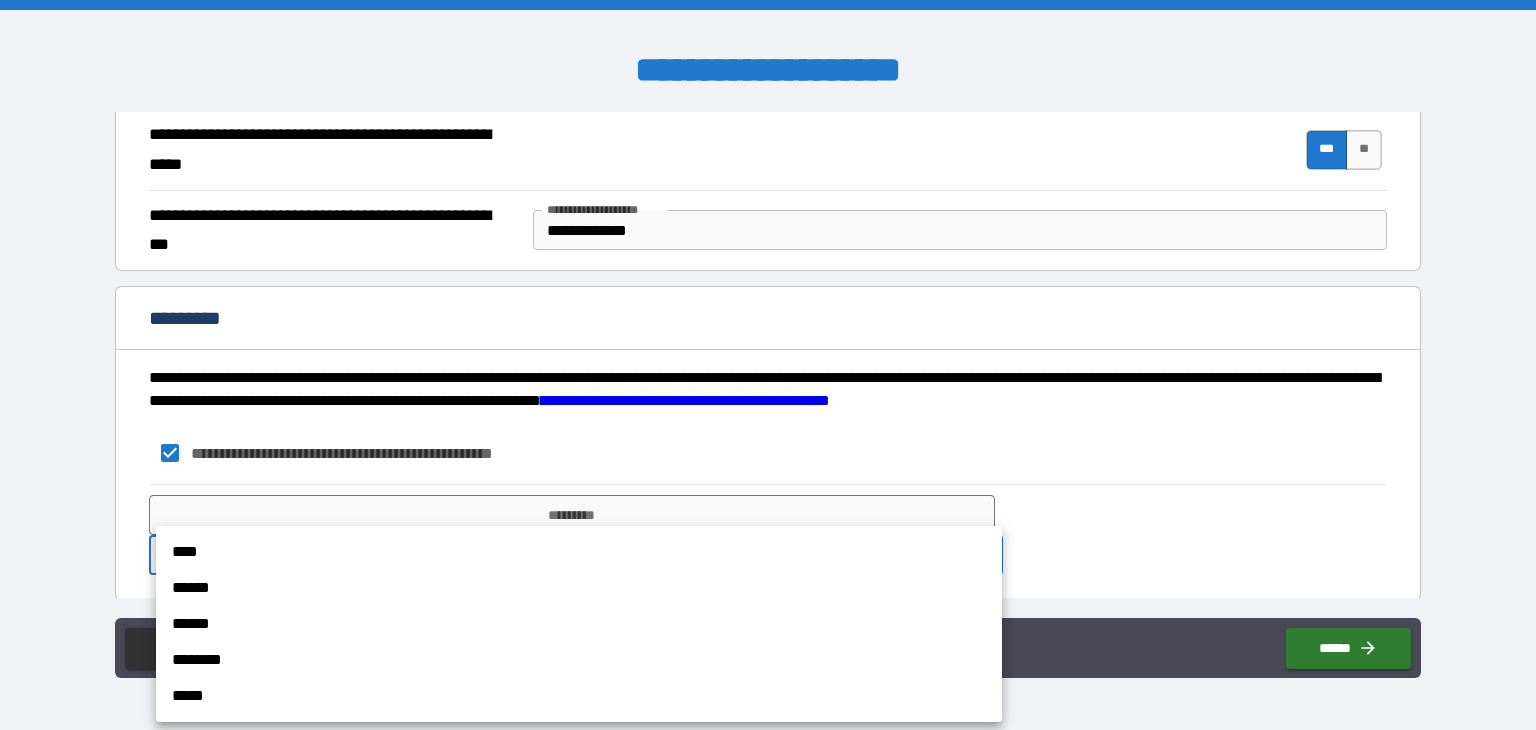 click on "****" at bounding box center [579, 552] 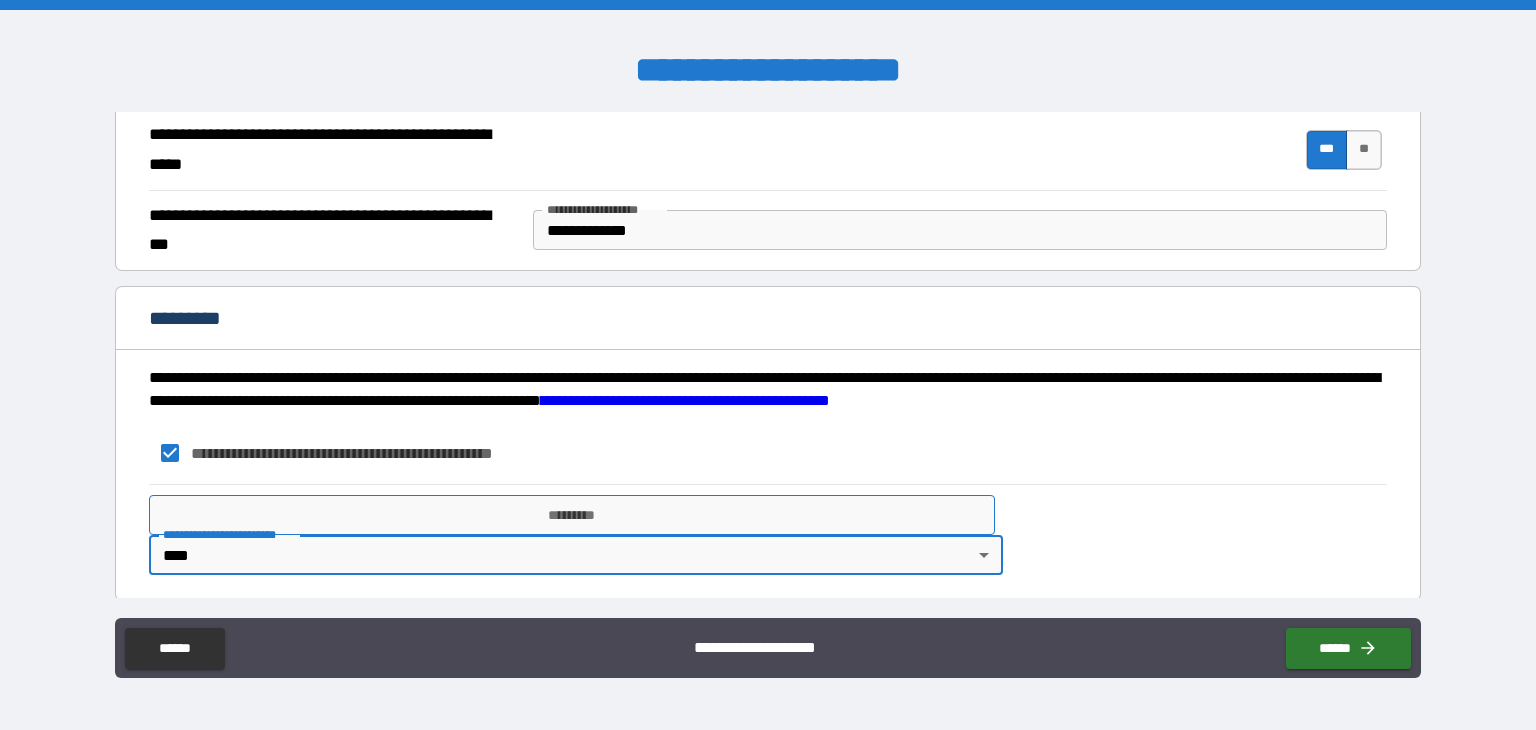 click on "*********" at bounding box center [572, 515] 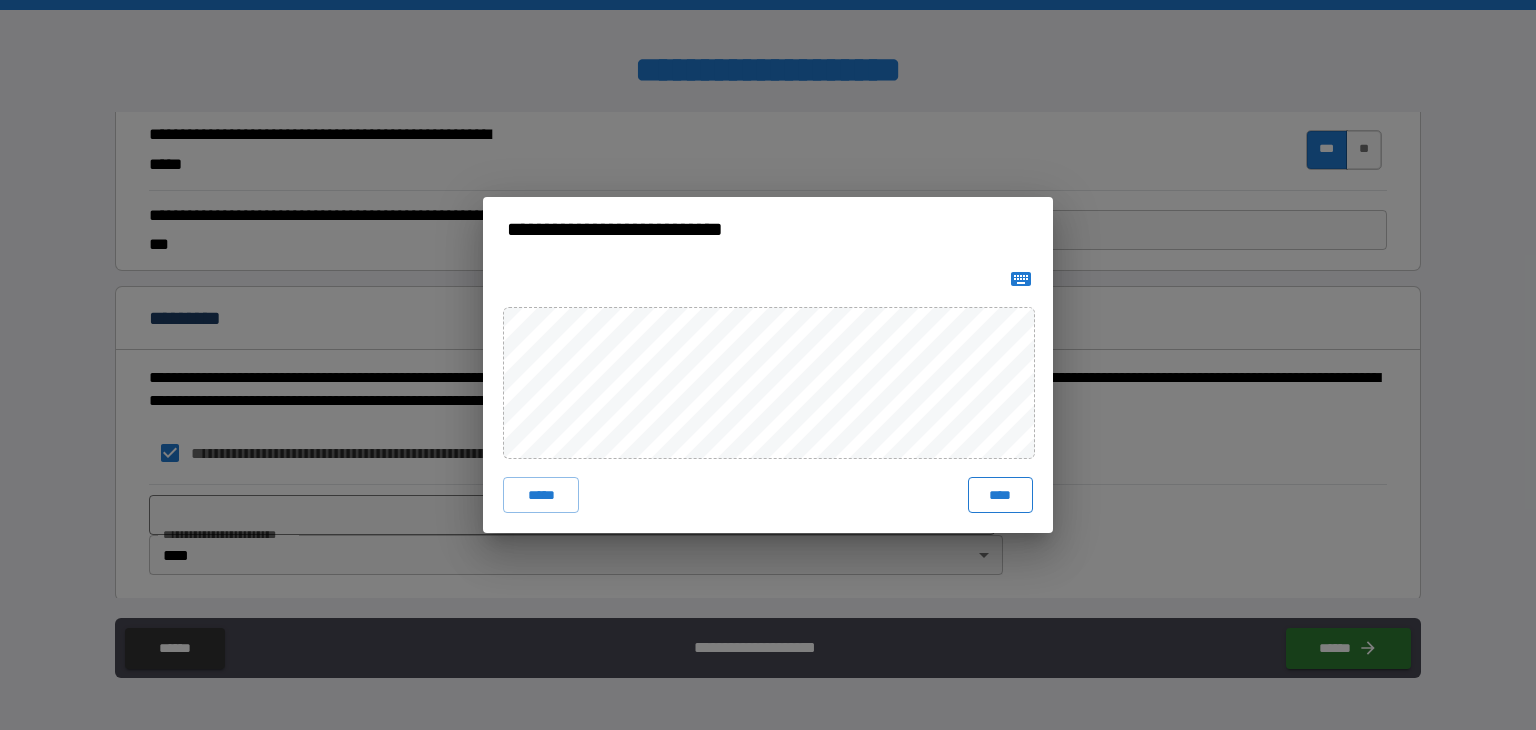 click on "****" at bounding box center [1000, 495] 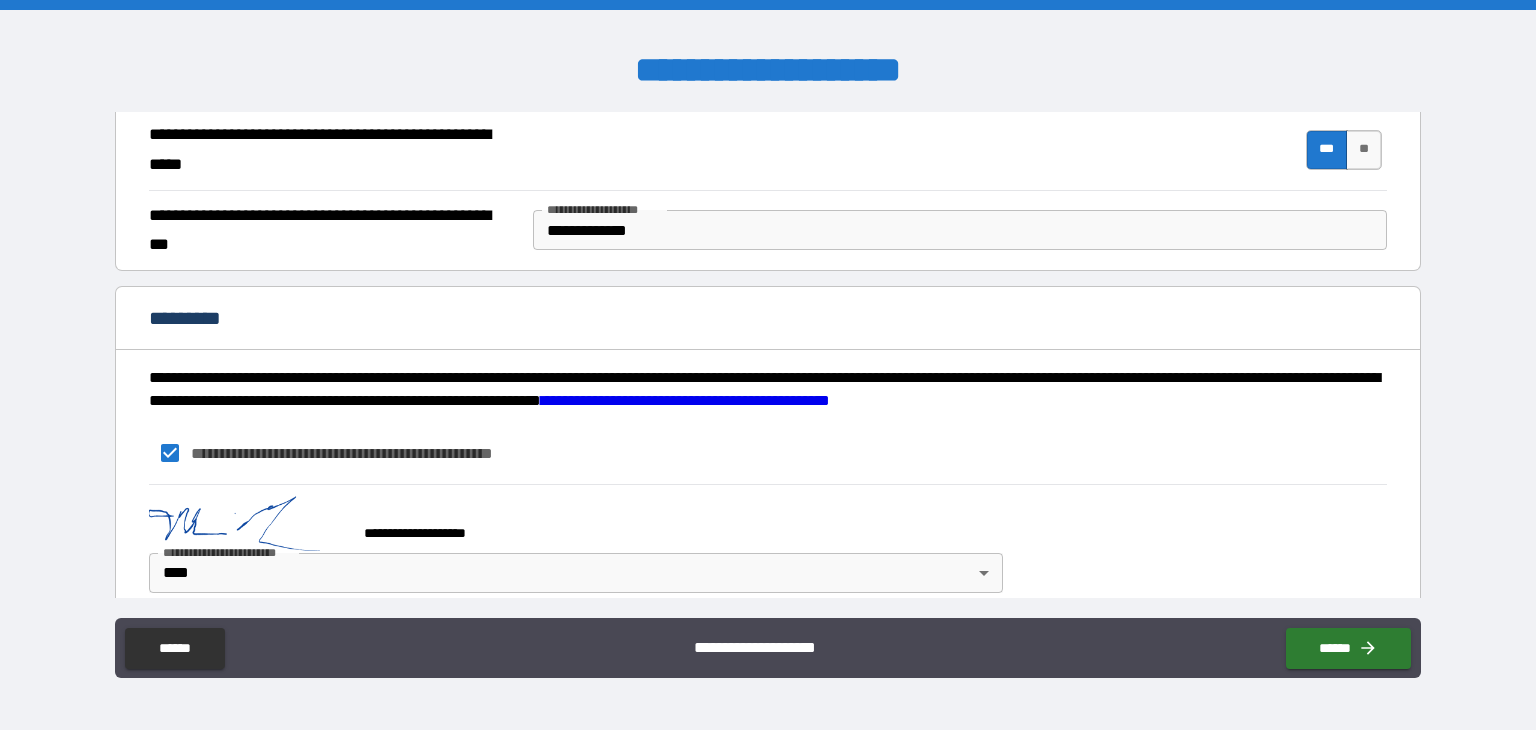 scroll, scrollTop: 1963, scrollLeft: 0, axis: vertical 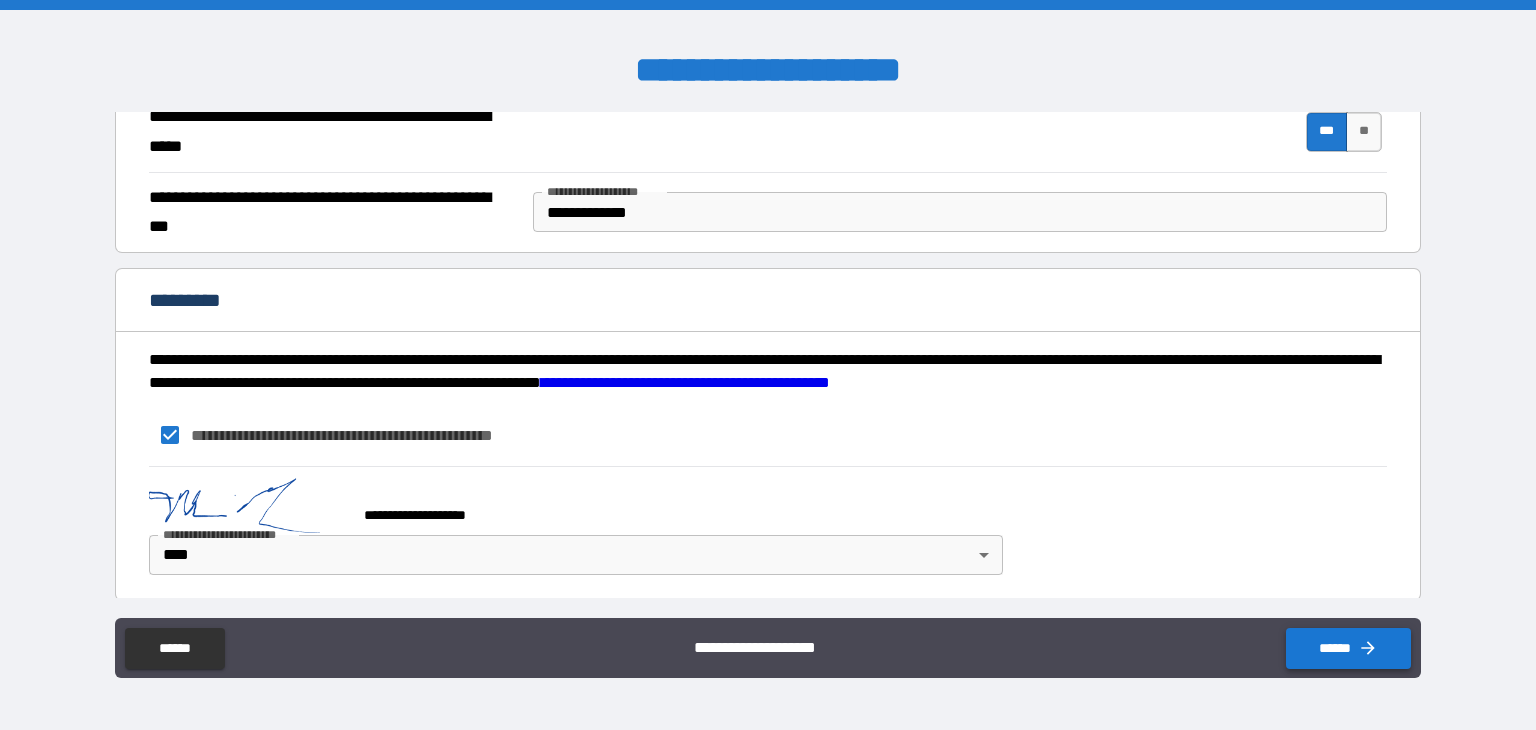 click on "******" at bounding box center [1348, 648] 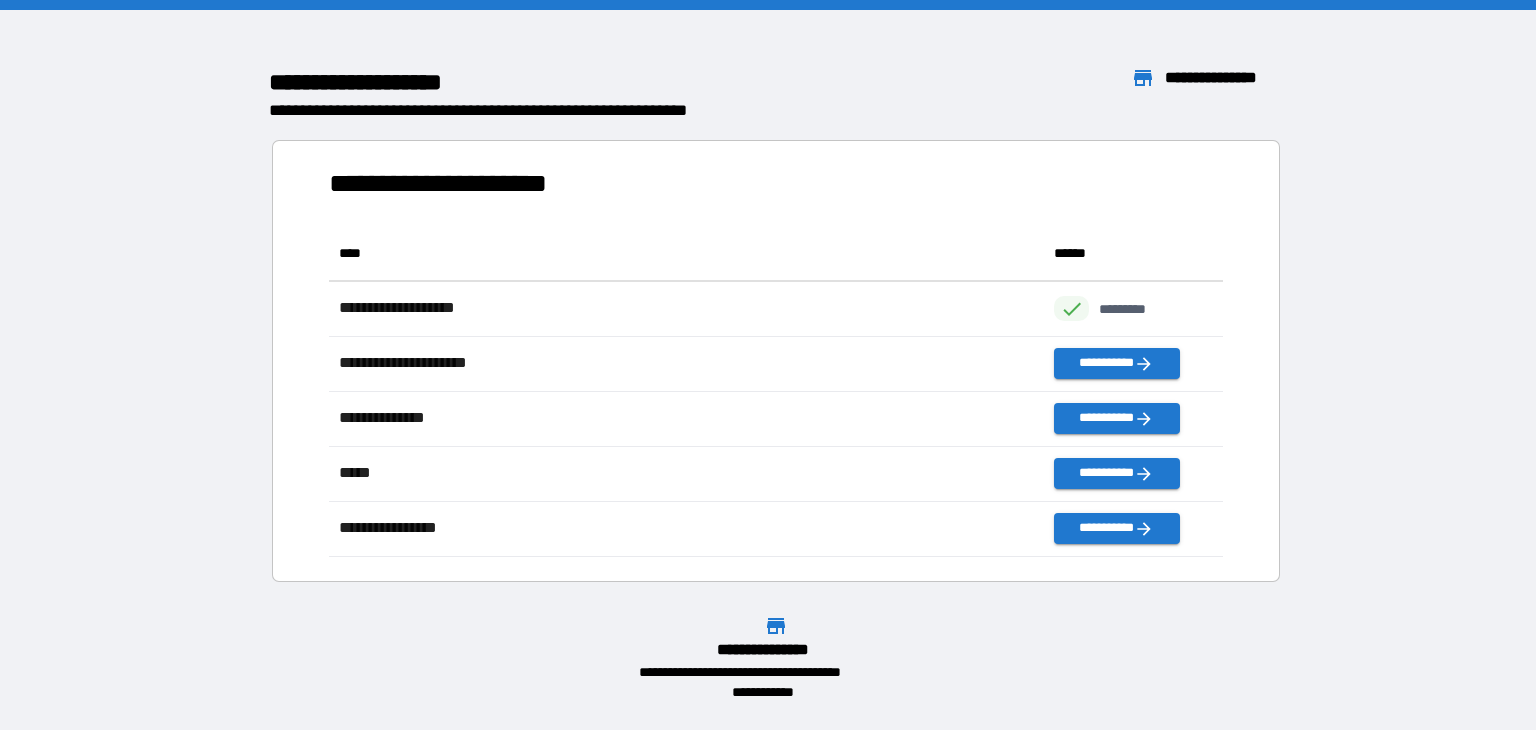 scroll, scrollTop: 16, scrollLeft: 16, axis: both 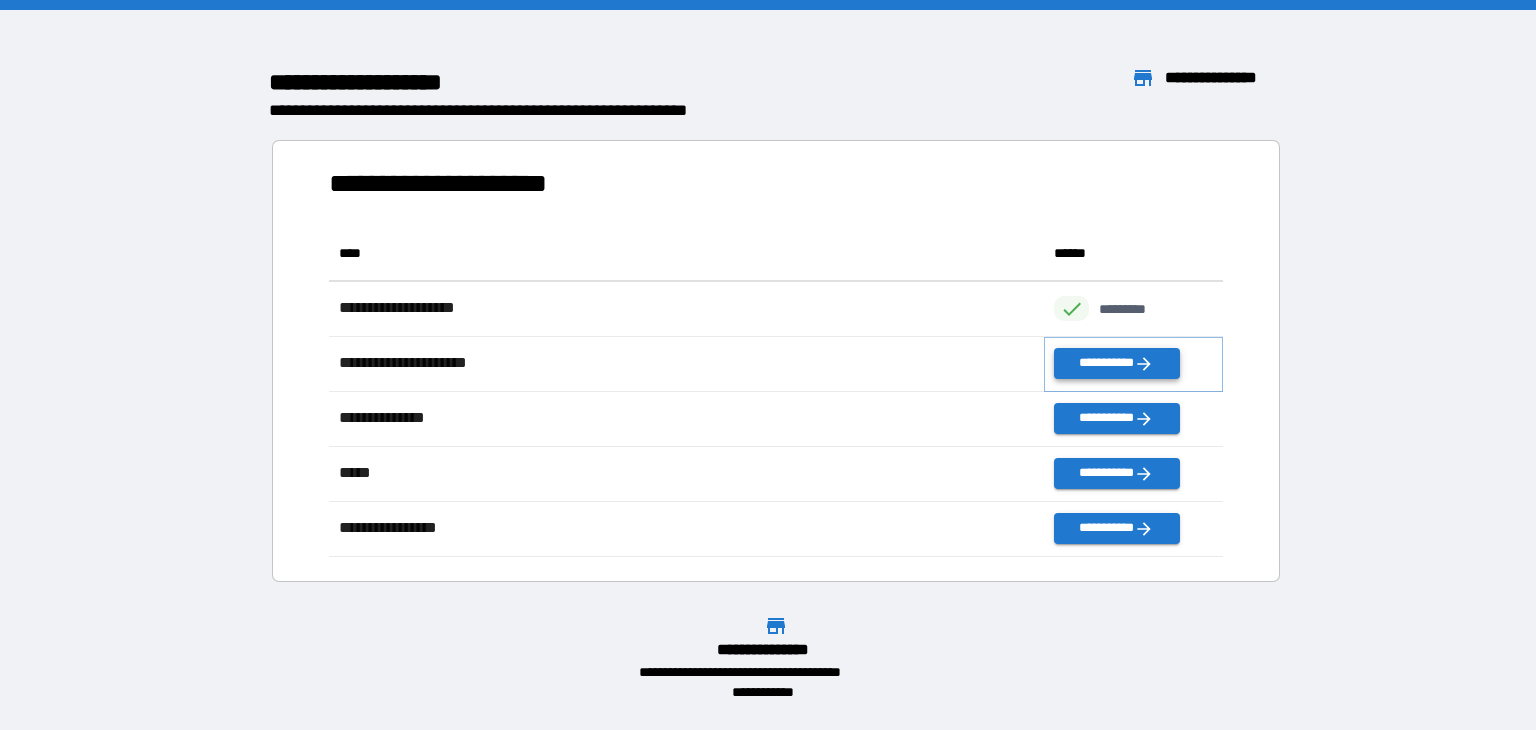 click on "**********" at bounding box center (1116, 363) 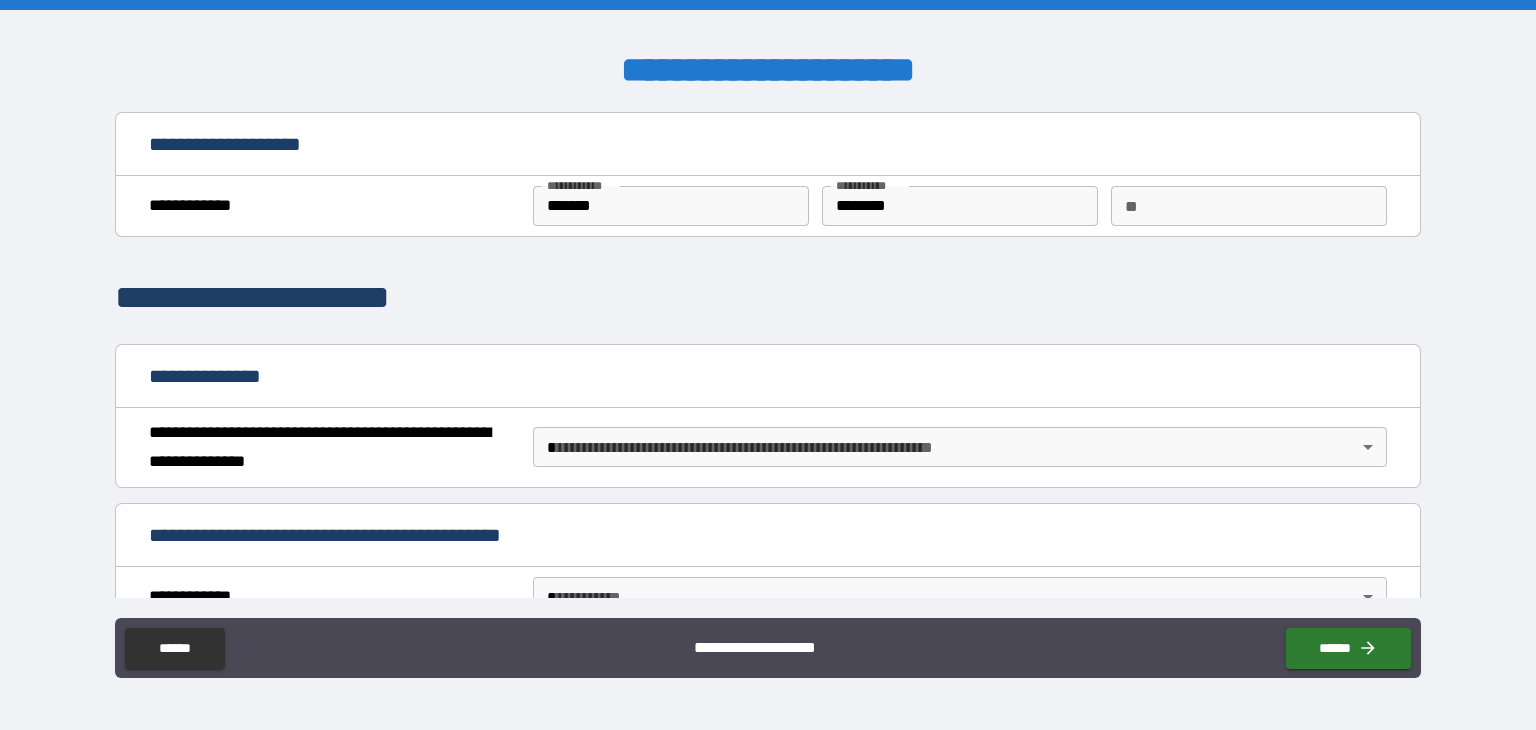 scroll, scrollTop: 100, scrollLeft: 0, axis: vertical 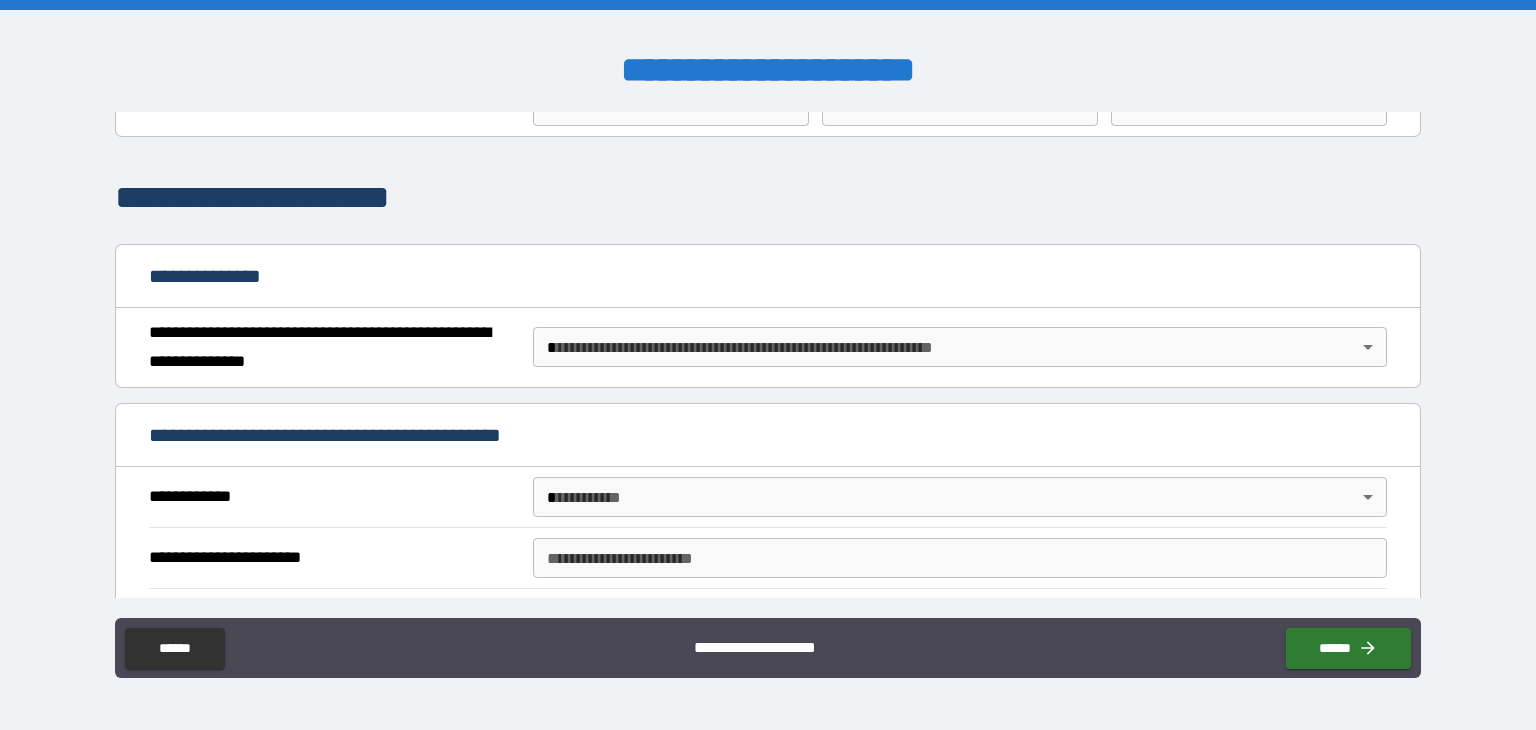 click on "**********" at bounding box center [768, 365] 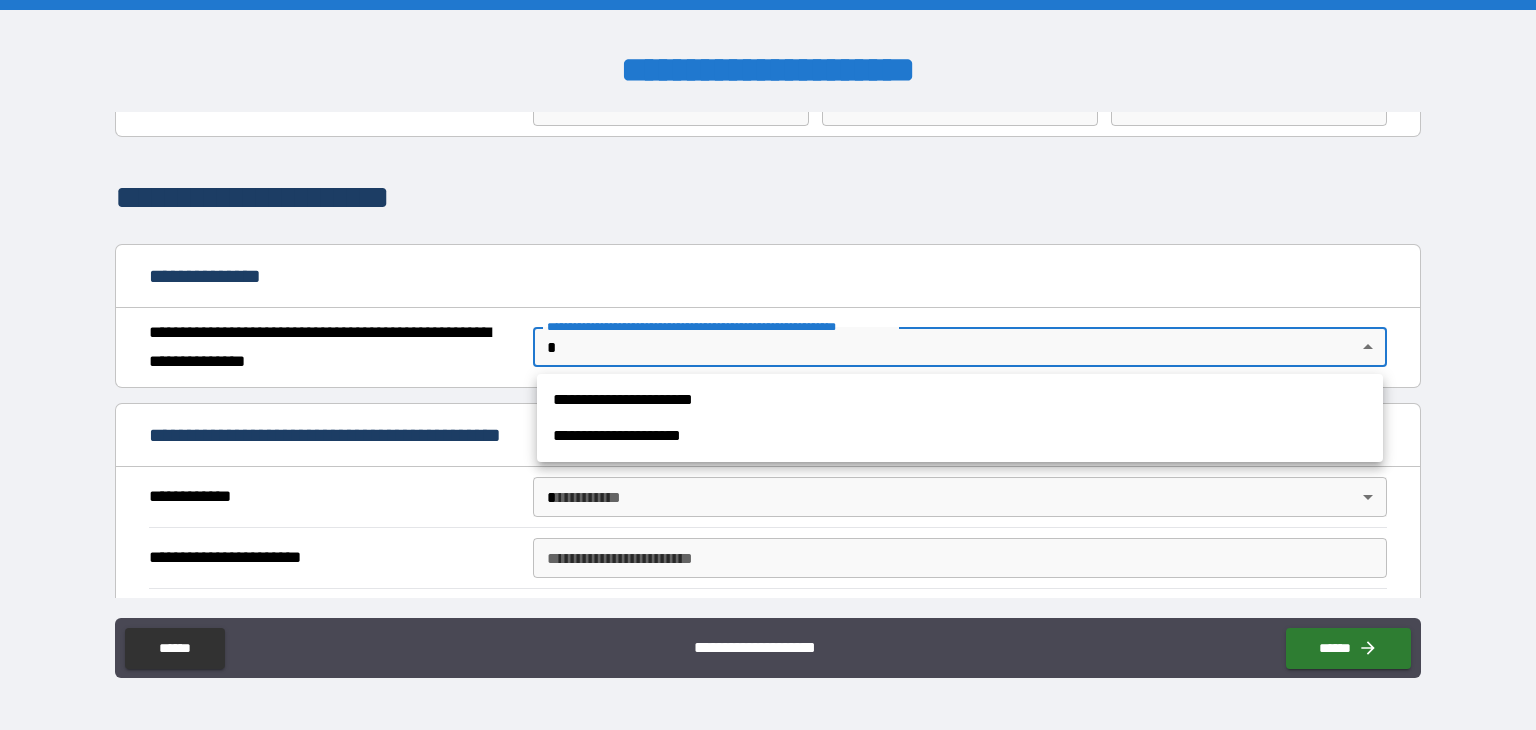 click on "**********" at bounding box center (960, 400) 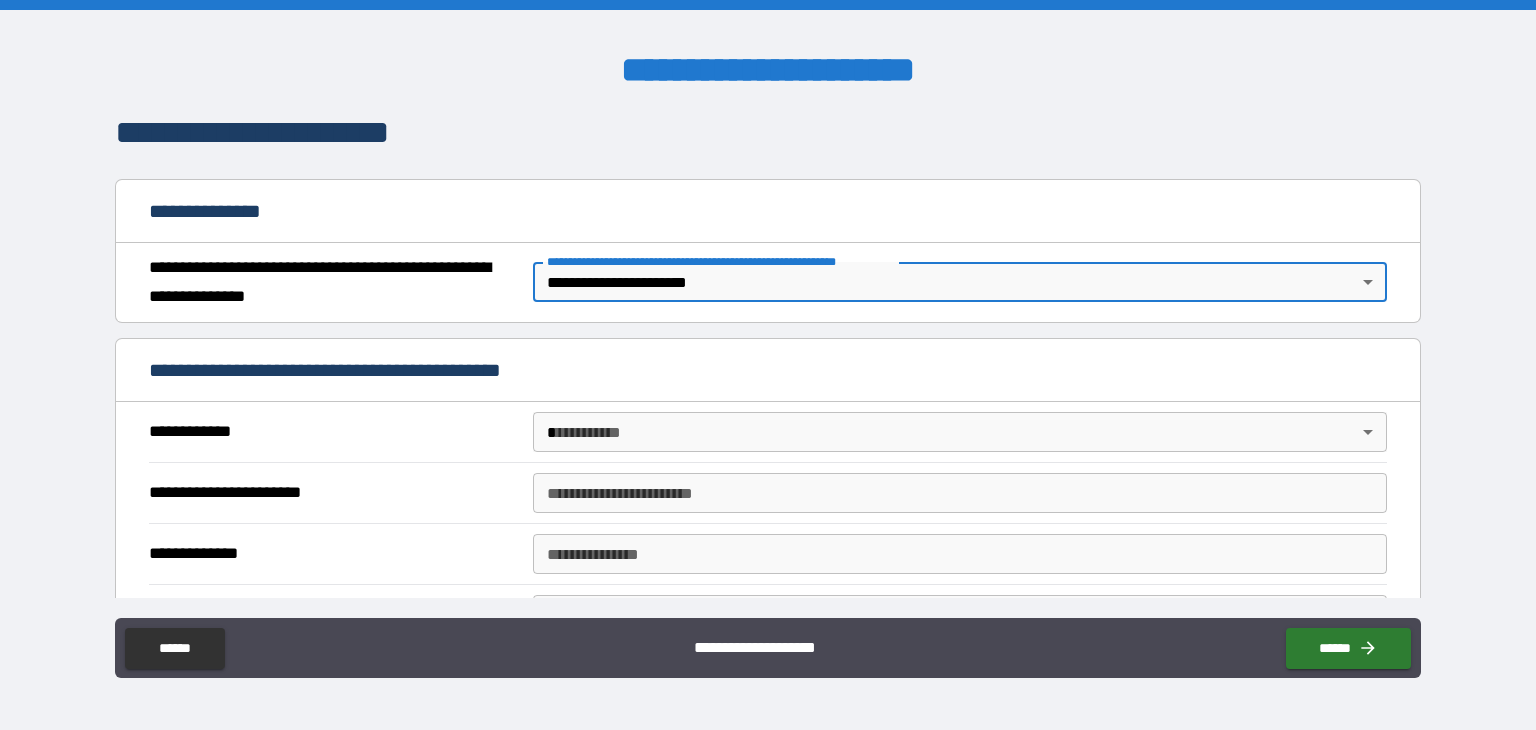 scroll, scrollTop: 200, scrollLeft: 0, axis: vertical 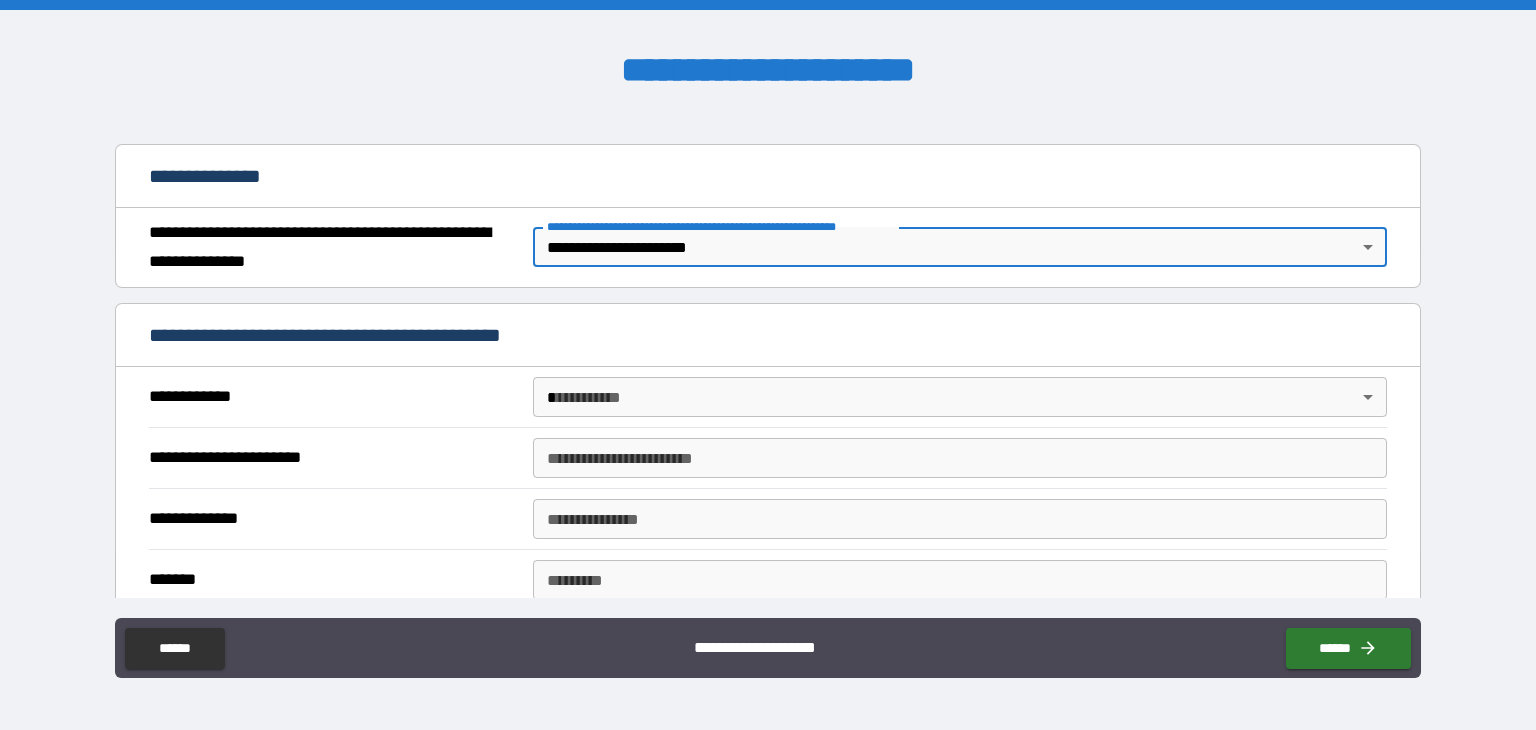 click on "**********" at bounding box center [768, 365] 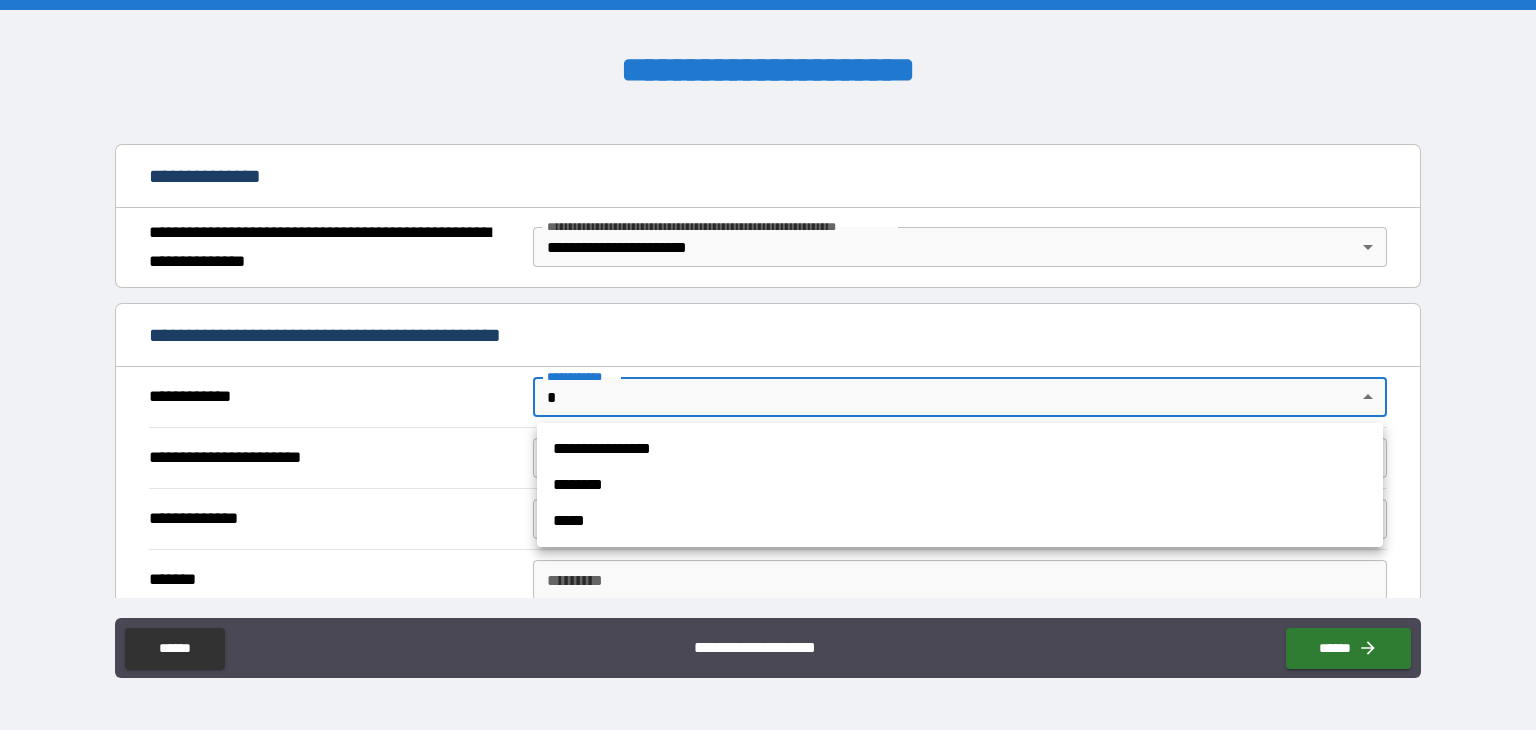 click on "**********" at bounding box center (960, 449) 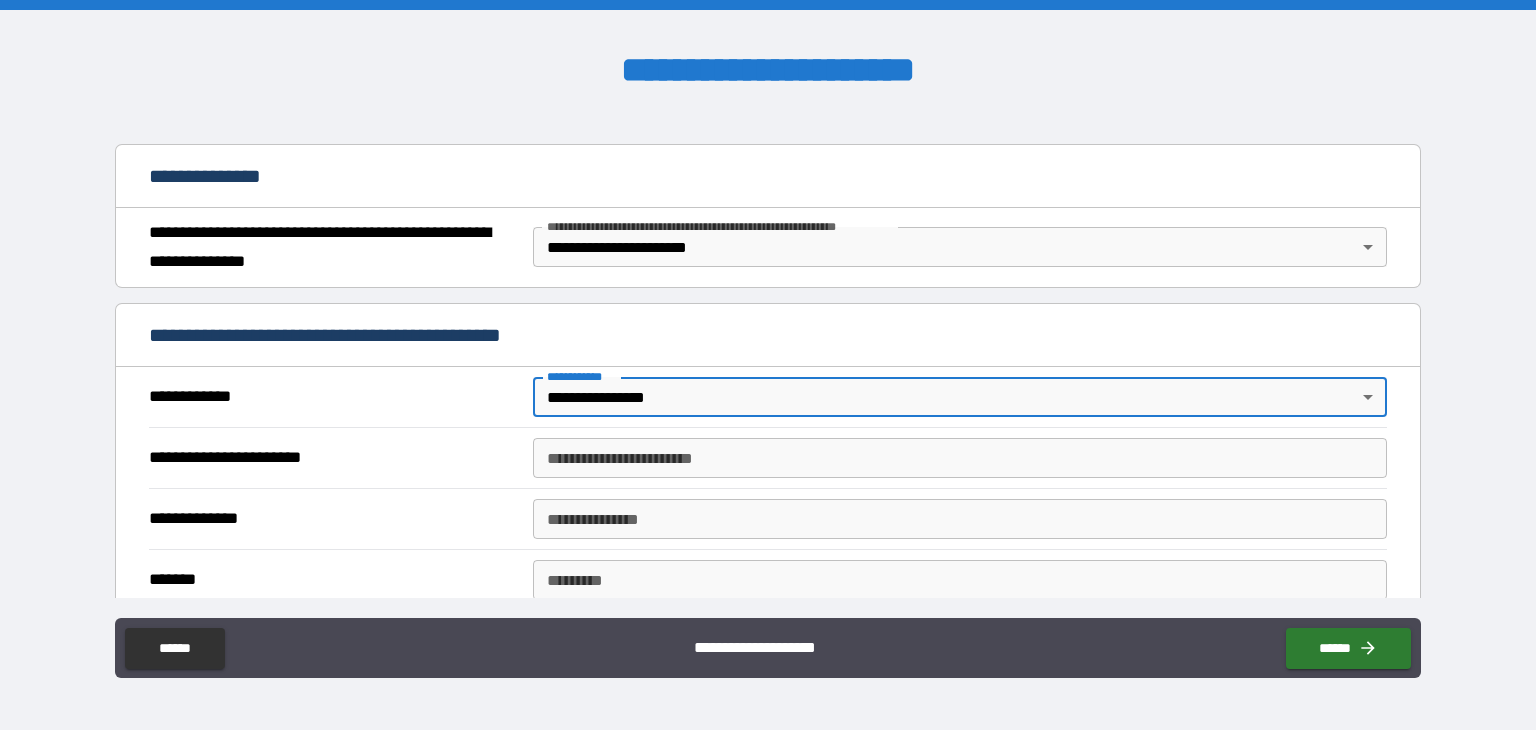 click on "**********" at bounding box center (960, 458) 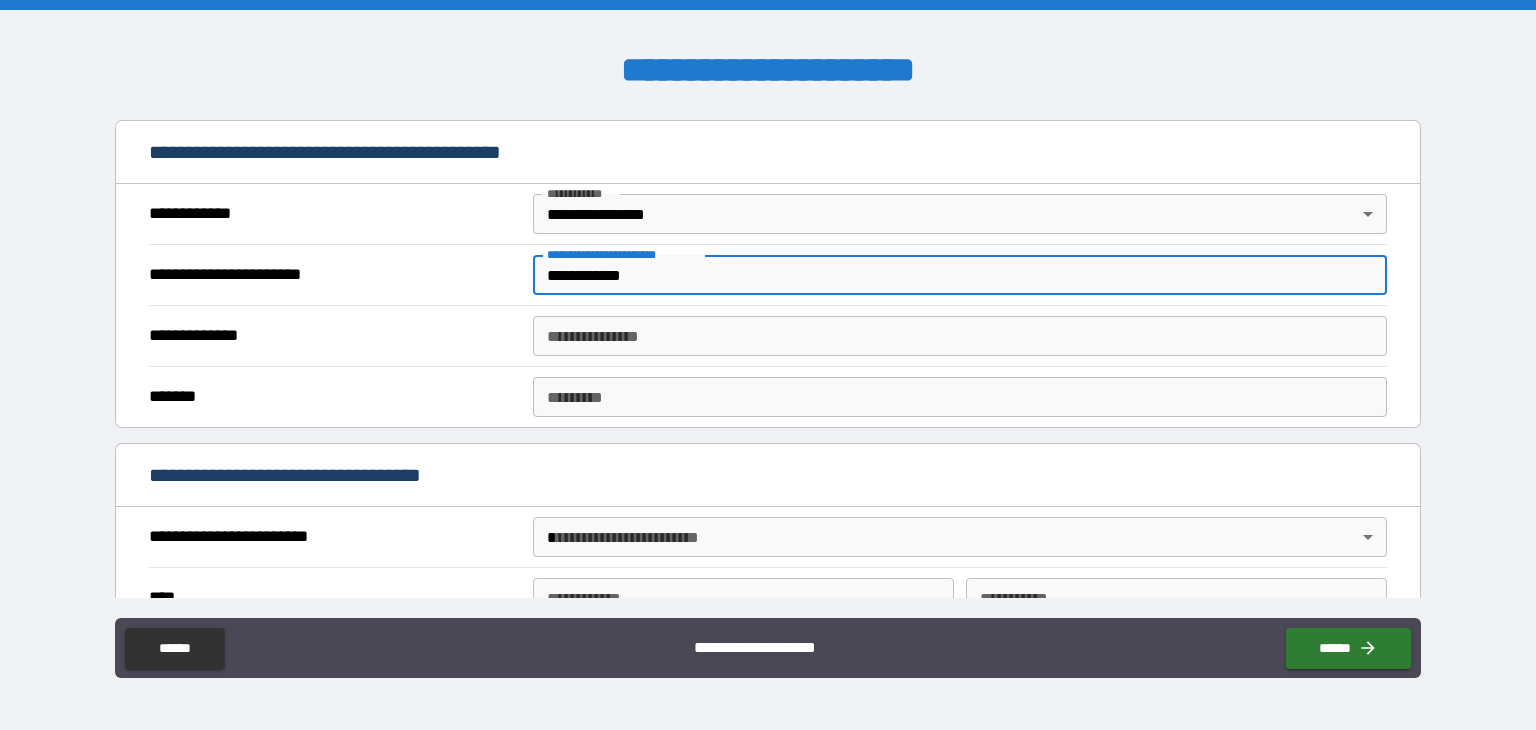 scroll, scrollTop: 400, scrollLeft: 0, axis: vertical 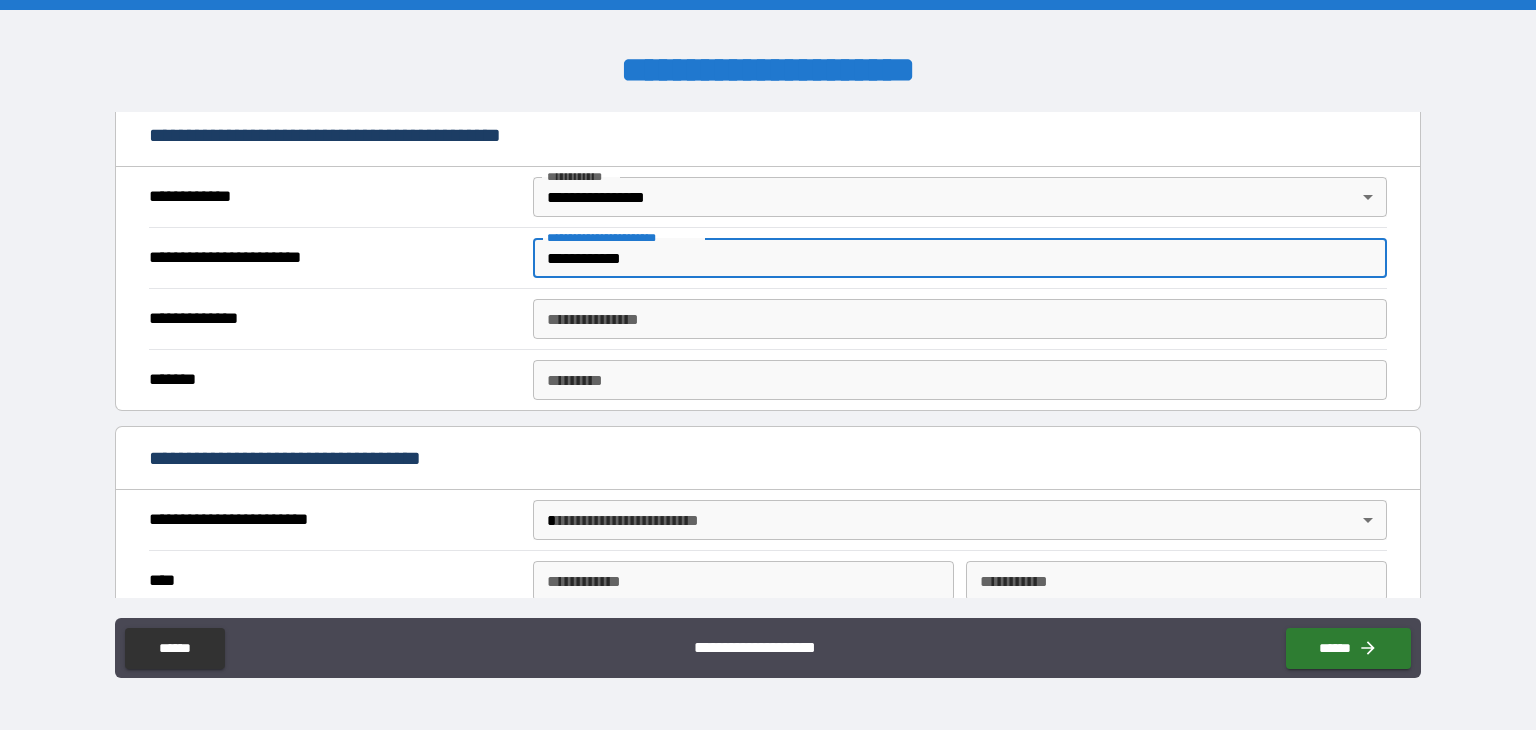 type on "**********" 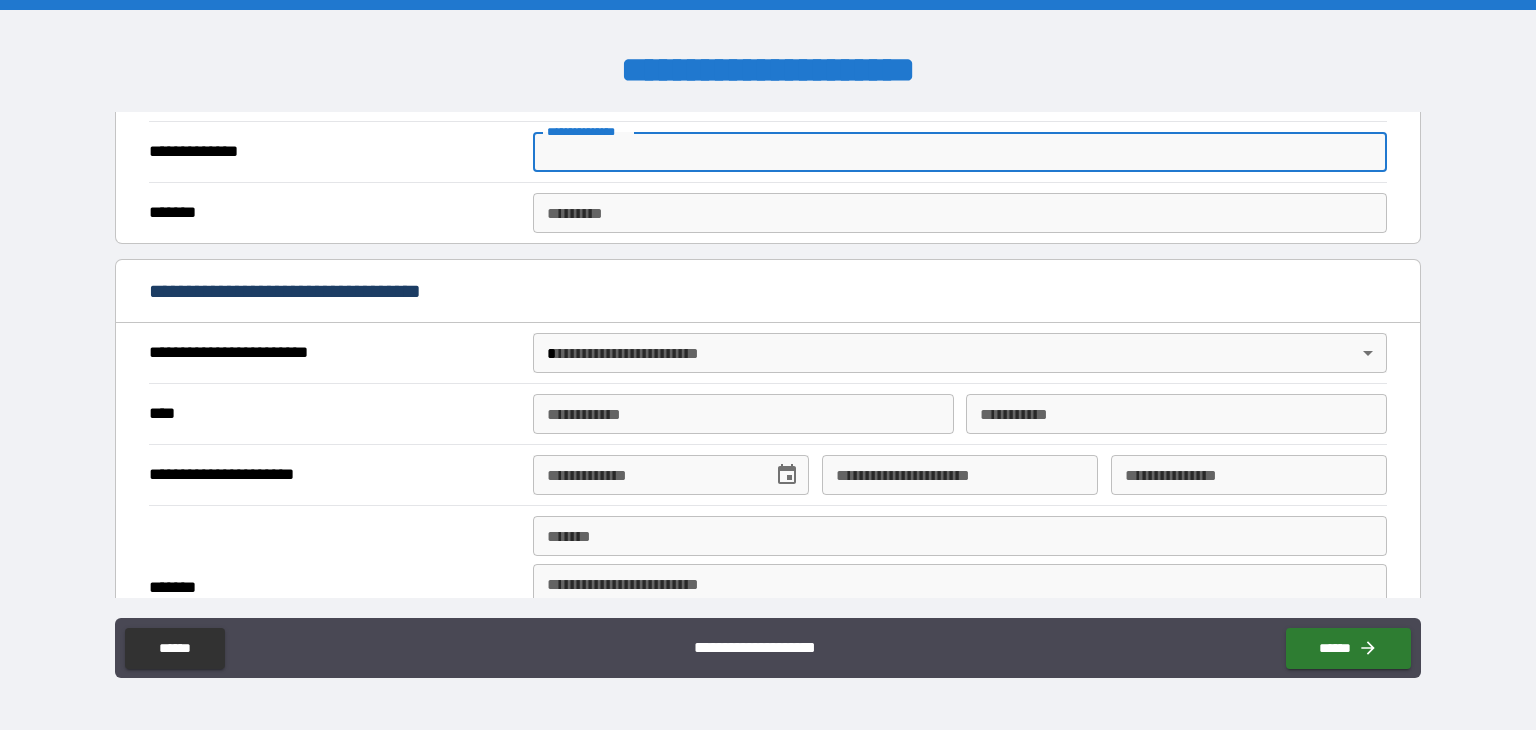 scroll, scrollTop: 600, scrollLeft: 0, axis: vertical 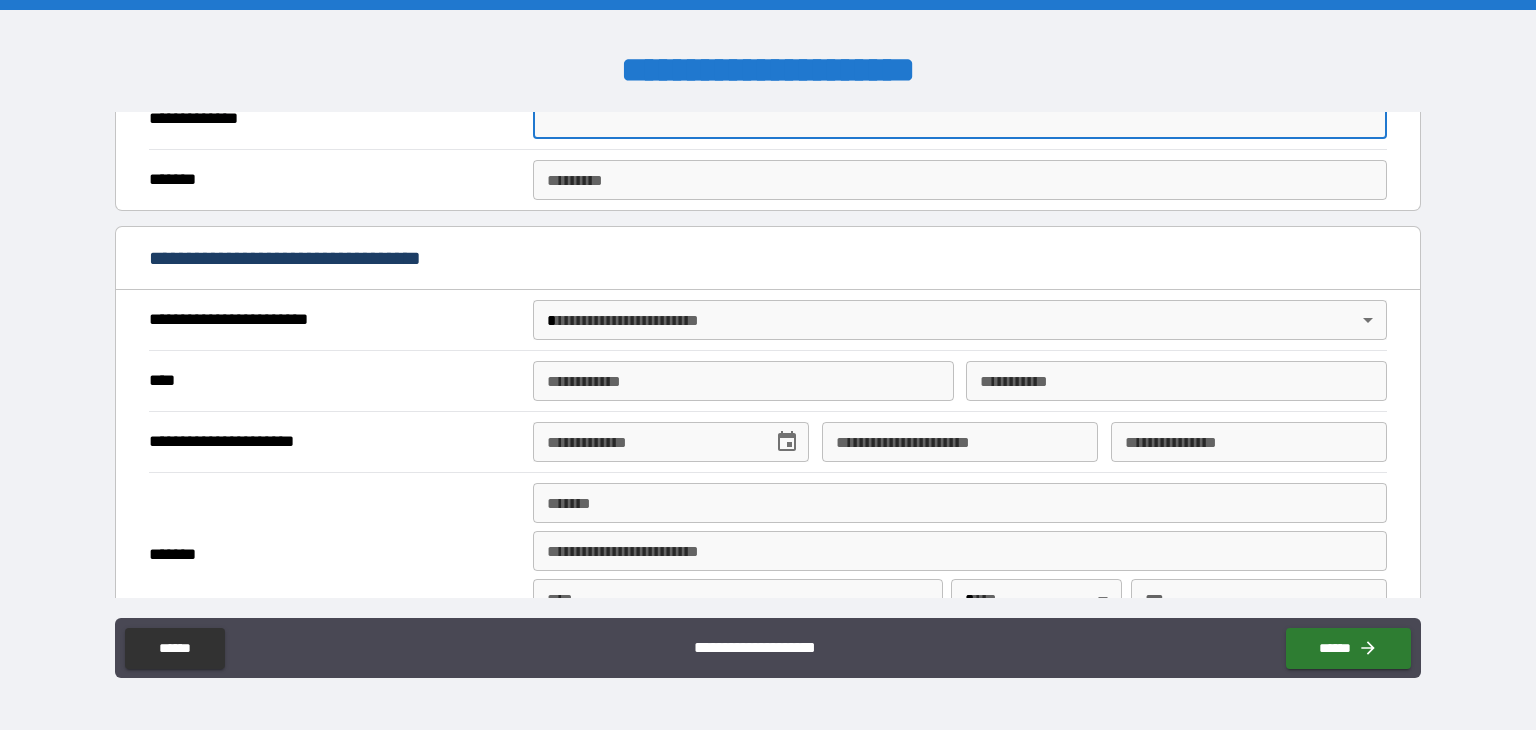 click on "**********" at bounding box center [768, 365] 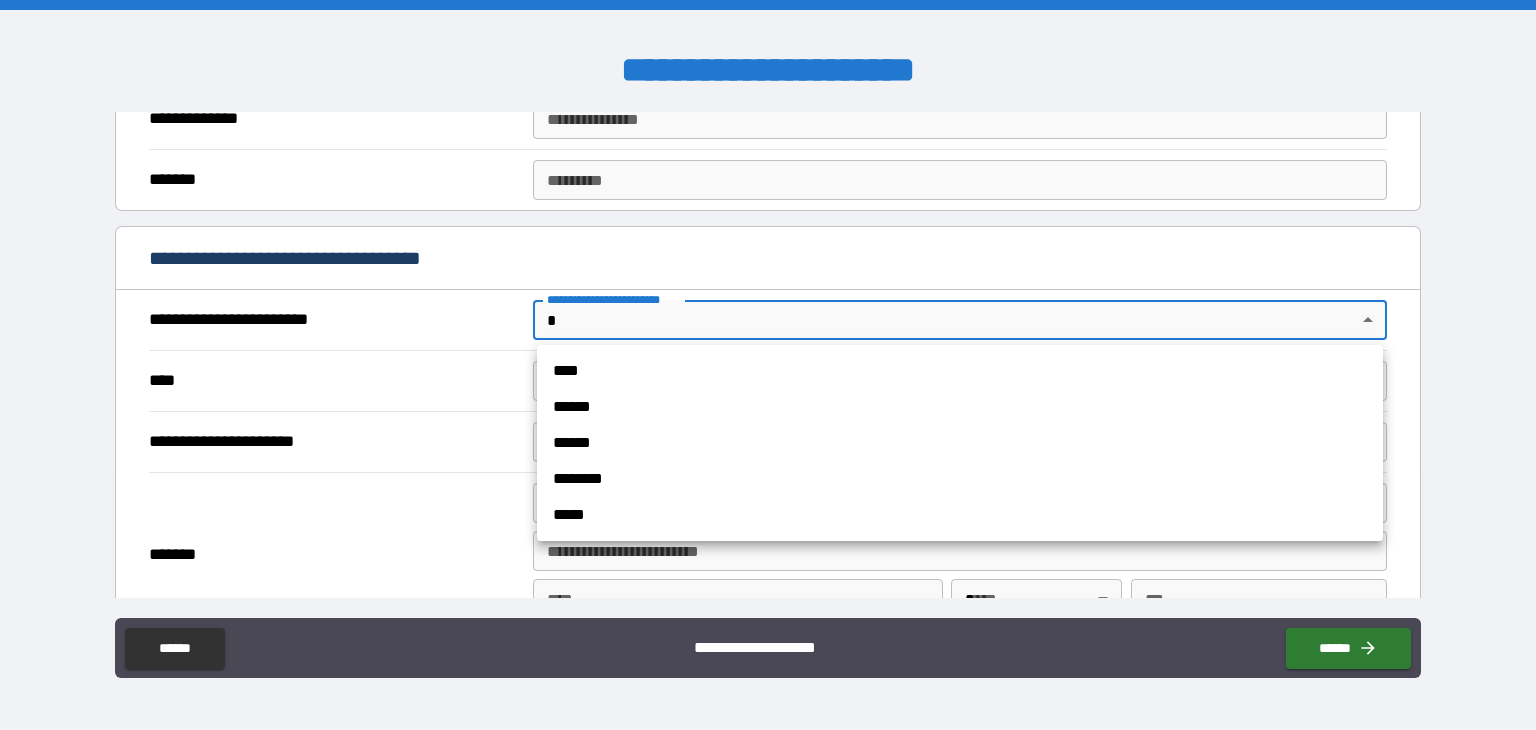 click on "****" at bounding box center (960, 371) 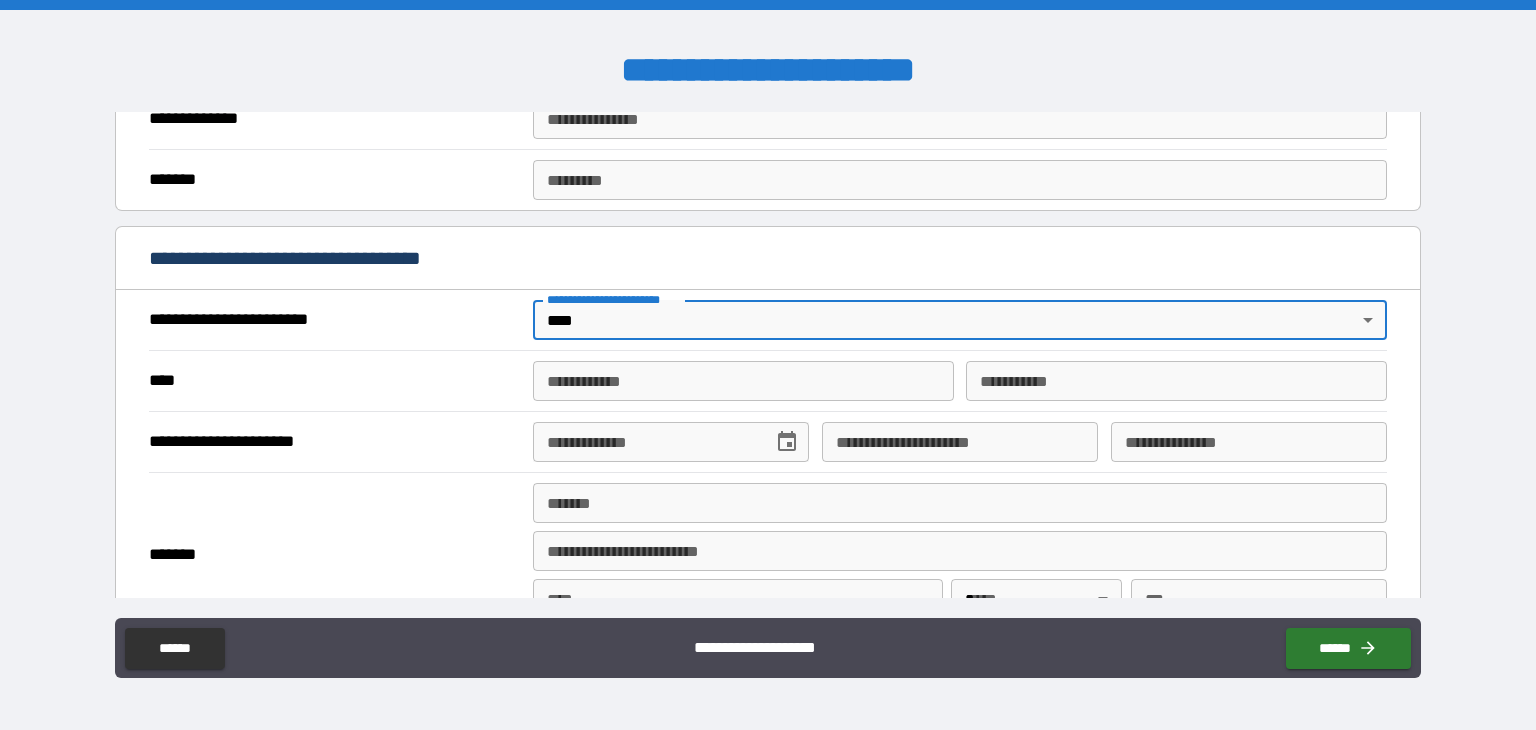 click on "**********" at bounding box center [743, 381] 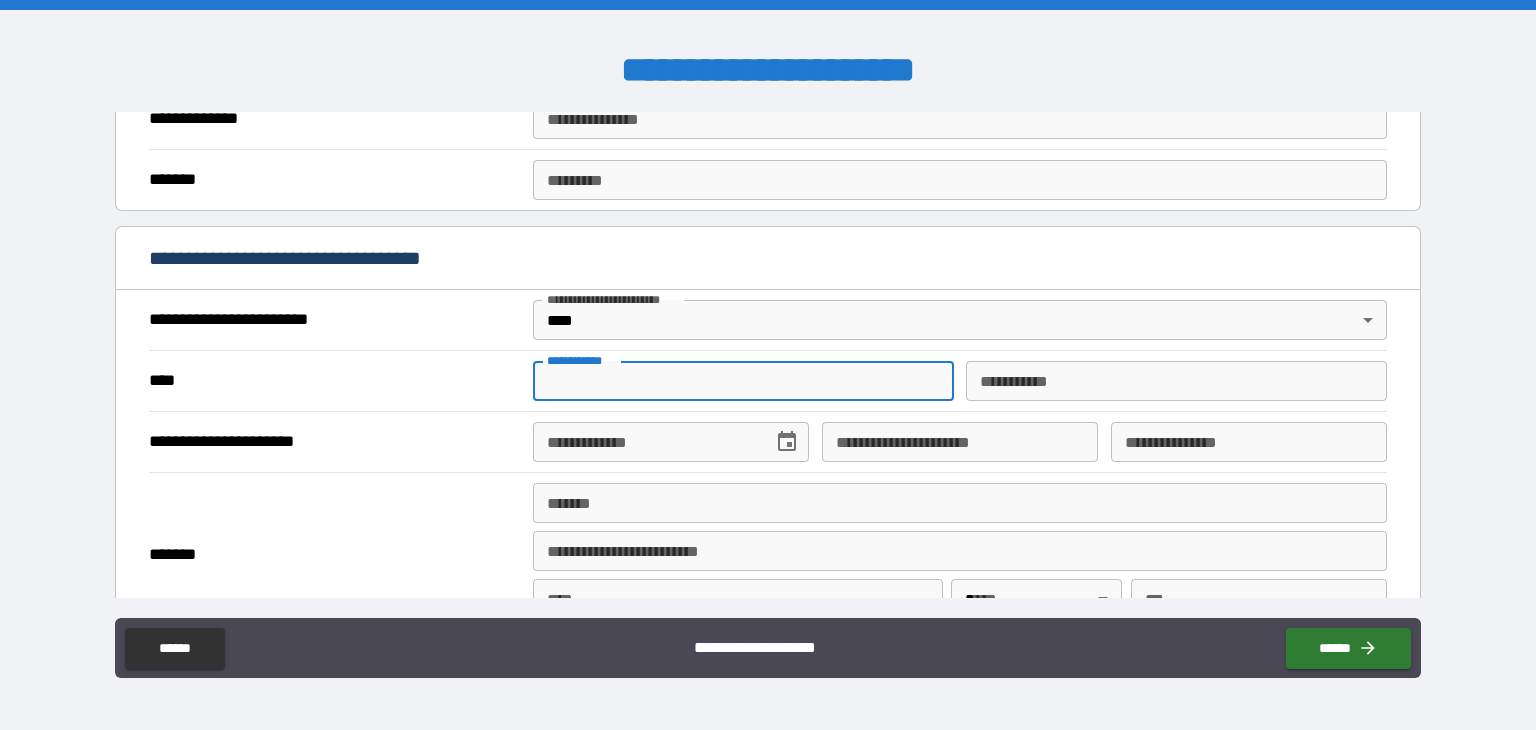 click on "**********" at bounding box center (743, 381) 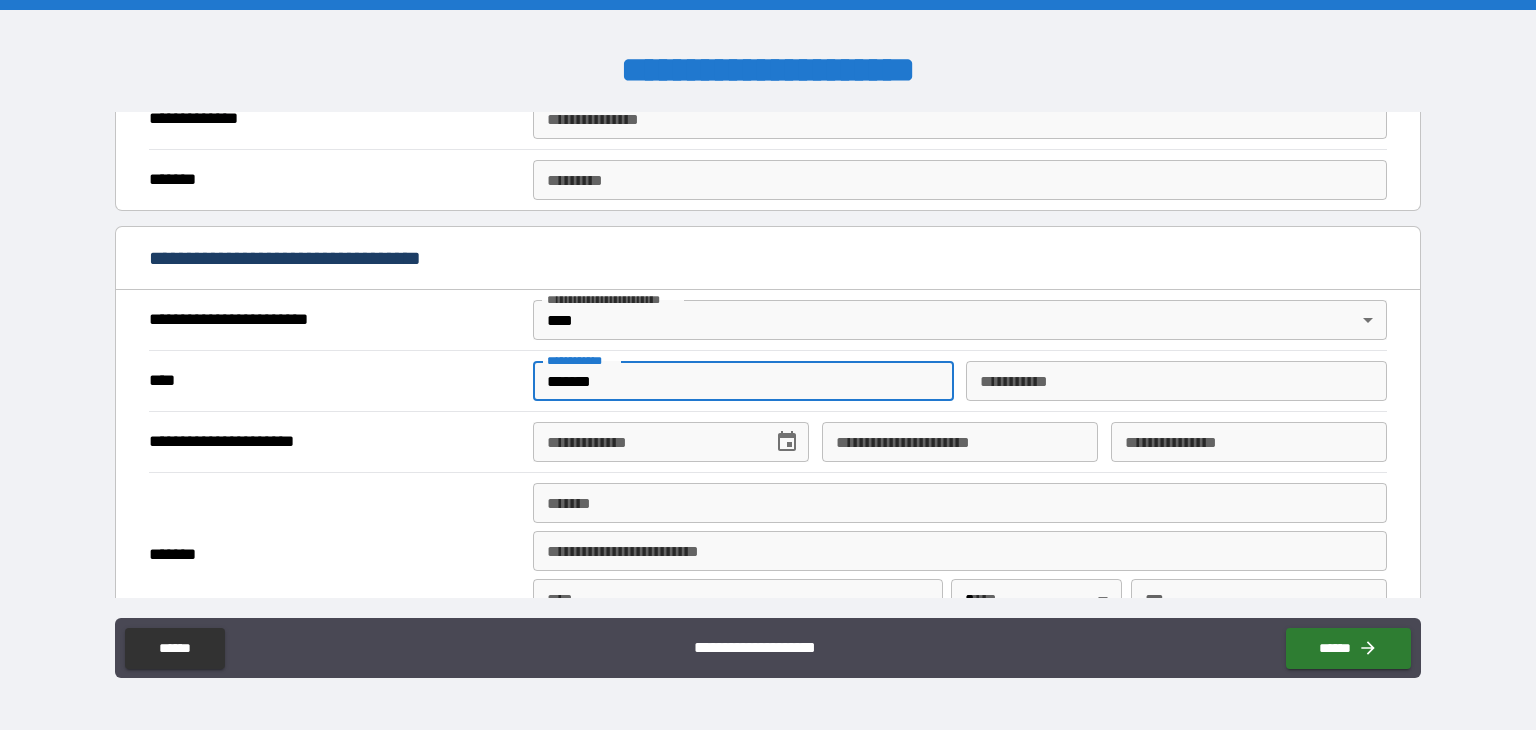 type on "*******" 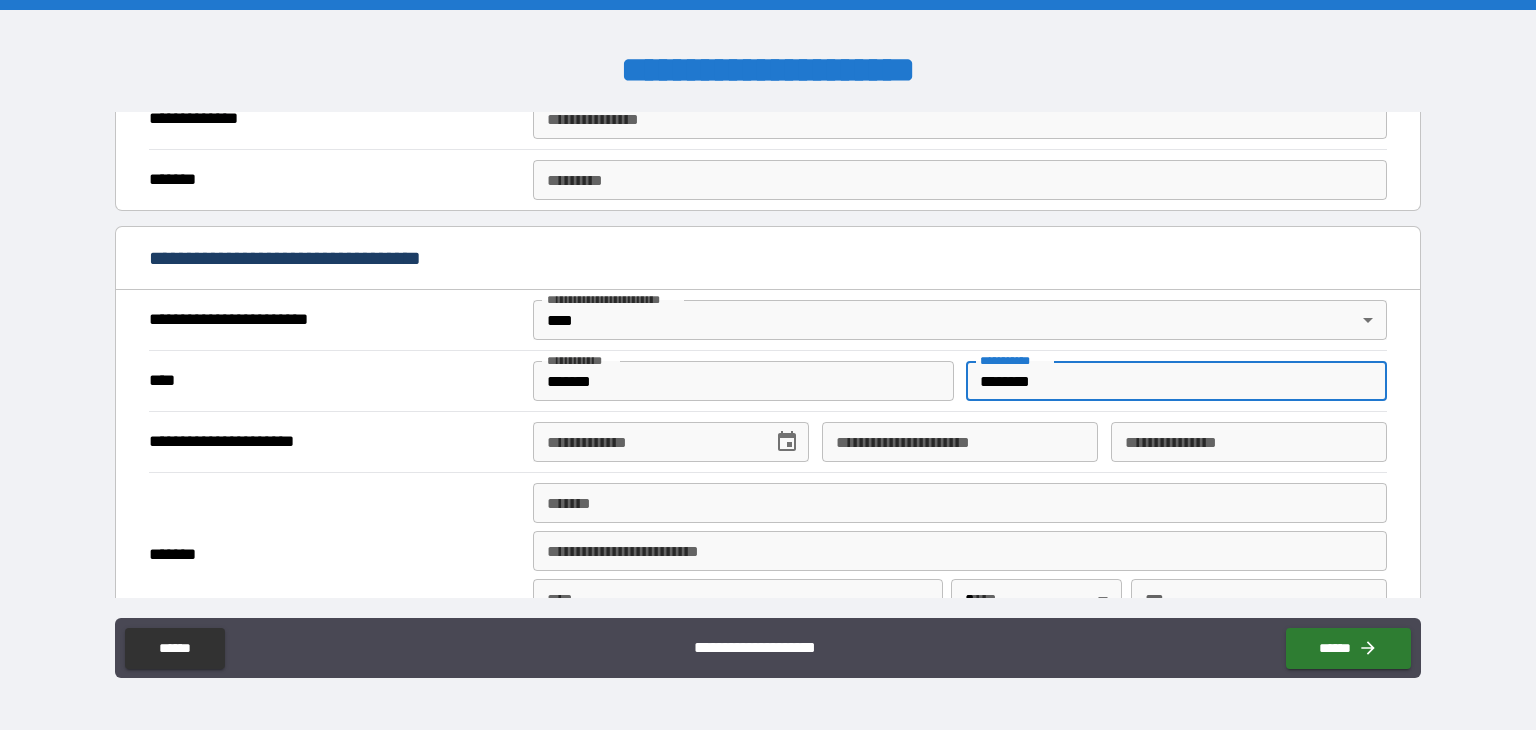 type on "********" 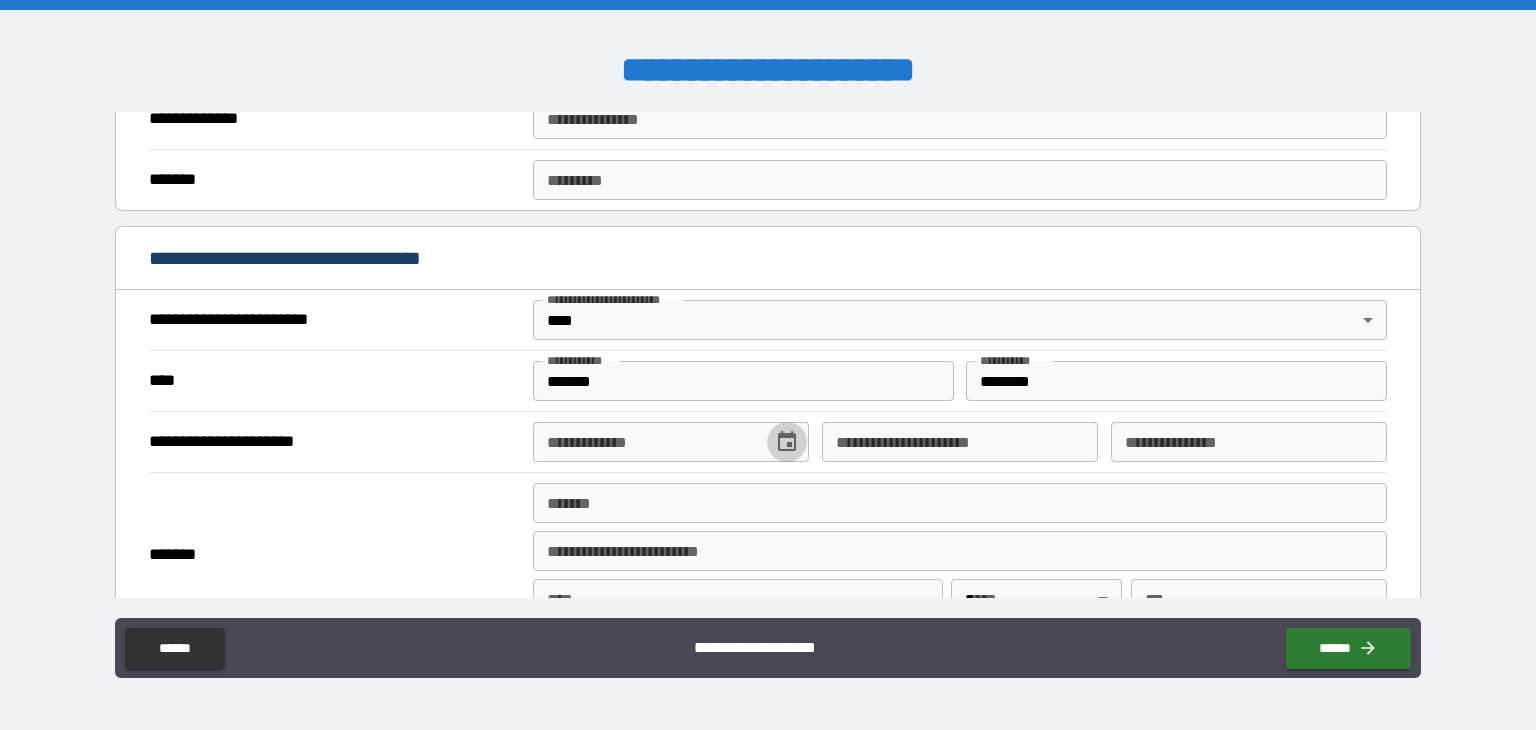 click 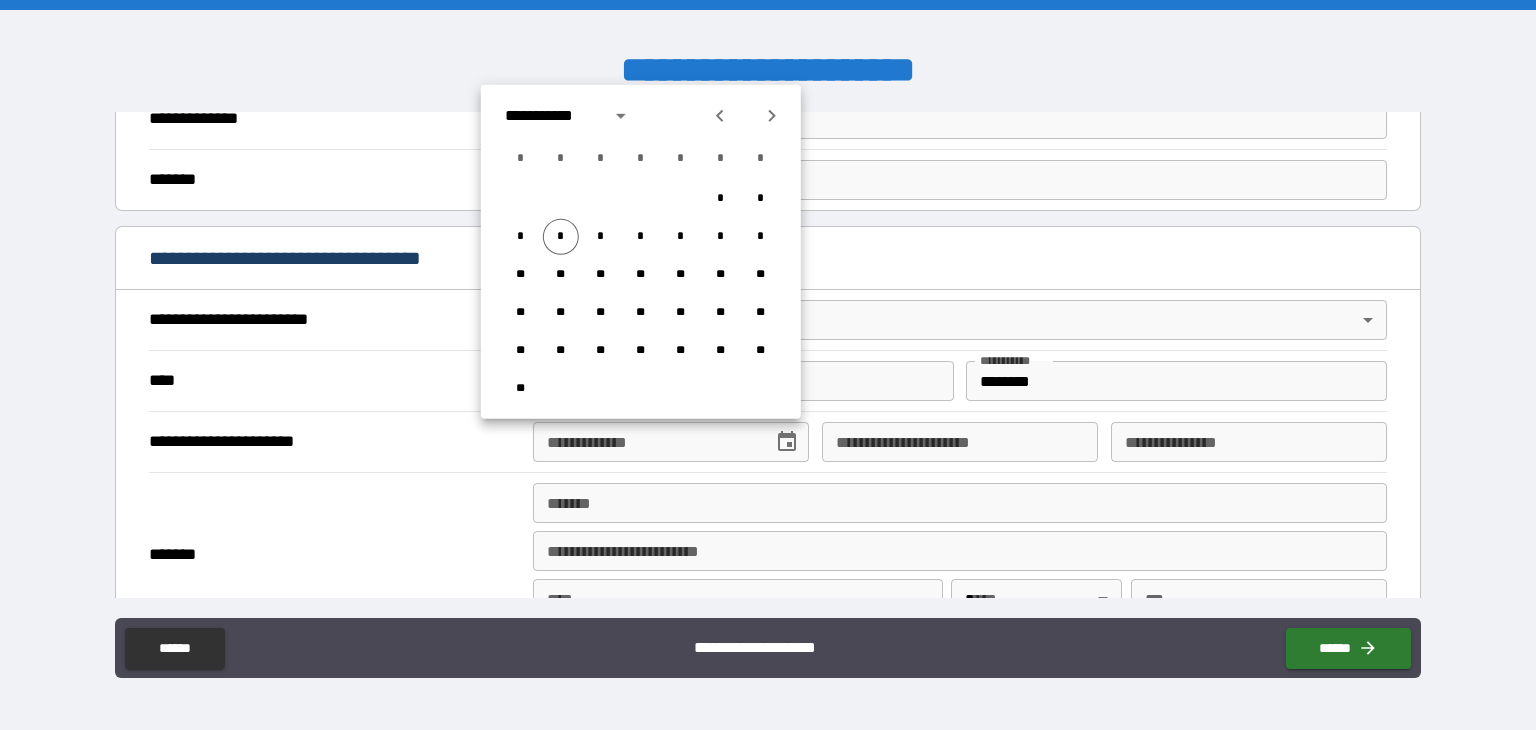 click on "**********" at bounding box center (551, 116) 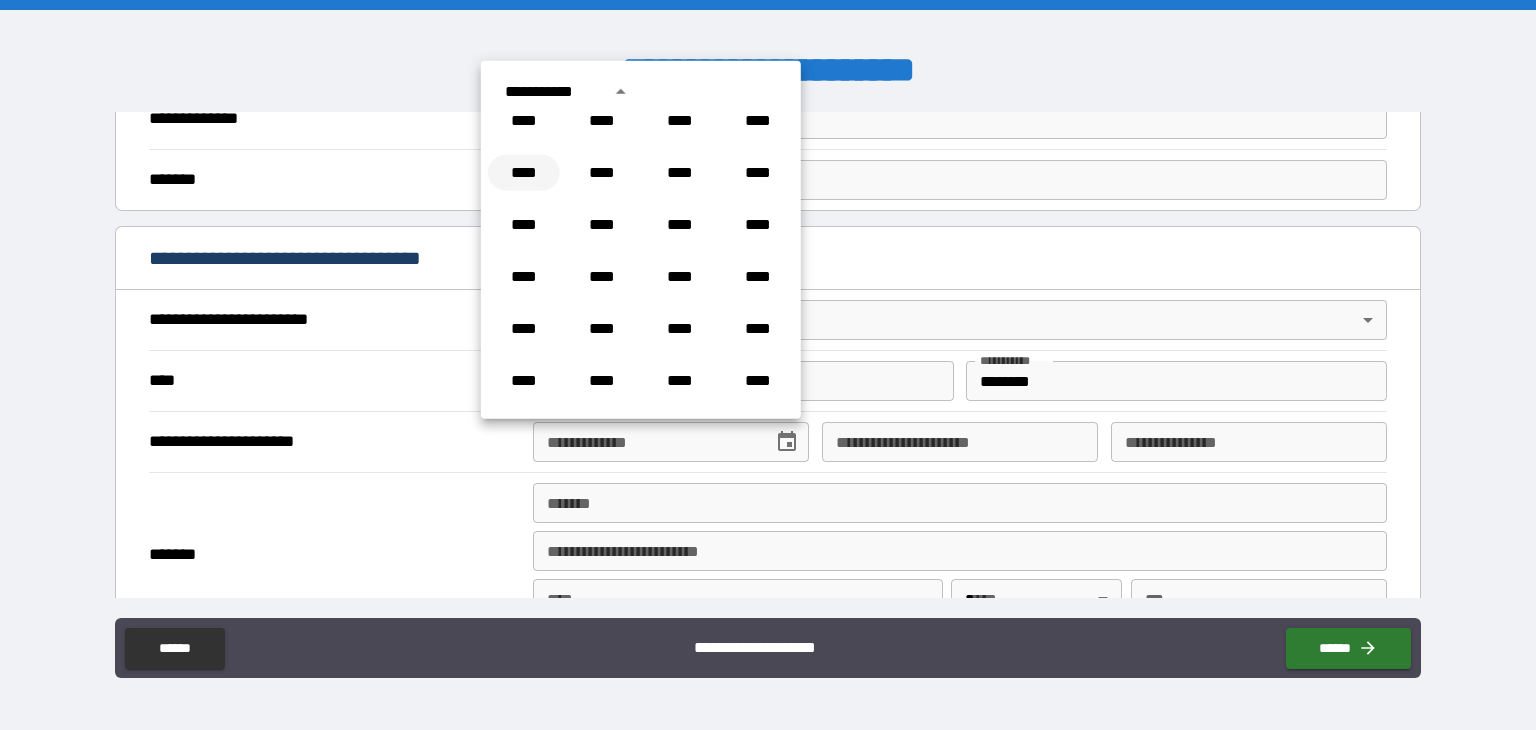 scroll, scrollTop: 986, scrollLeft: 0, axis: vertical 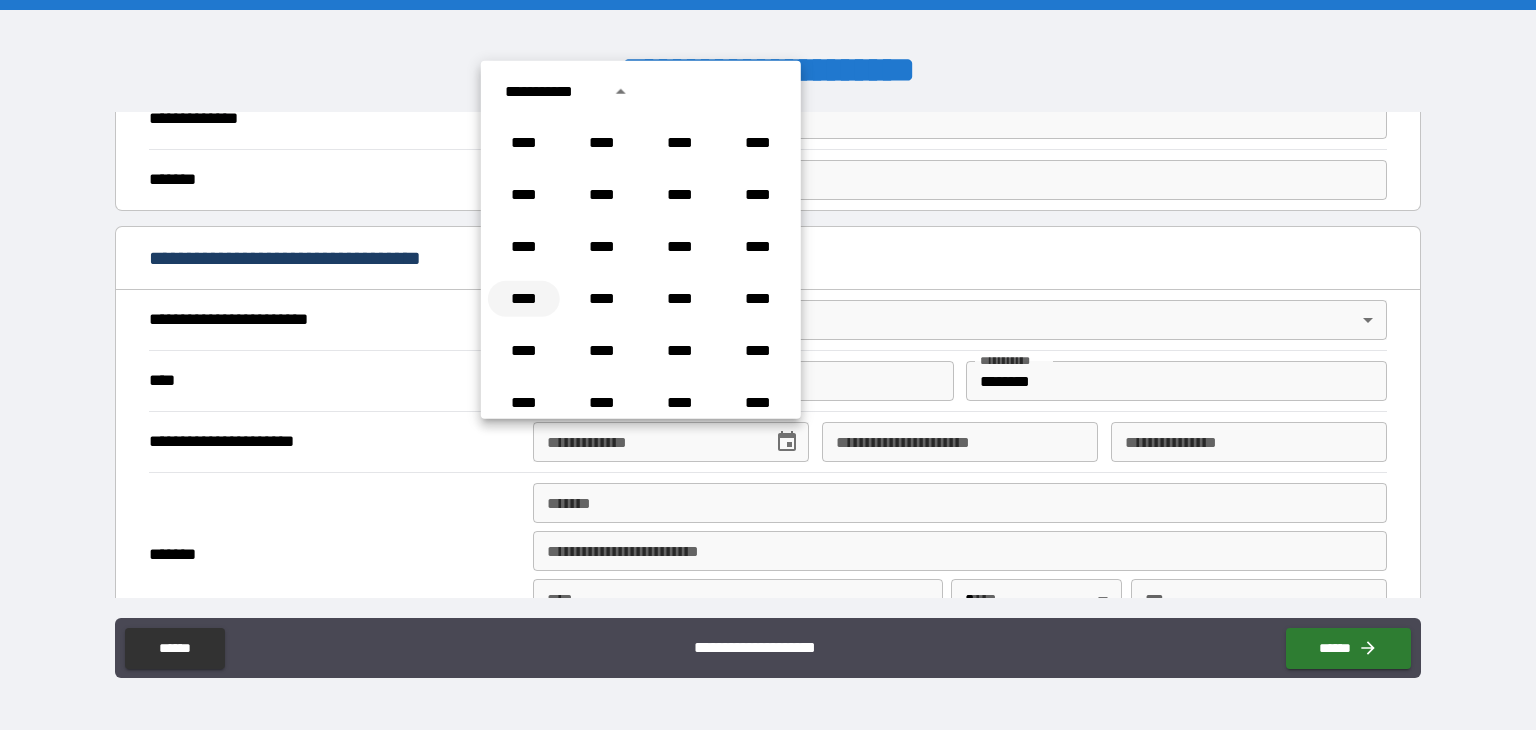 click on "****" at bounding box center (524, 299) 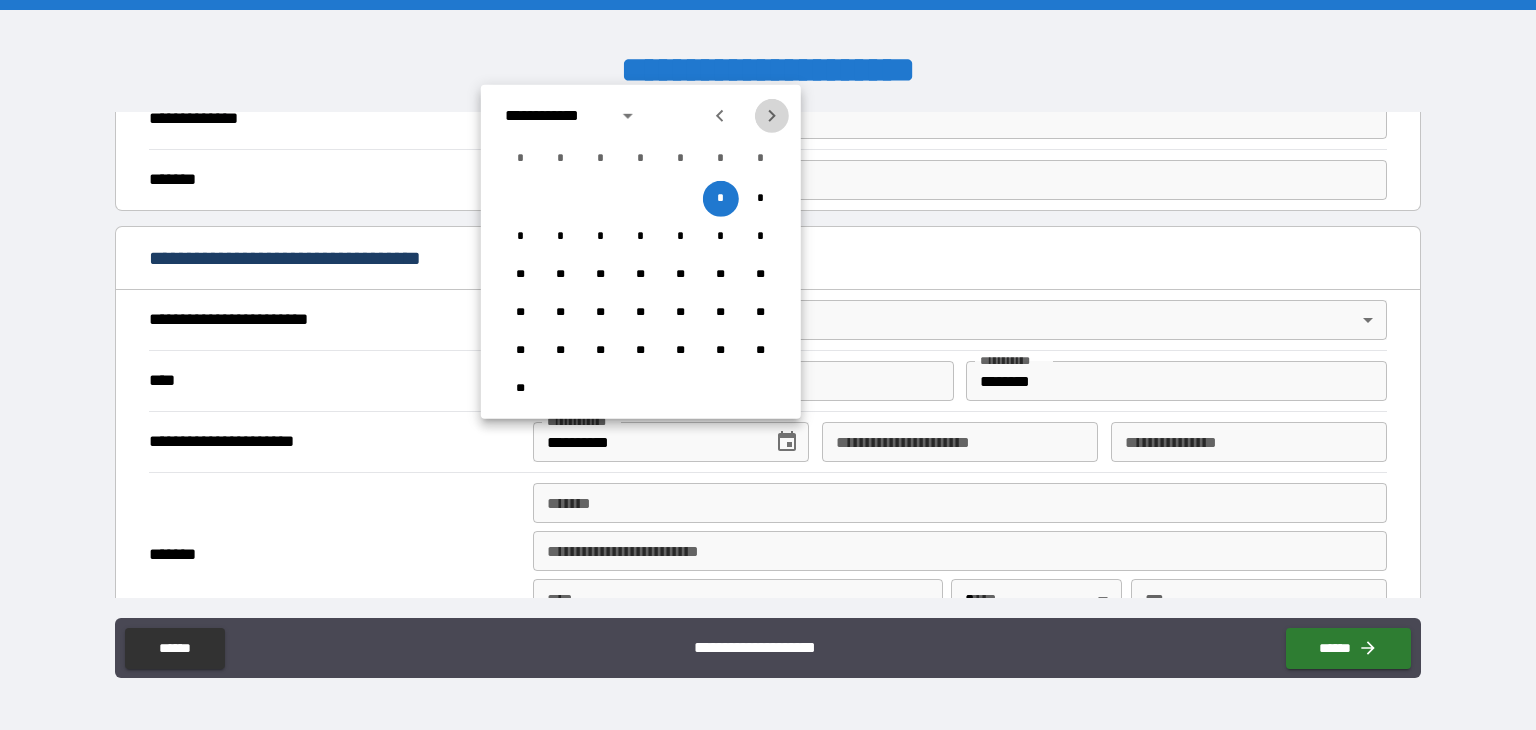 click 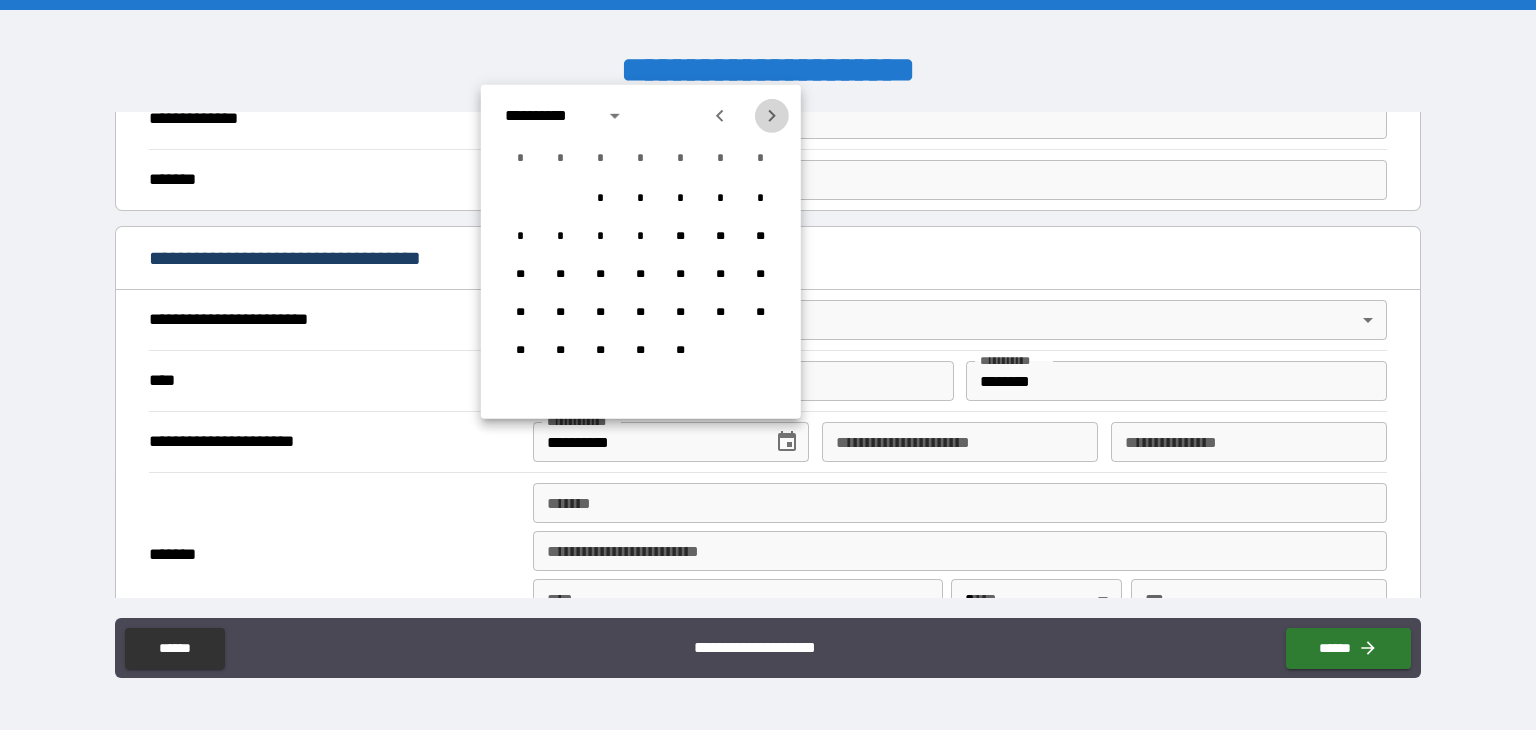 click 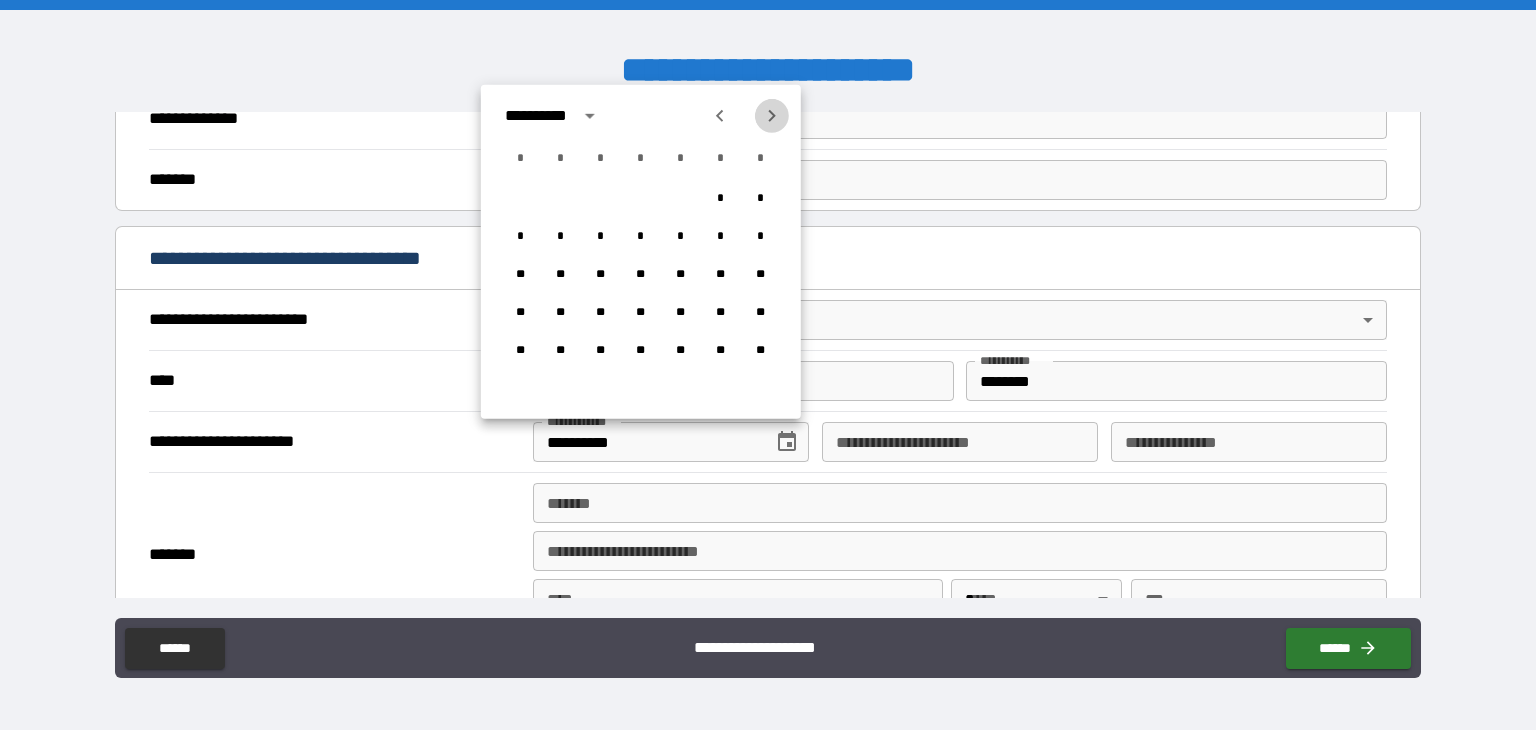 click 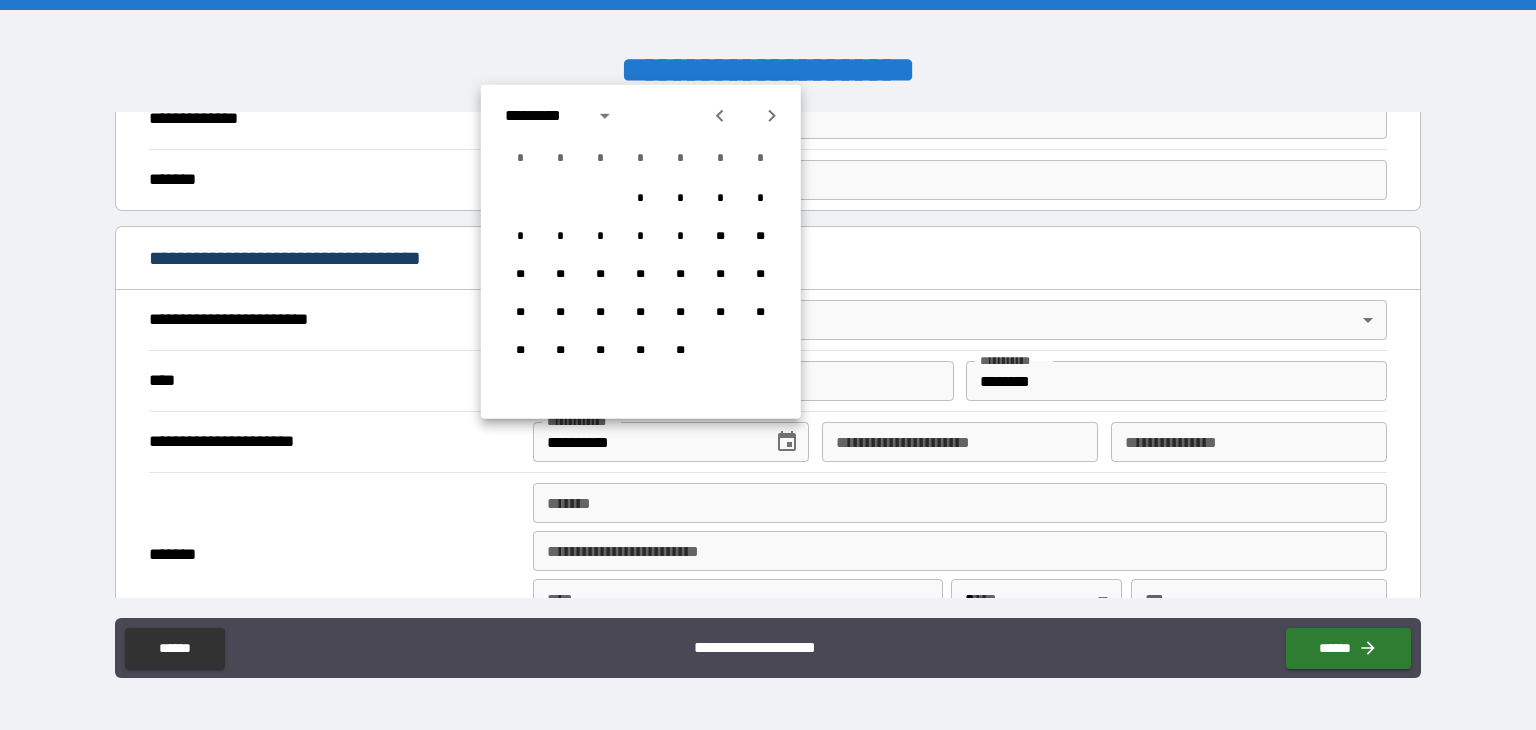 click 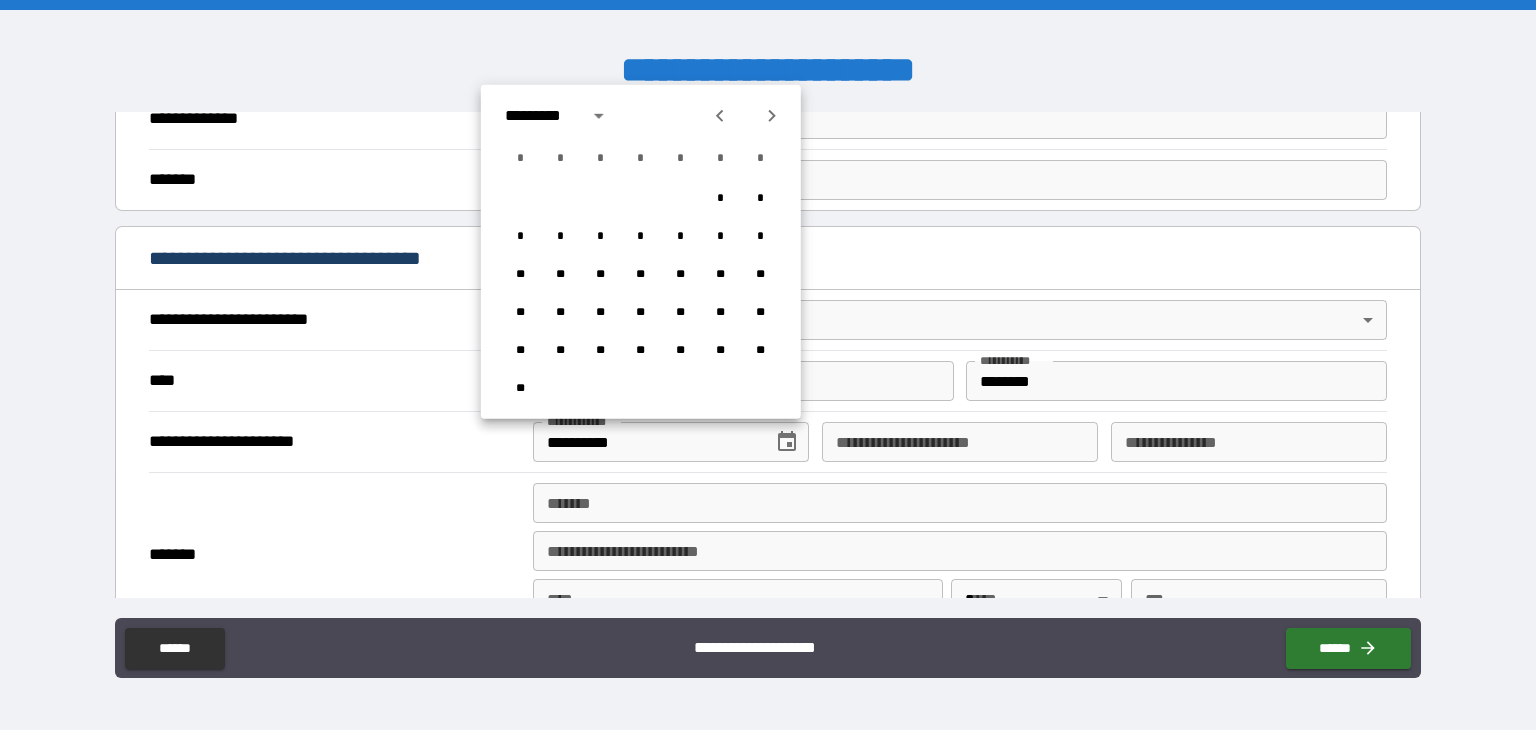 click 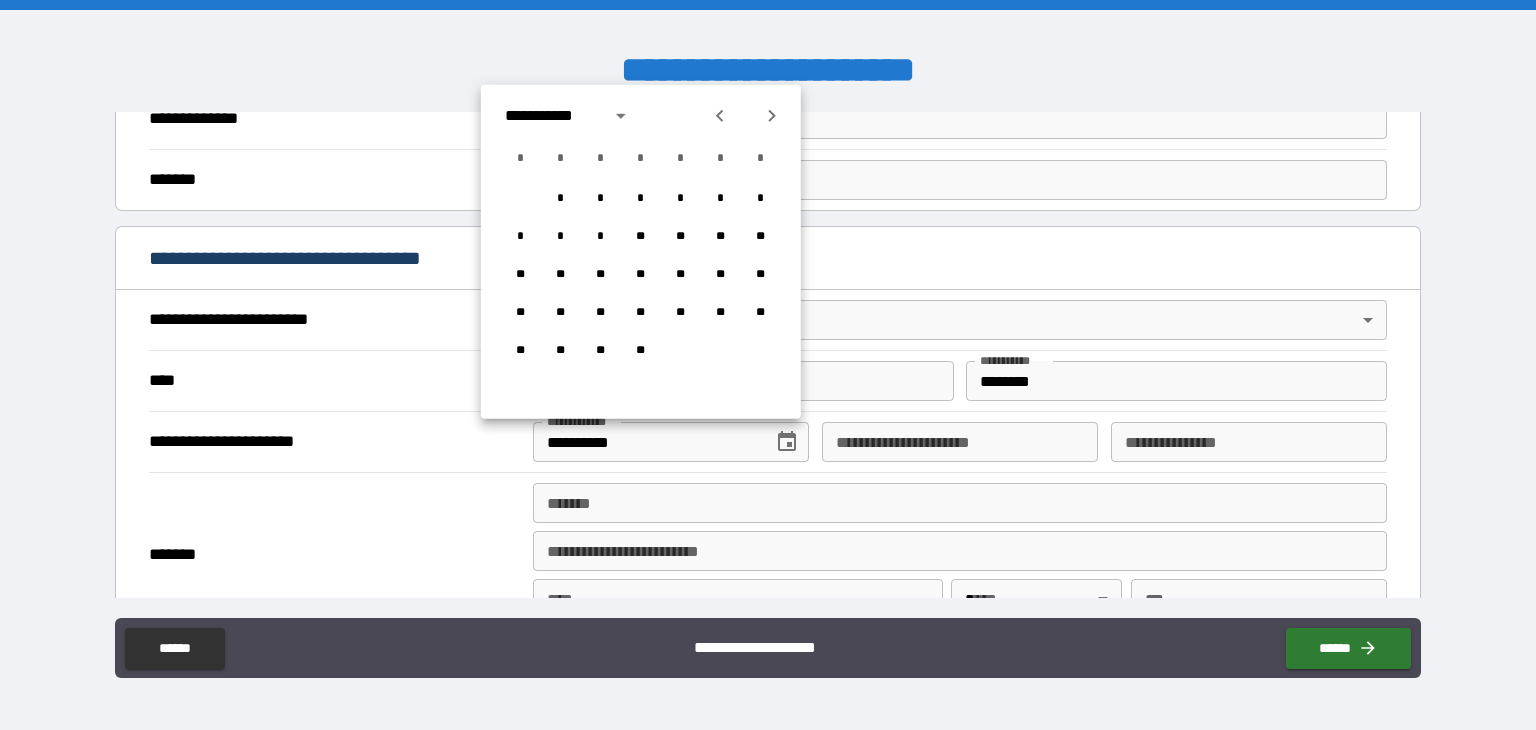 click 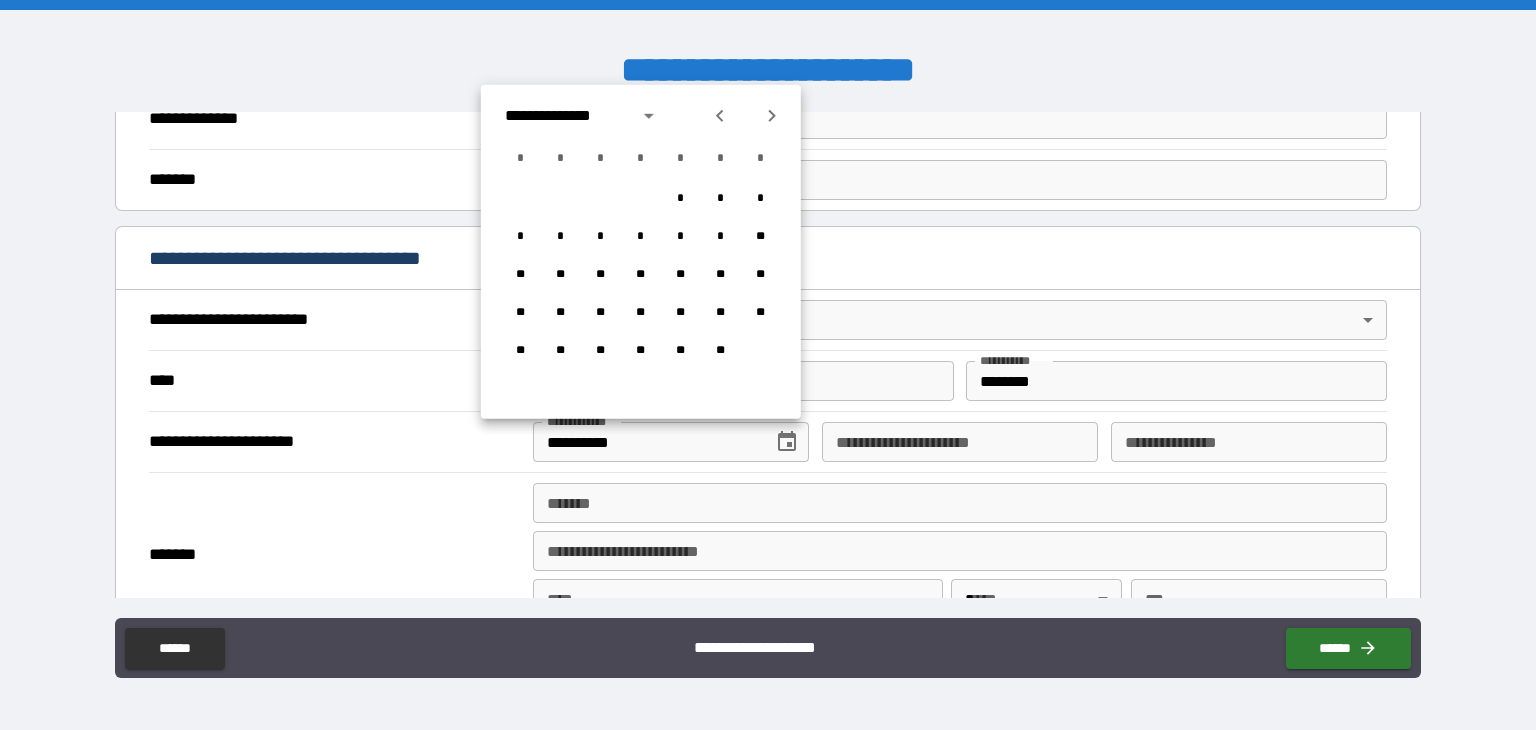 click 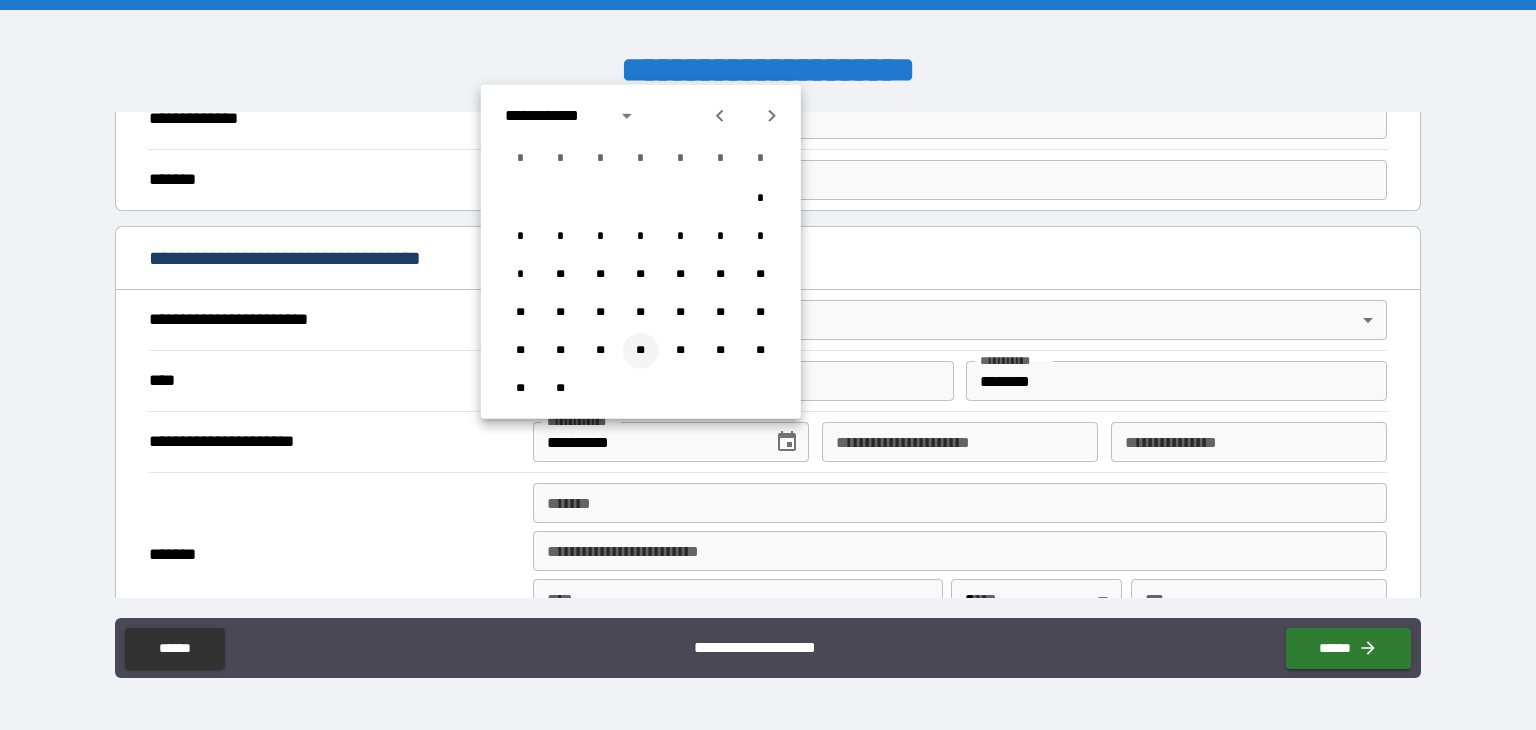 click on "**" at bounding box center (641, 351) 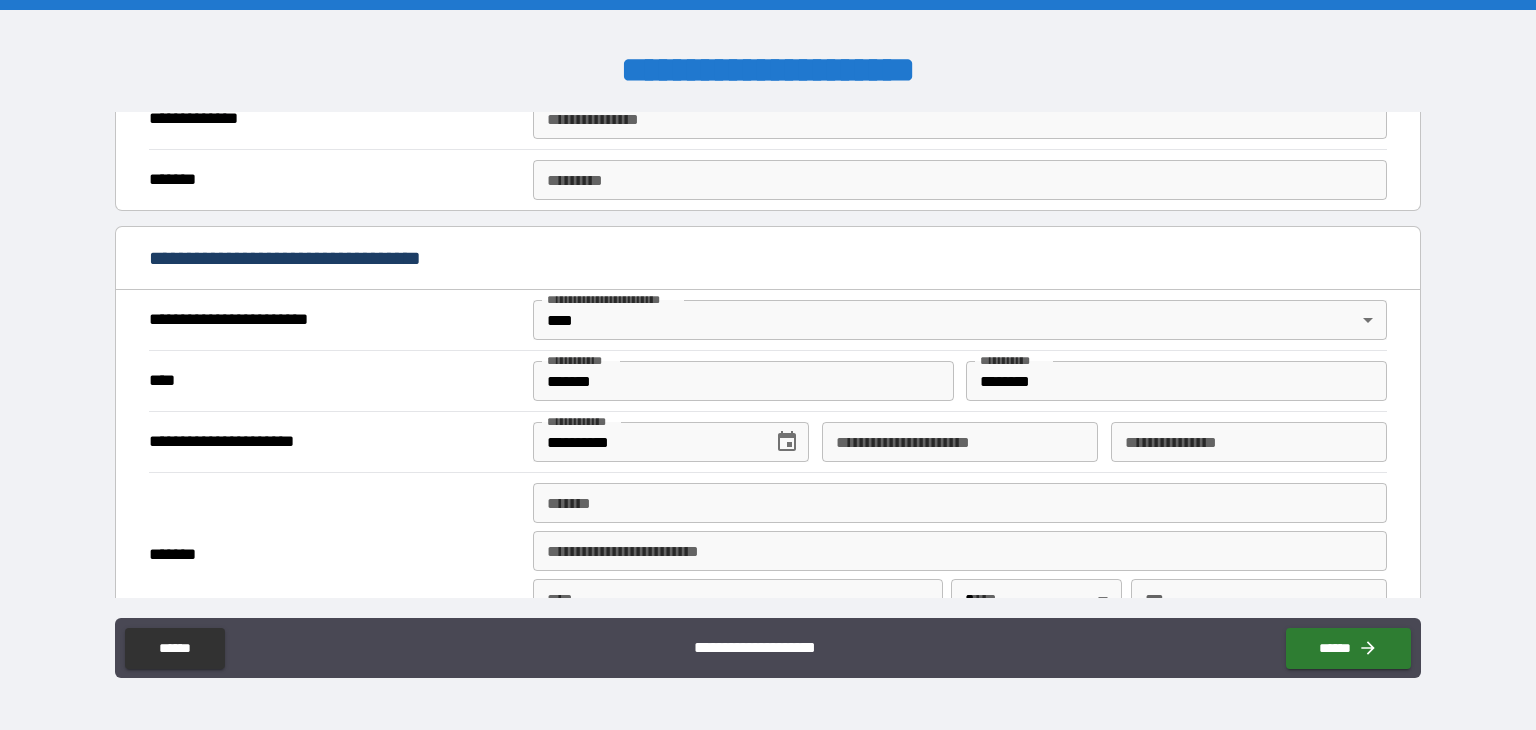 click on "**********" at bounding box center (960, 442) 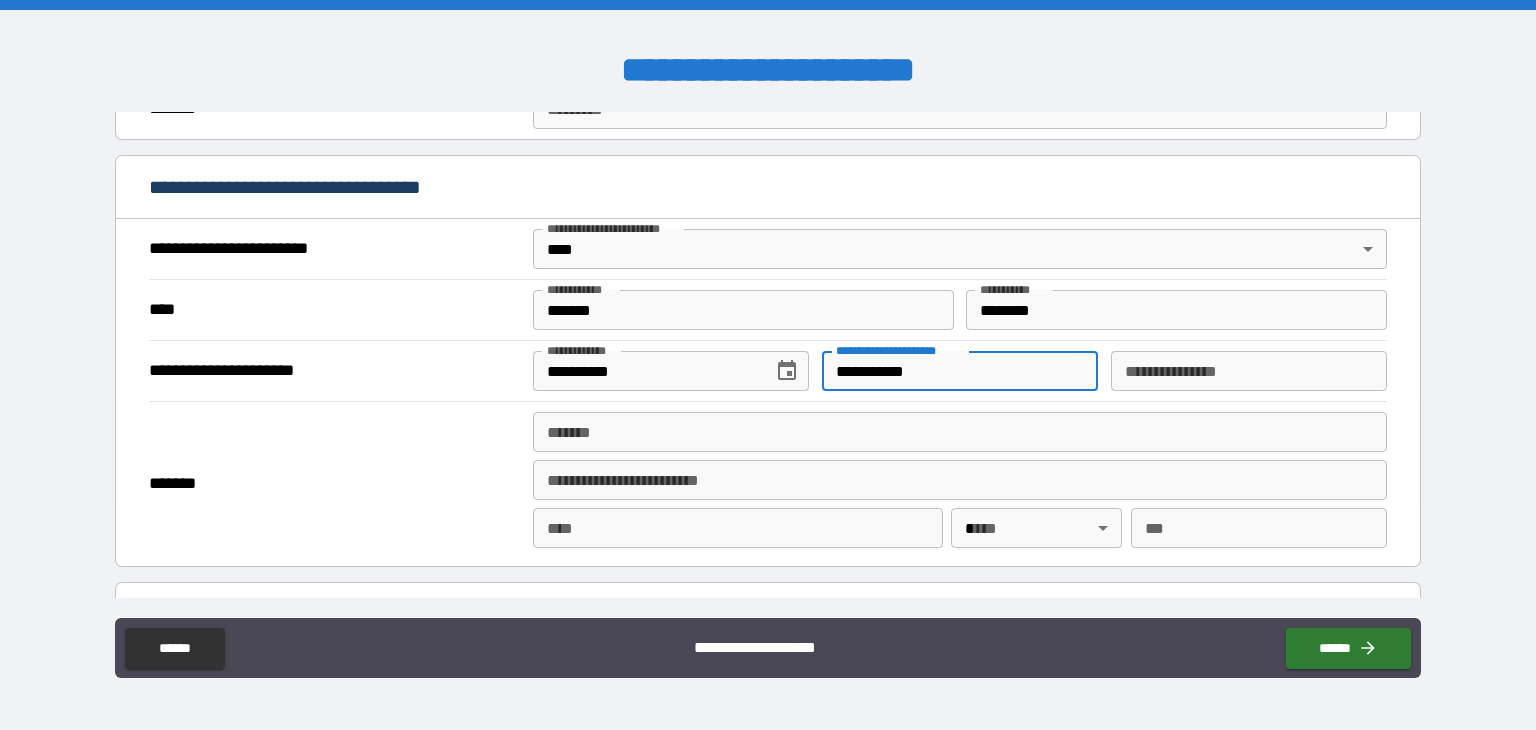 scroll, scrollTop: 700, scrollLeft: 0, axis: vertical 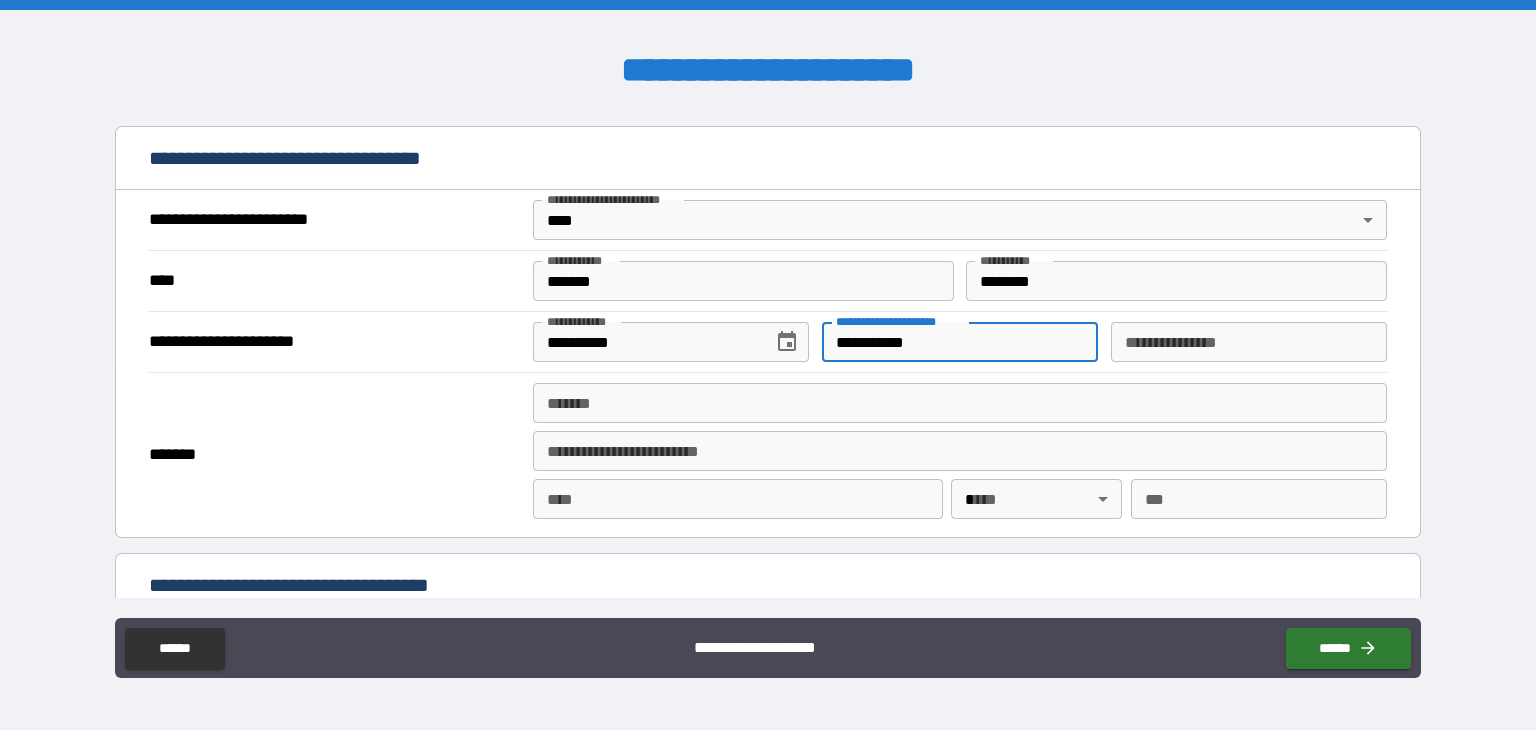 type on "**********" 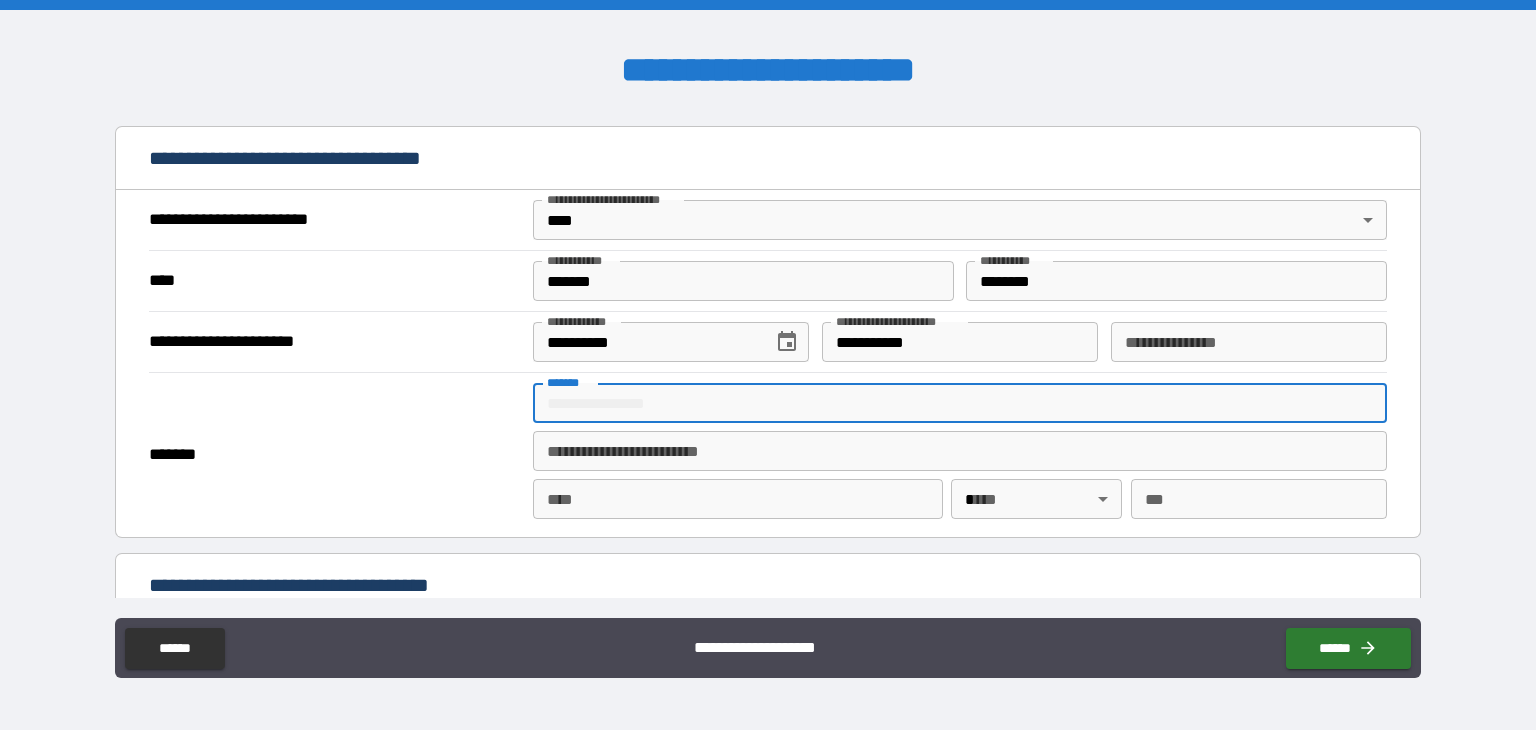 type on "**********" 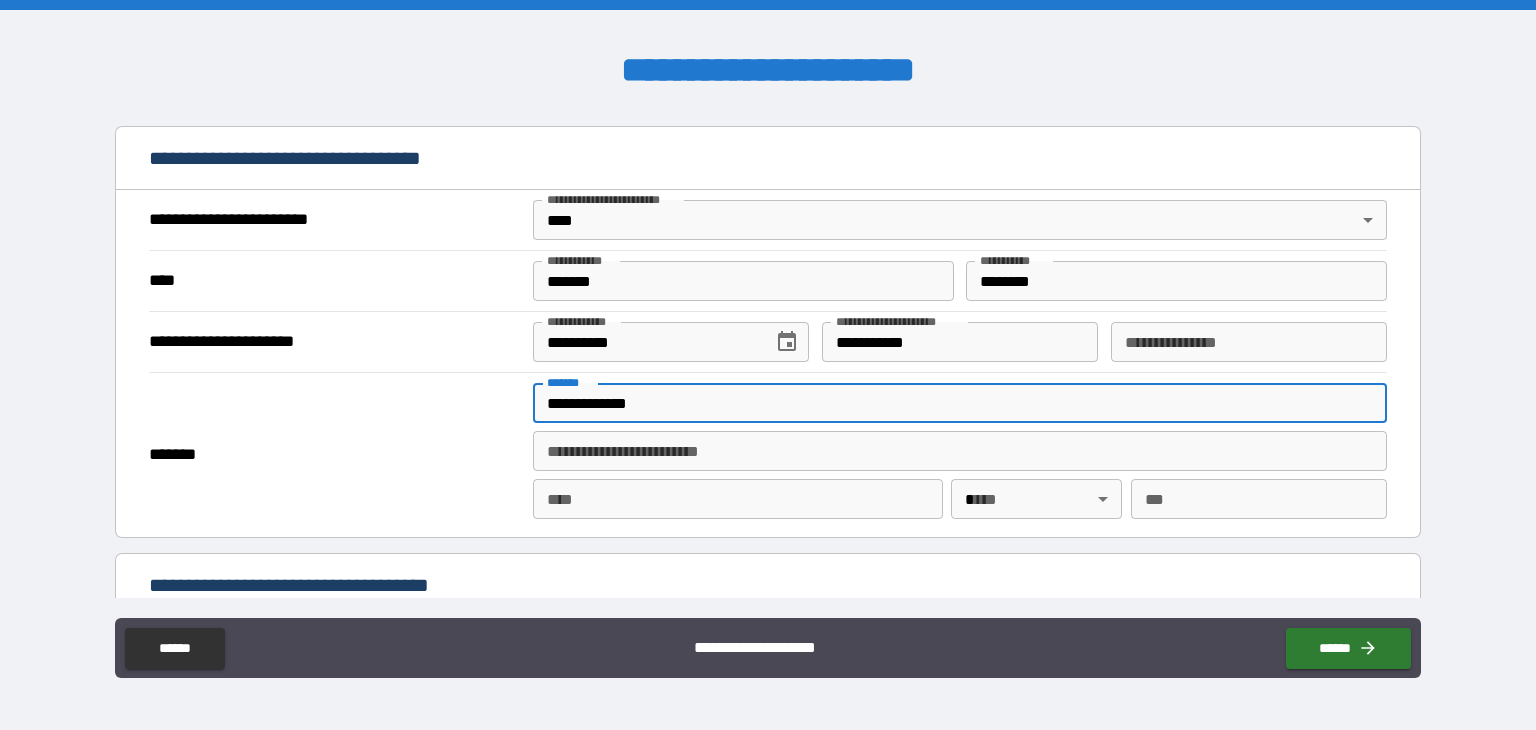 type on "**********" 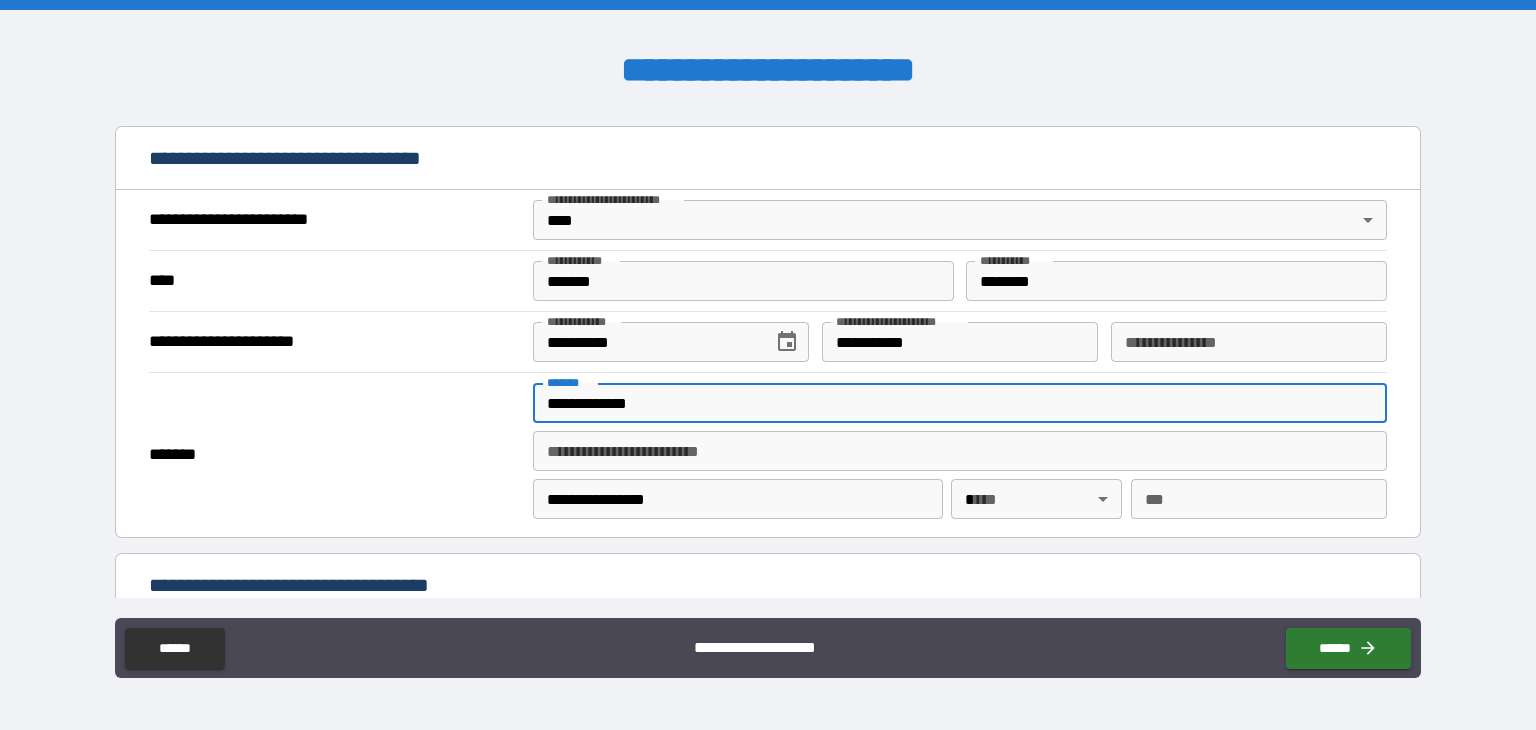 type on "**" 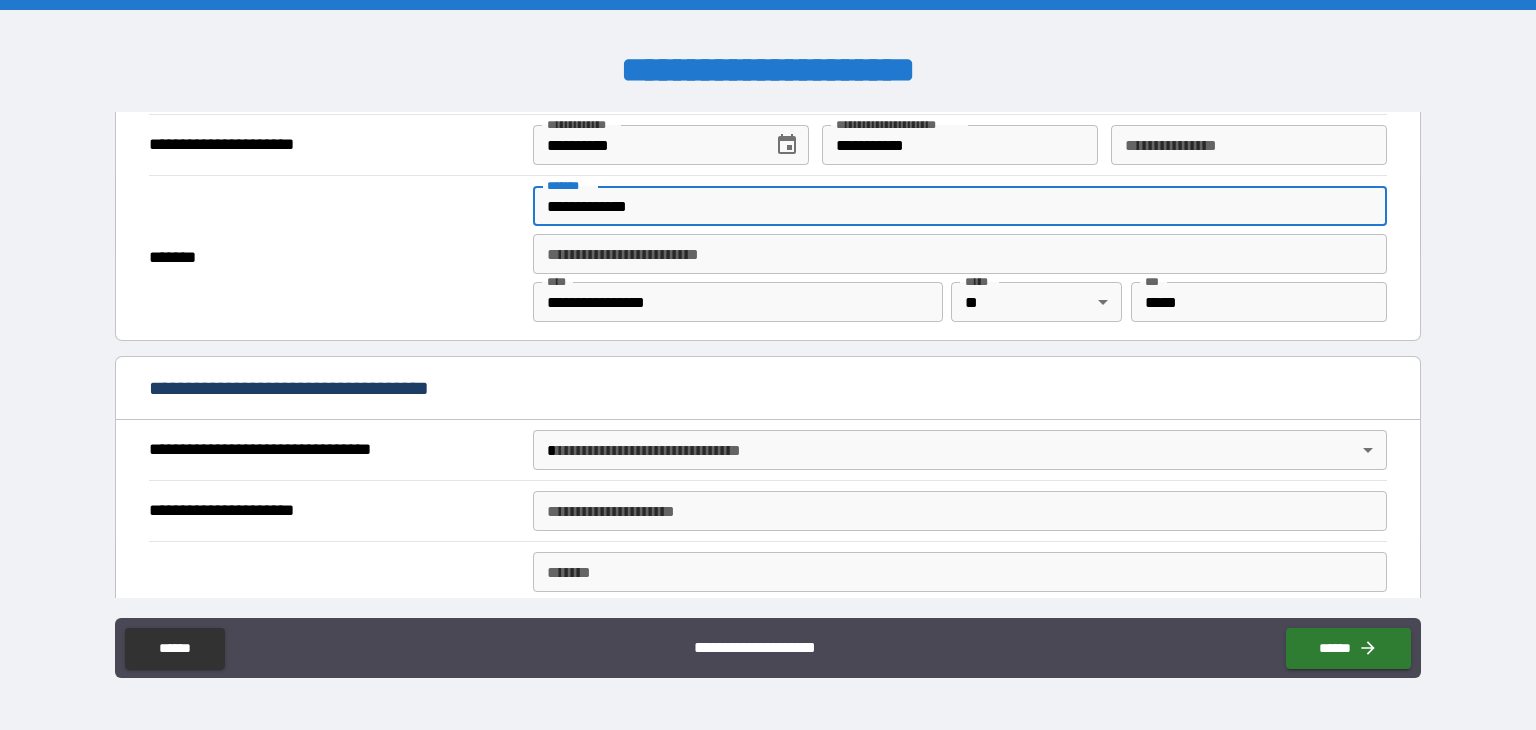 scroll, scrollTop: 900, scrollLeft: 0, axis: vertical 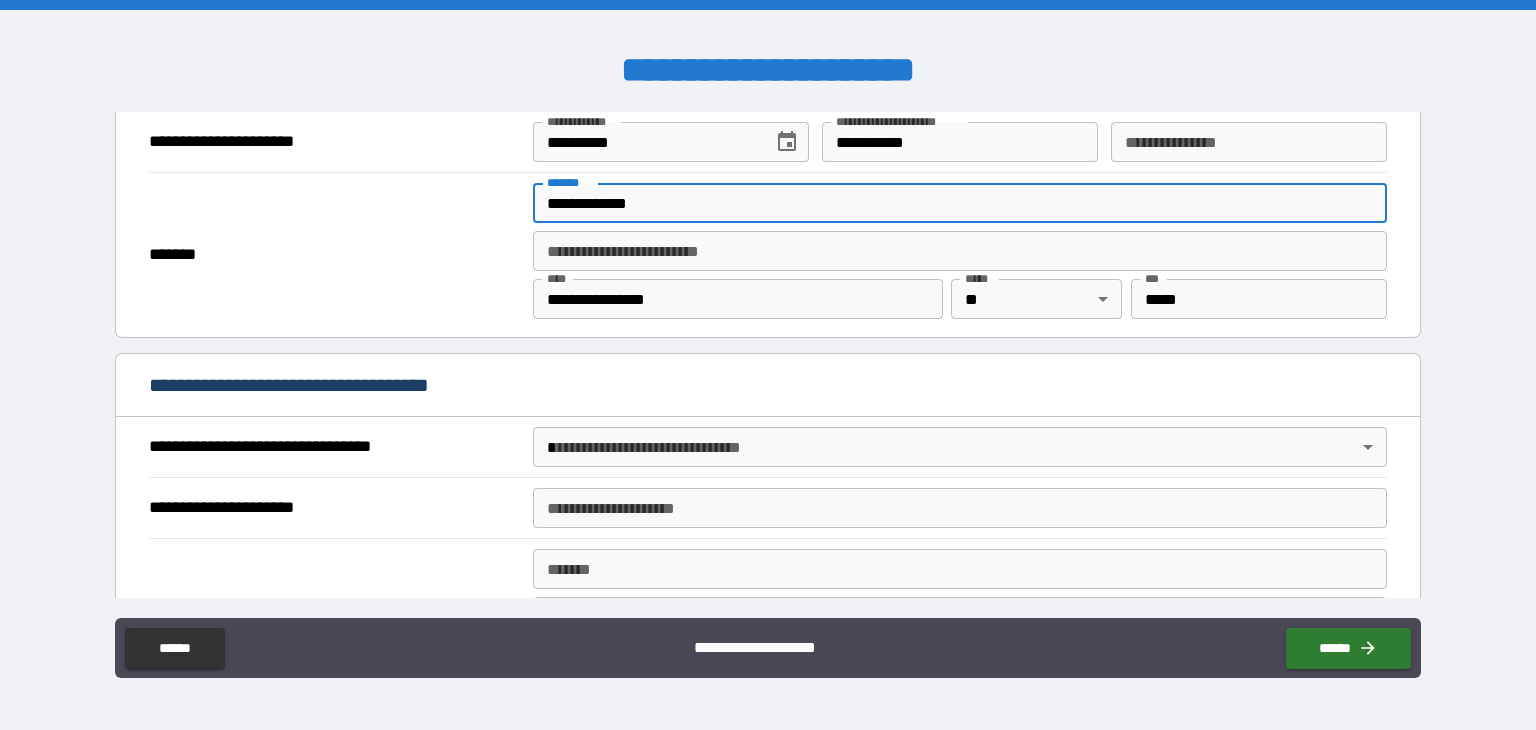 click on "**********" at bounding box center [768, 365] 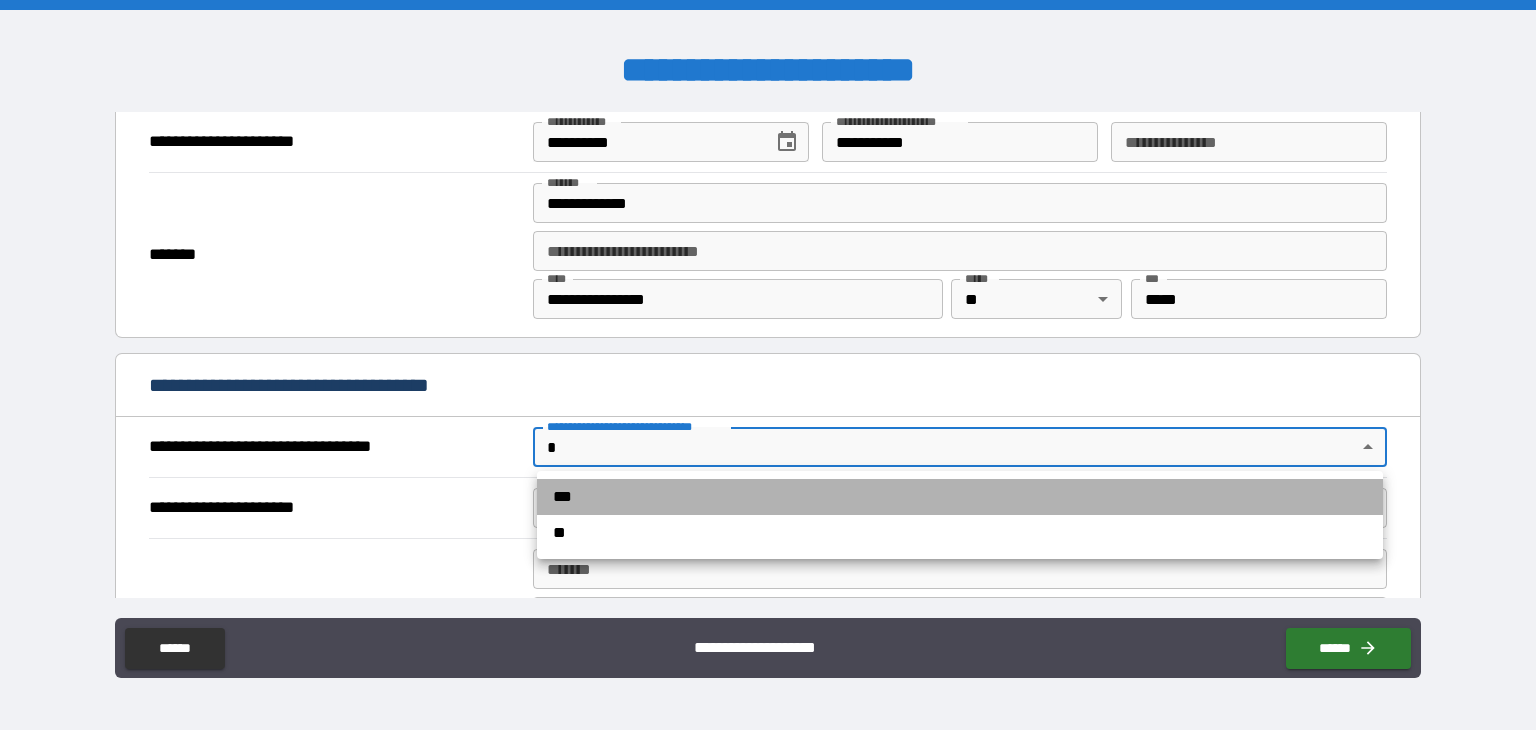 click on "***" at bounding box center [960, 497] 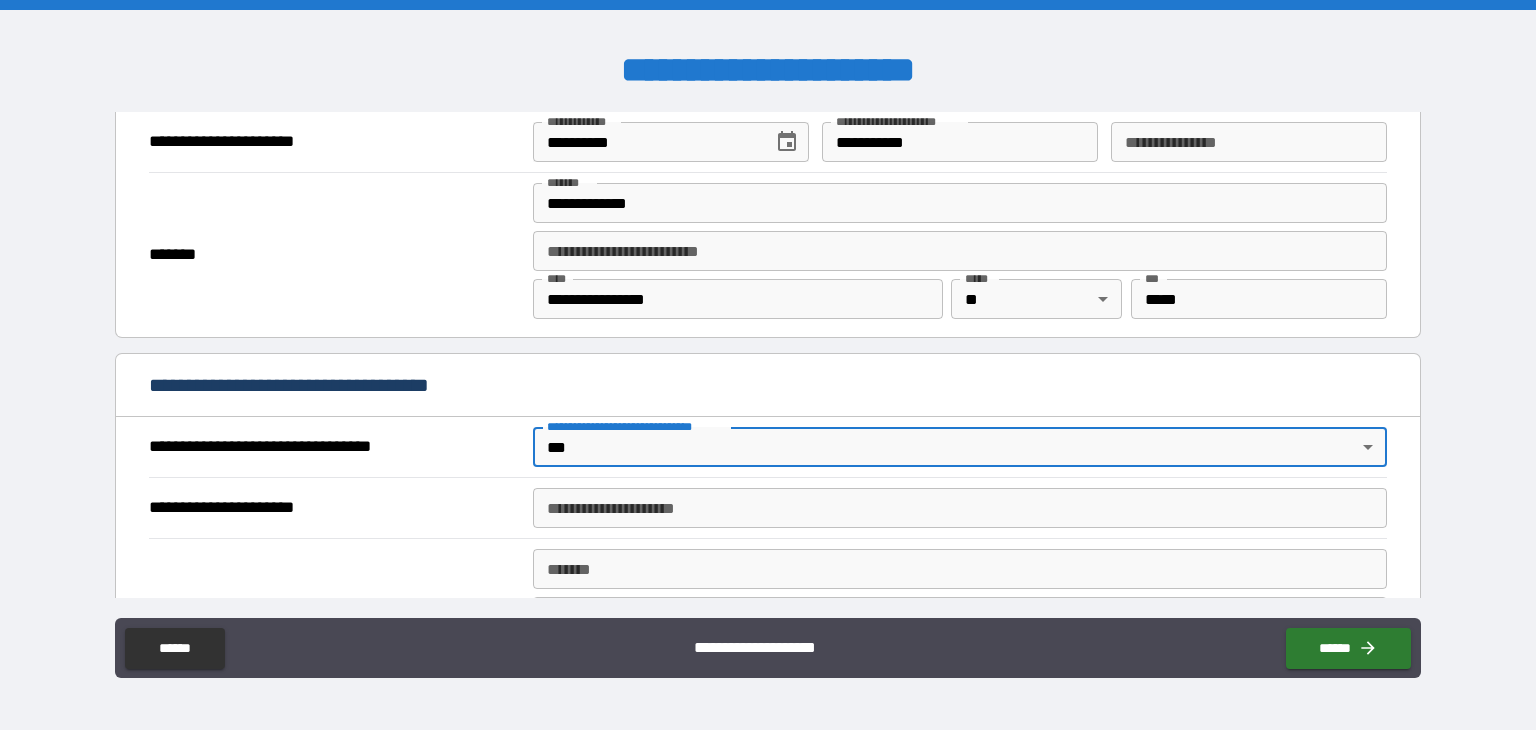 click on "**********" at bounding box center (960, 508) 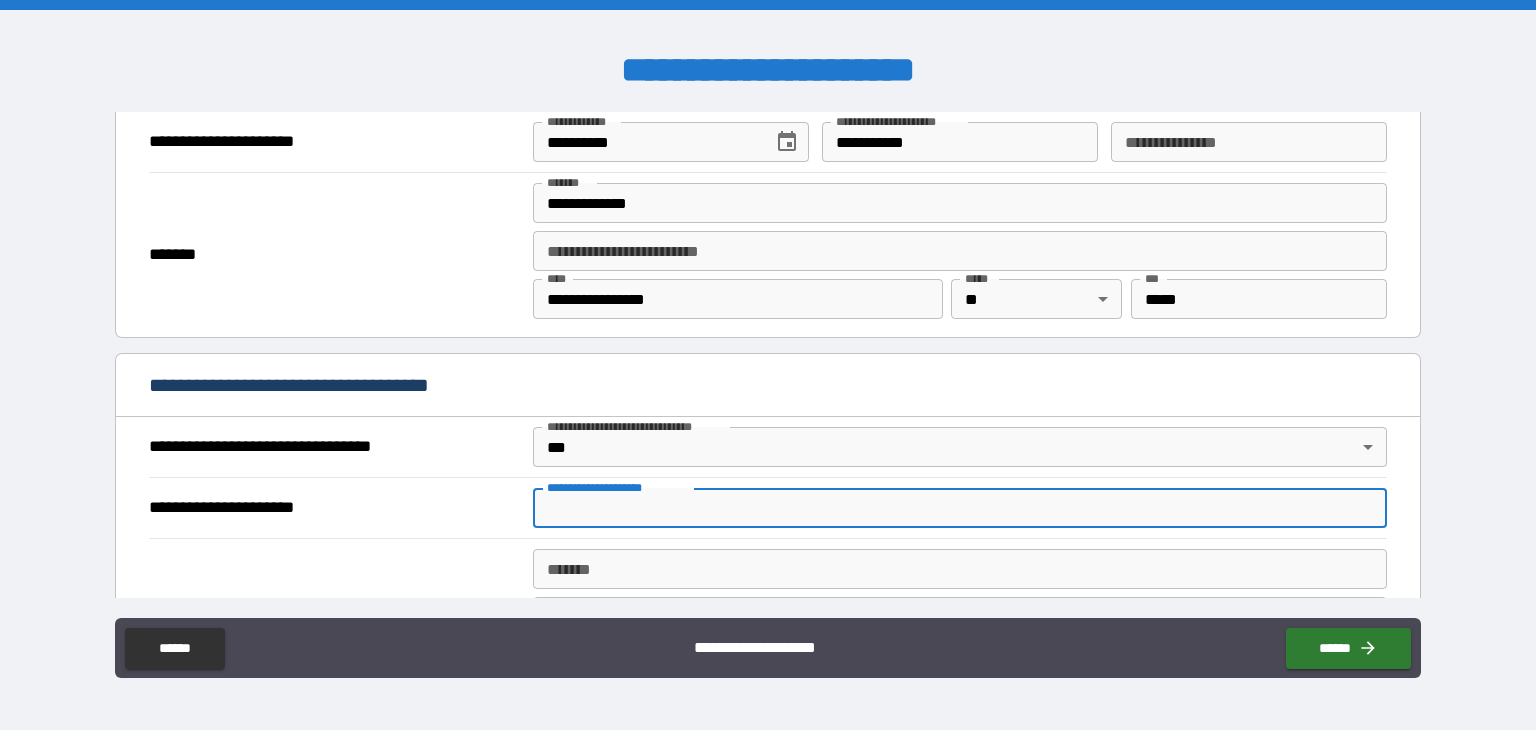 scroll, scrollTop: 1100, scrollLeft: 0, axis: vertical 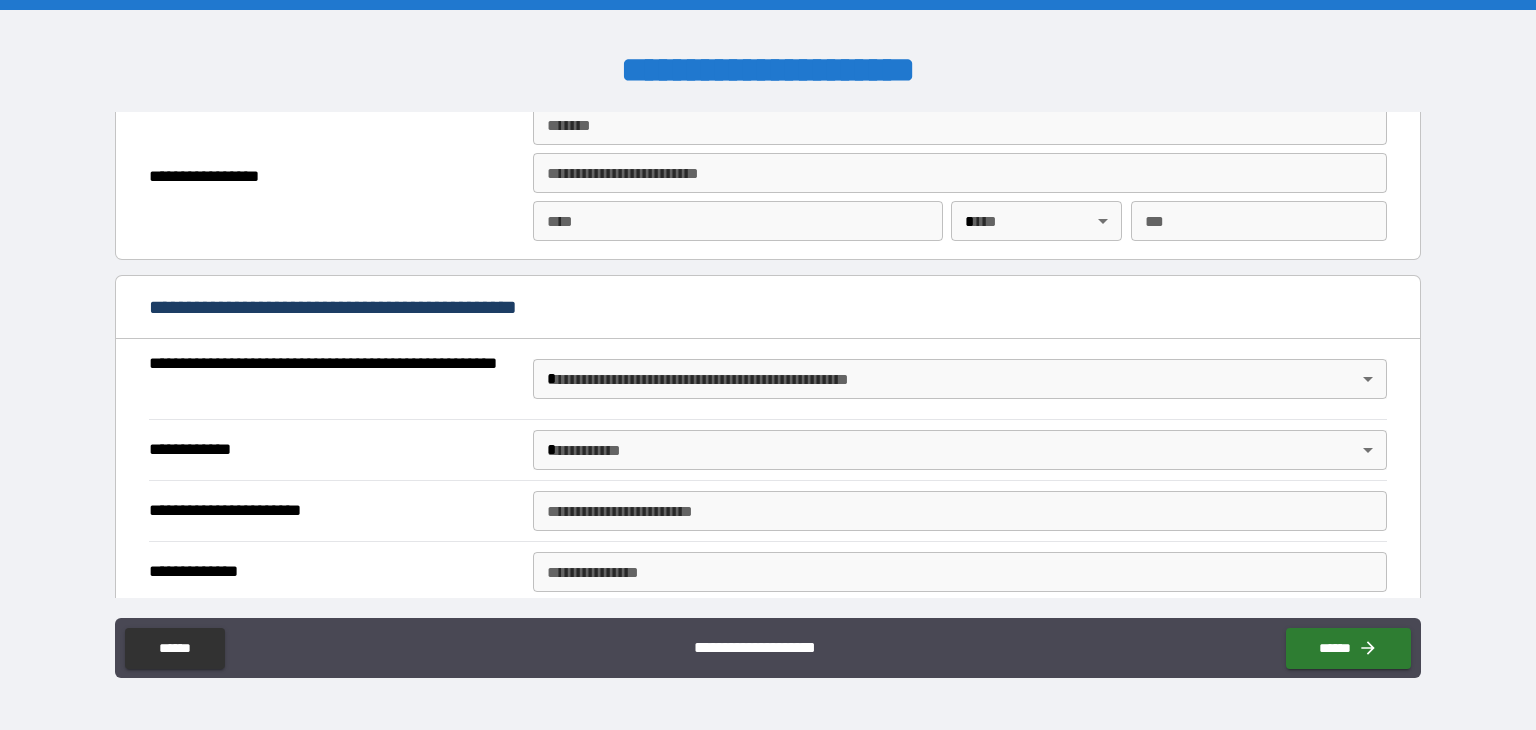 type on "**********" 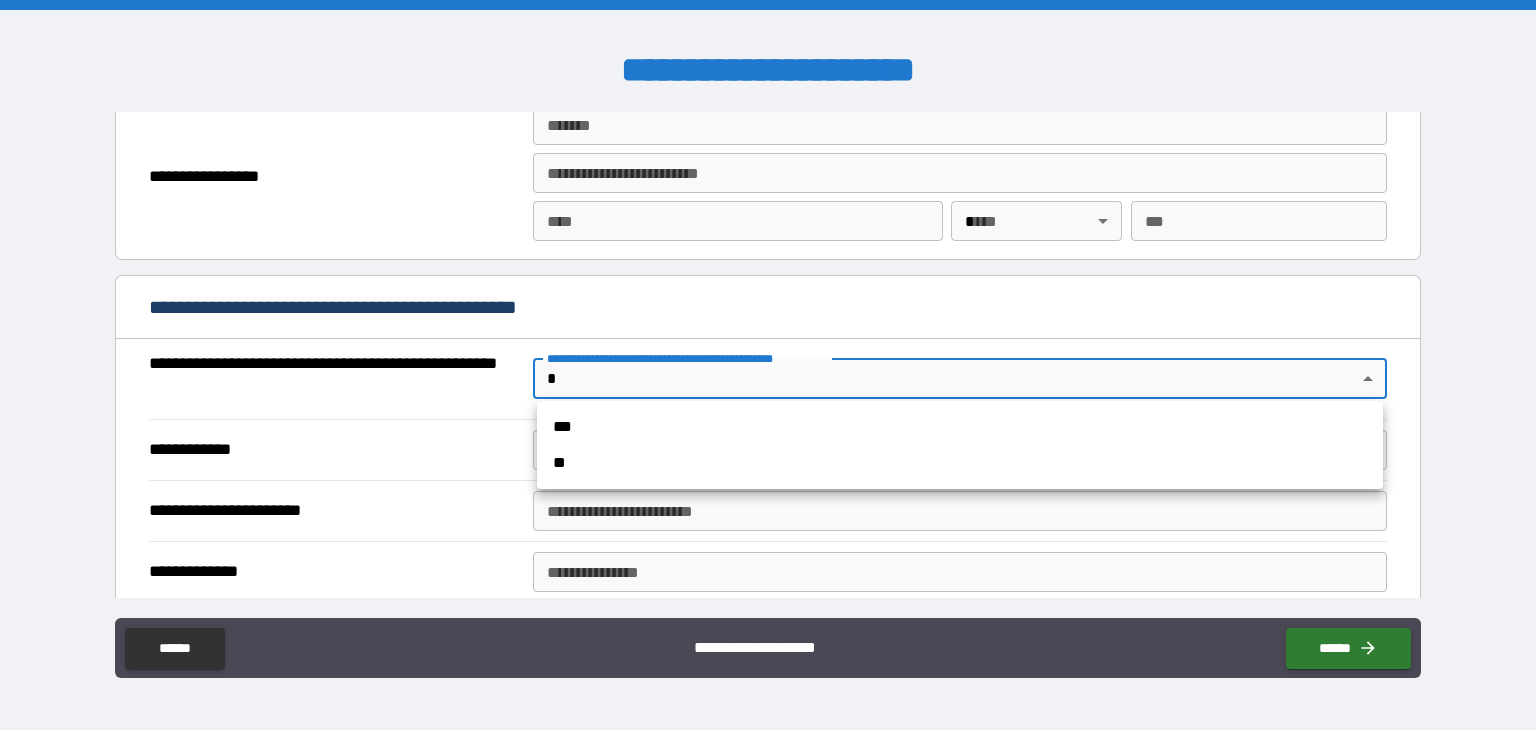click on "**********" at bounding box center (768, 365) 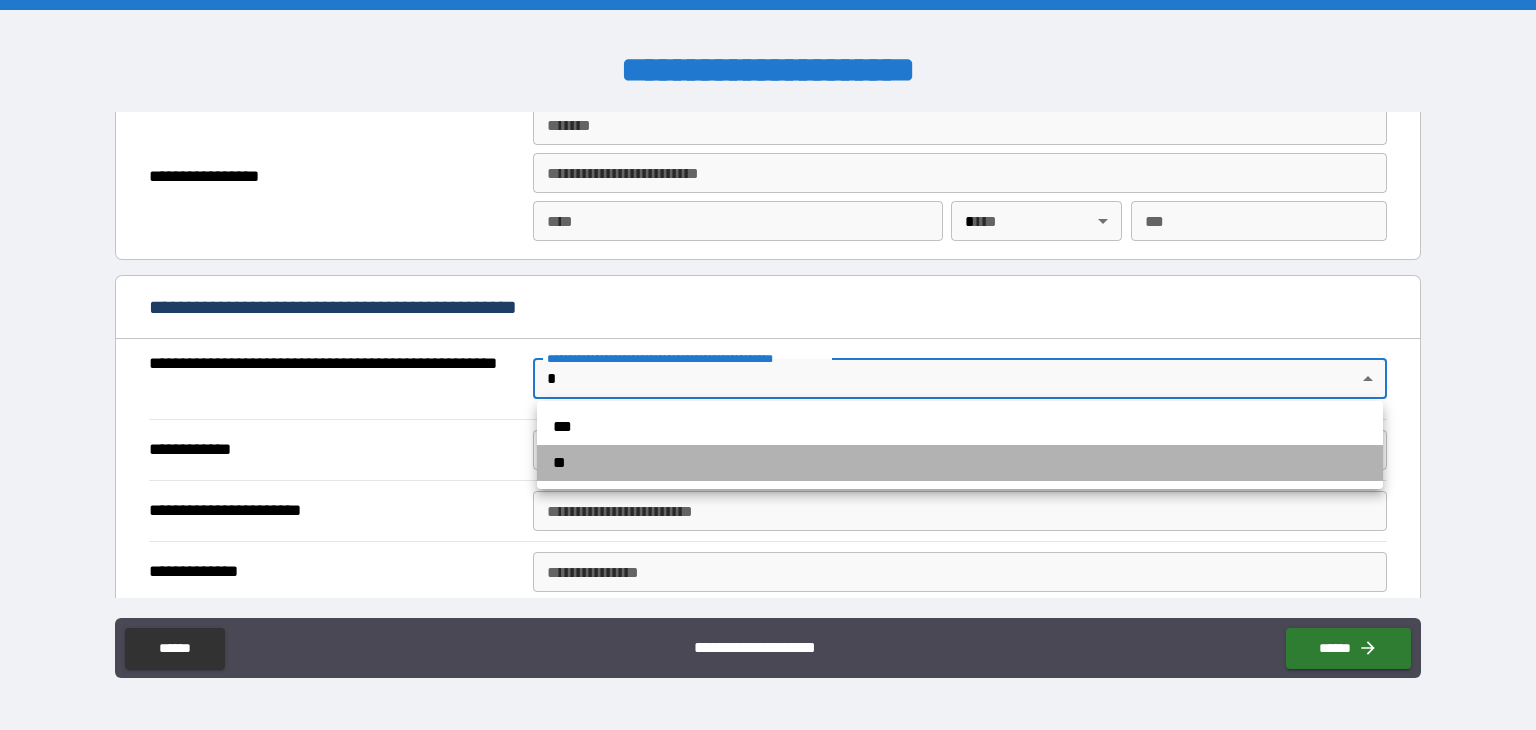 click on "**" at bounding box center (960, 463) 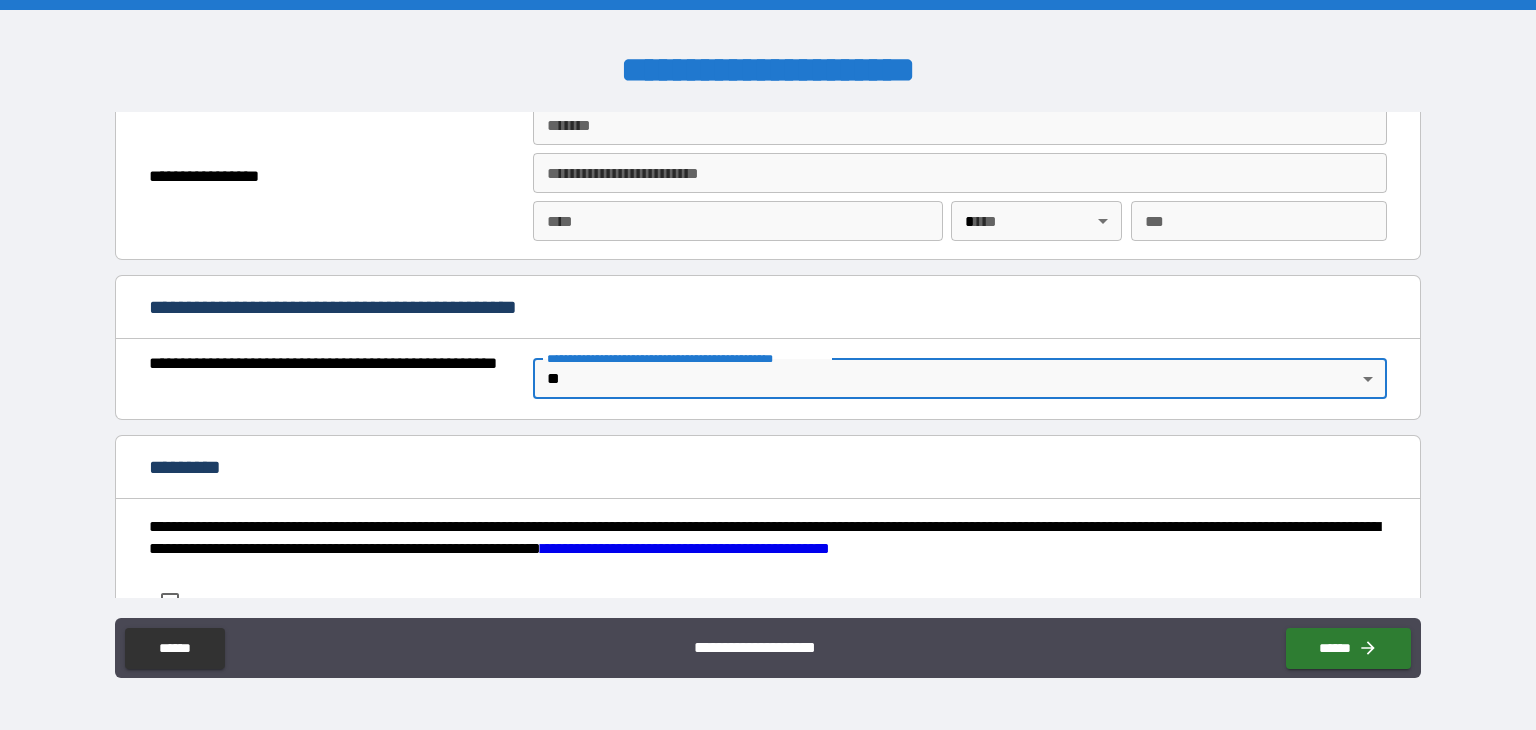 scroll, scrollTop: 1494, scrollLeft: 0, axis: vertical 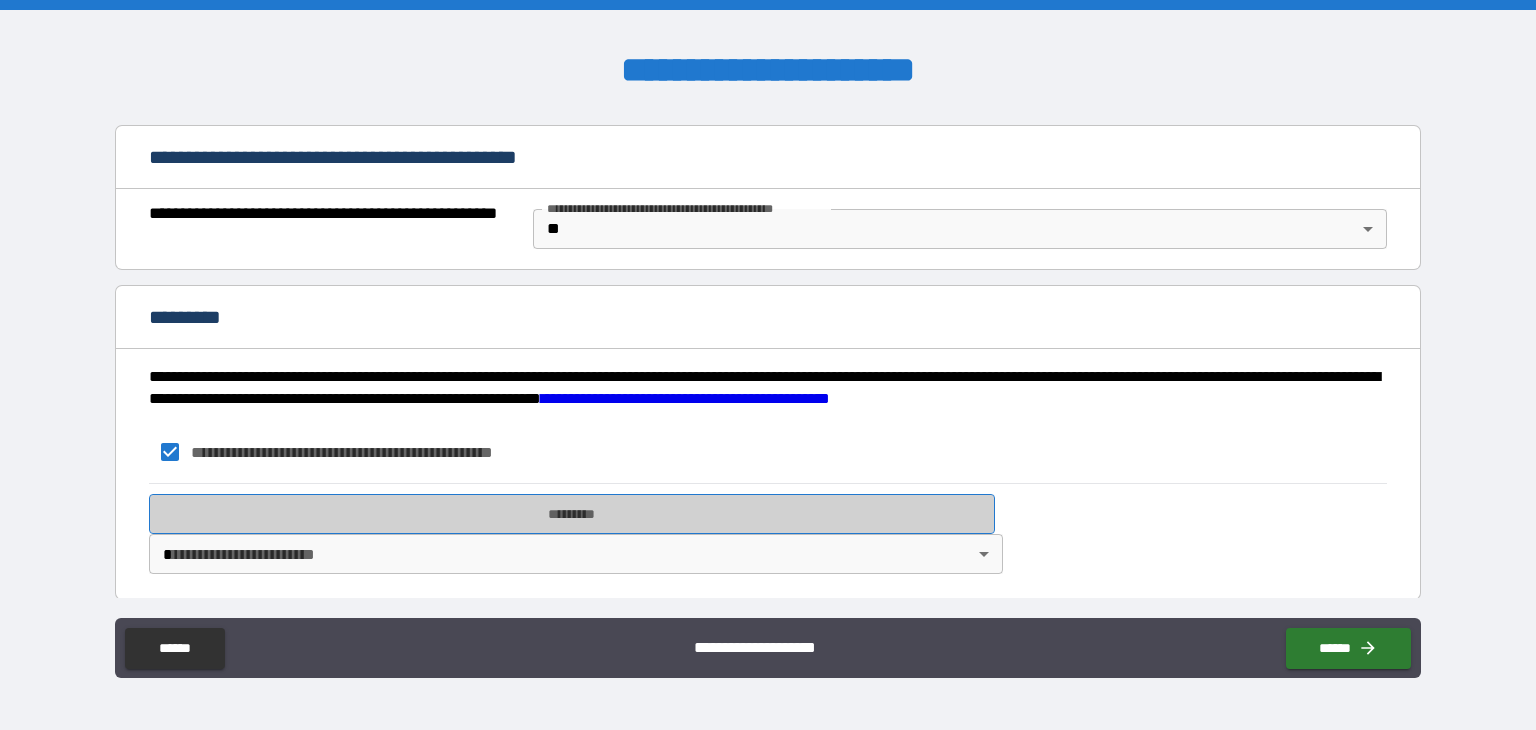 click on "*********" at bounding box center [572, 514] 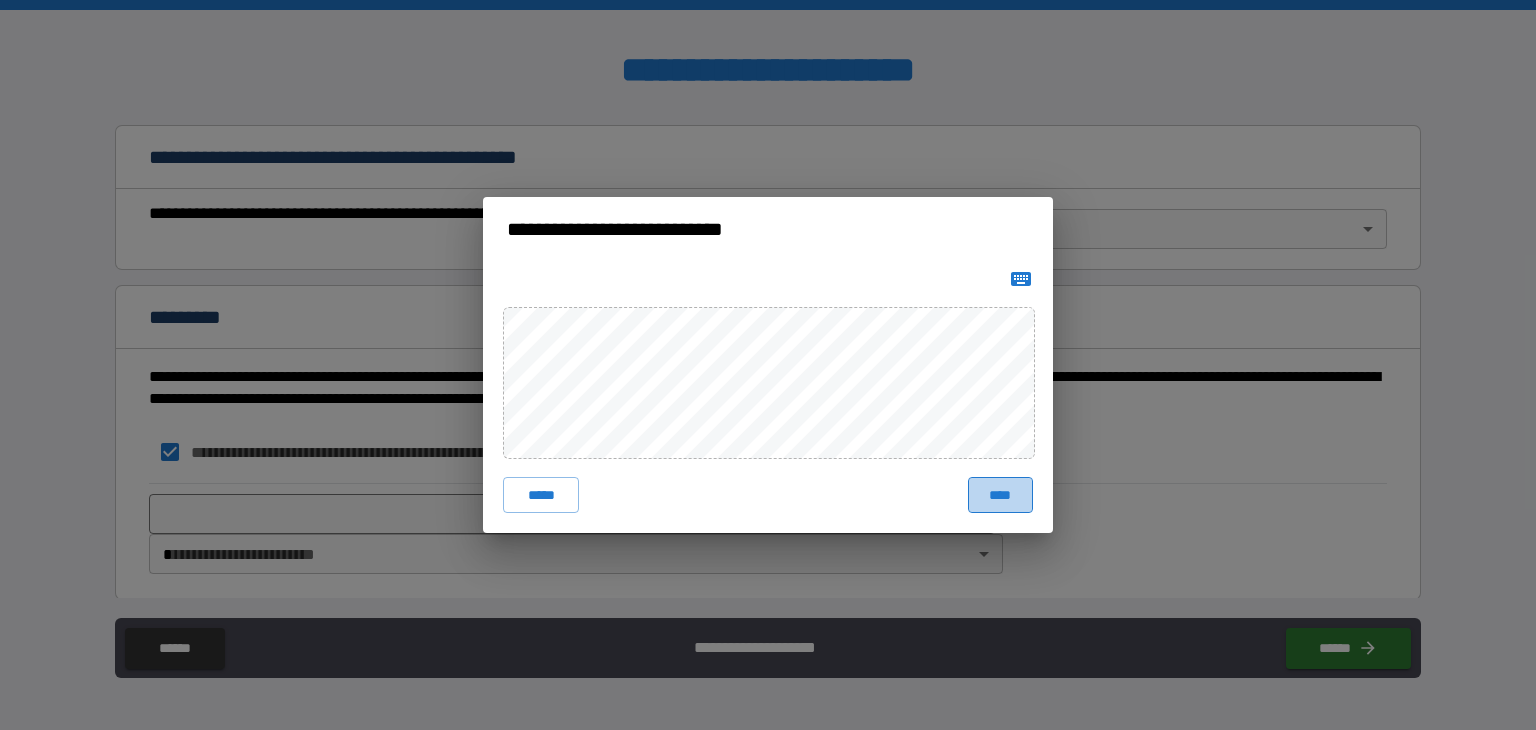 click on "****" at bounding box center (1000, 495) 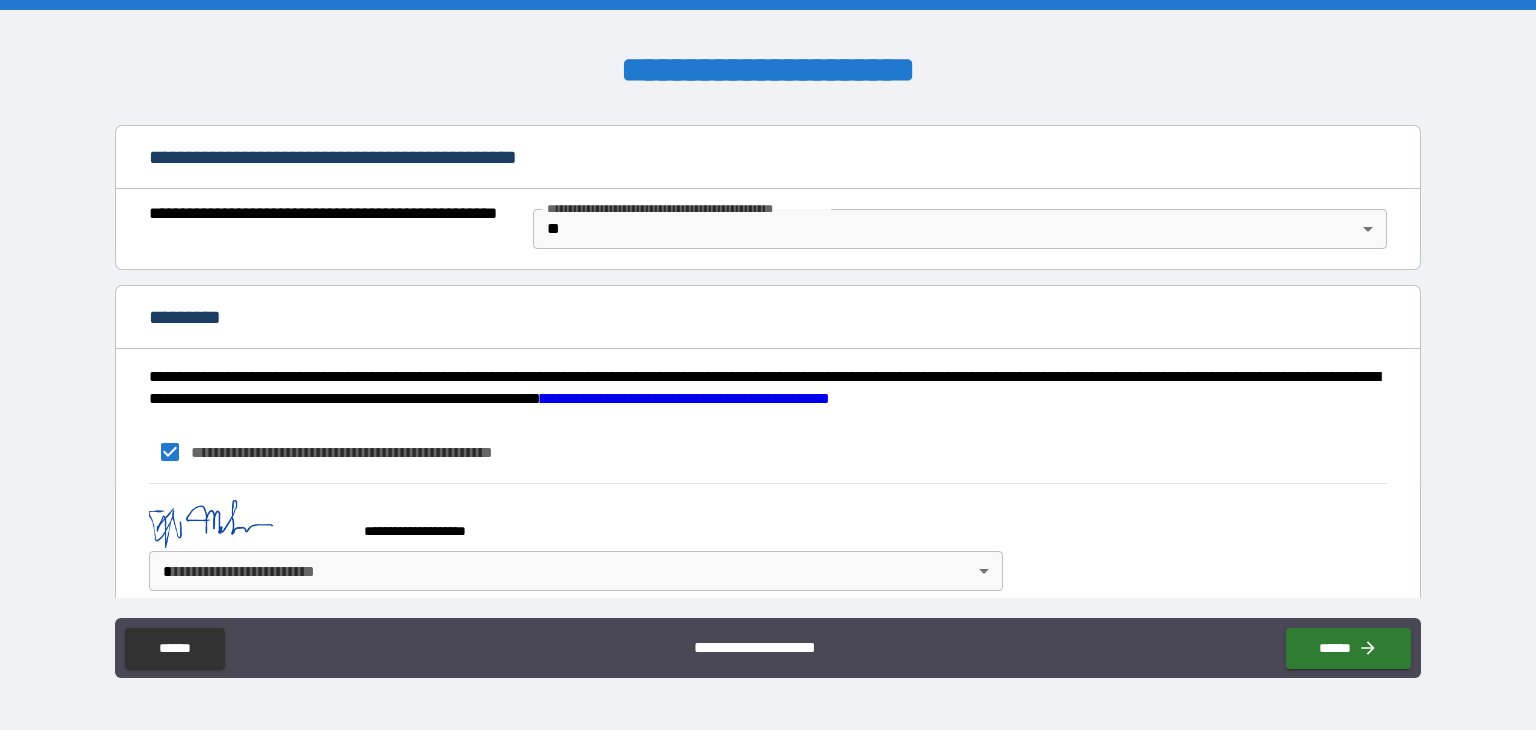 scroll, scrollTop: 1512, scrollLeft: 0, axis: vertical 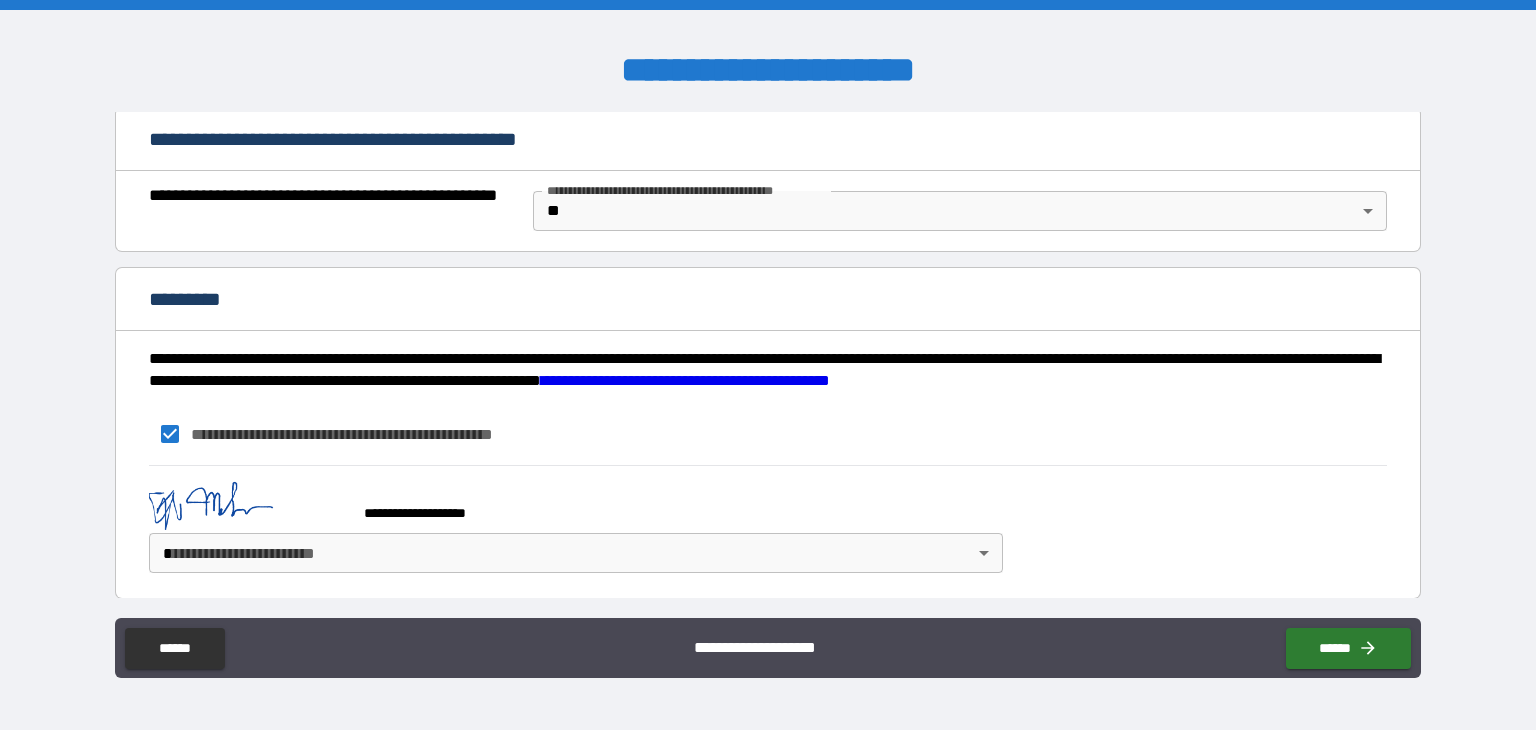 click on "**********" at bounding box center (768, 365) 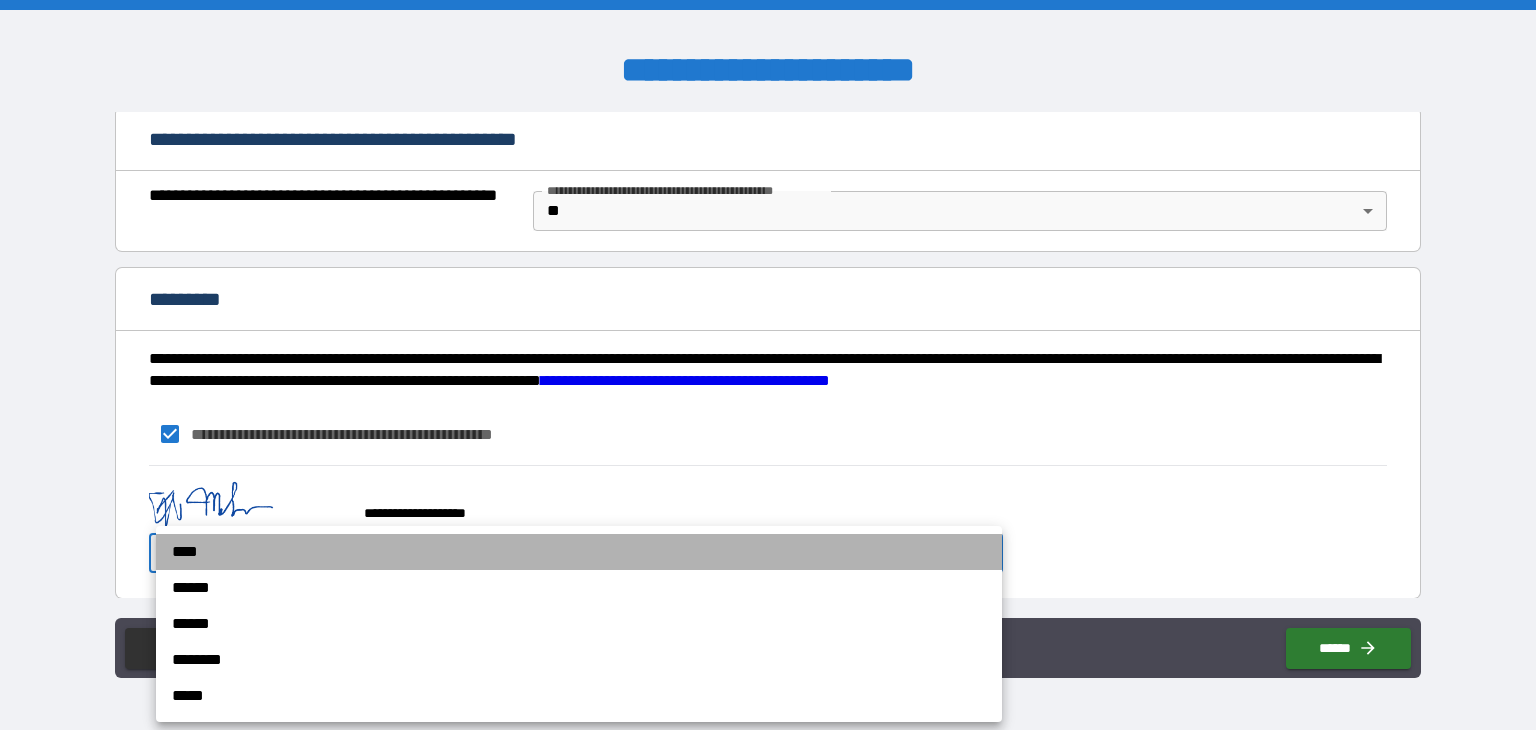 click on "****" at bounding box center (579, 552) 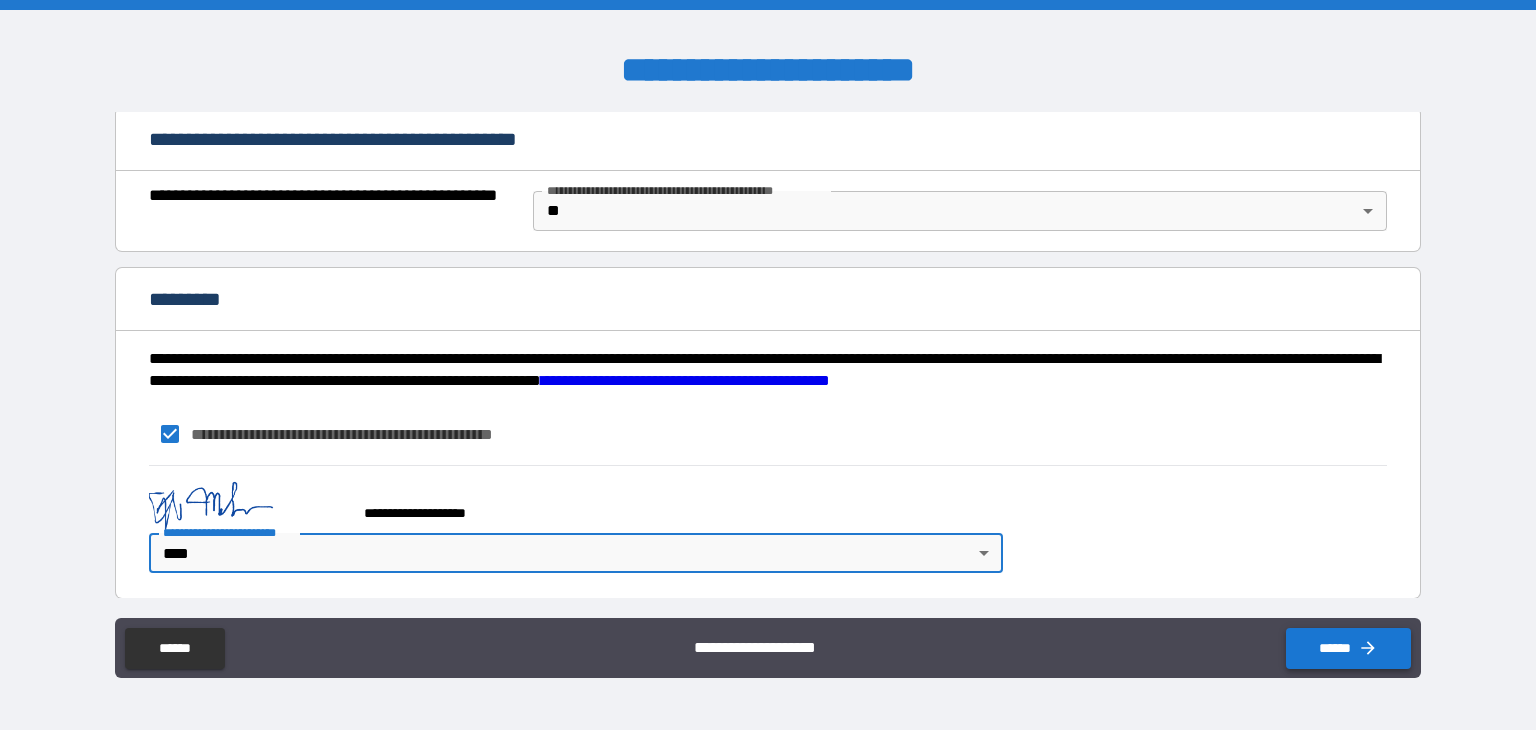 click on "******" at bounding box center [1348, 648] 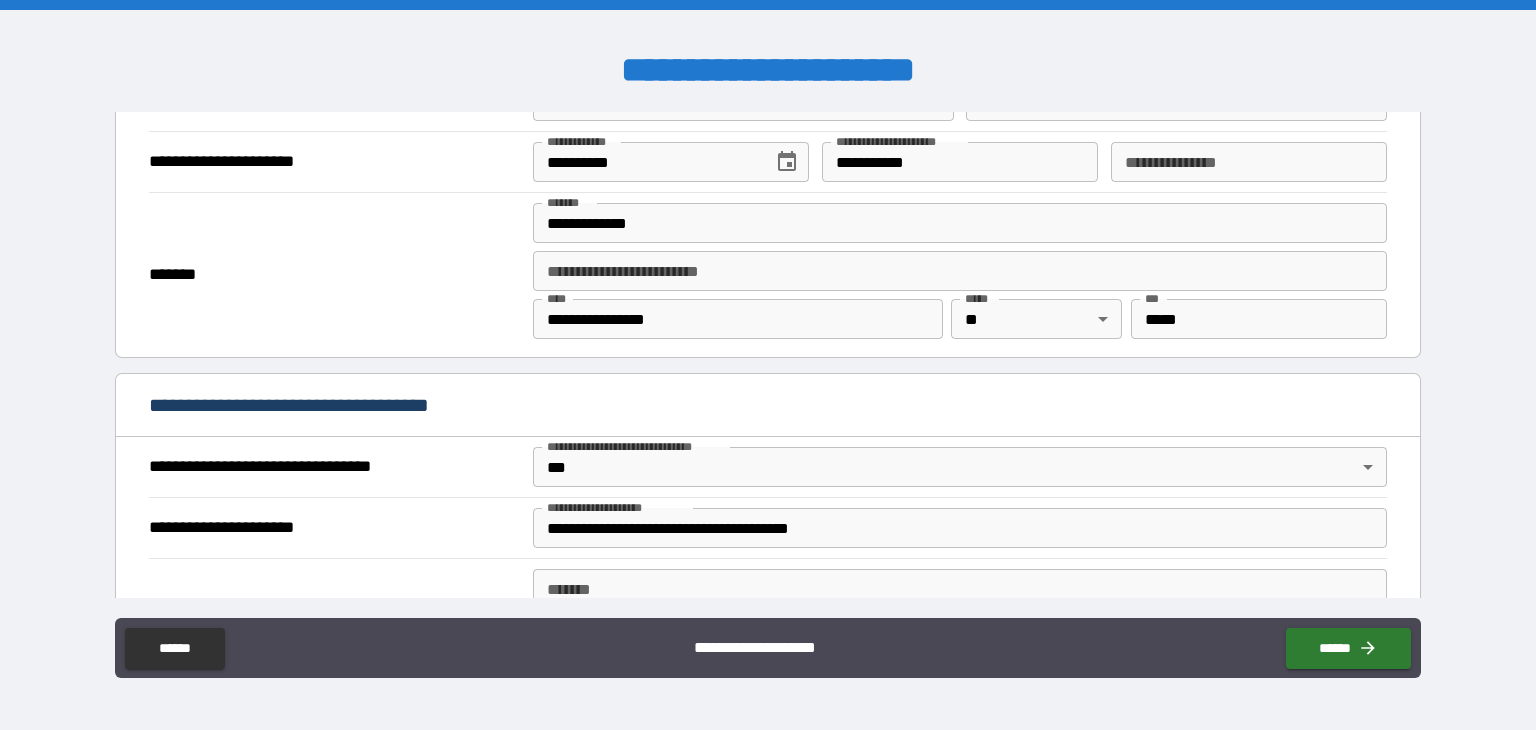 scroll, scrollTop: 882, scrollLeft: 0, axis: vertical 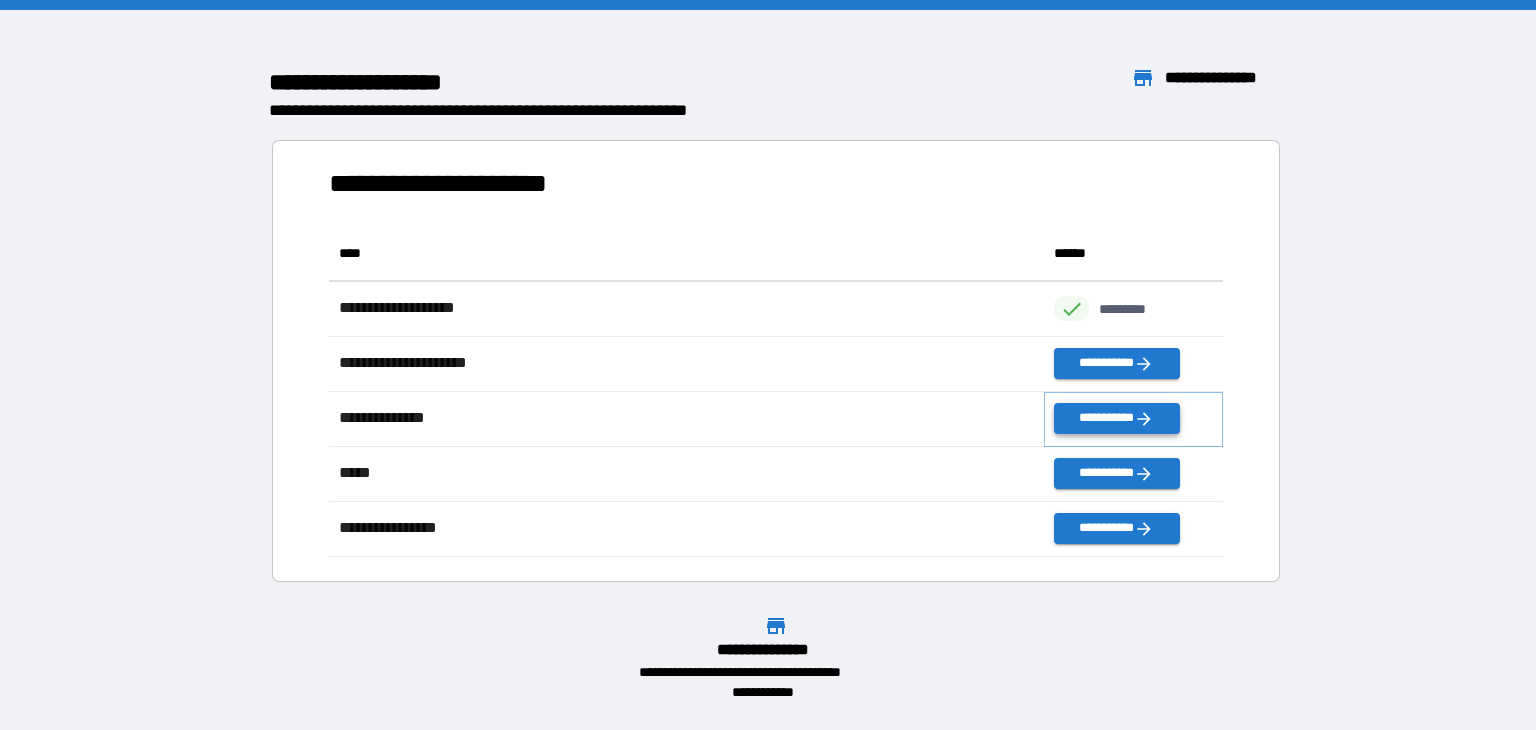 click on "**********" at bounding box center (1116, 418) 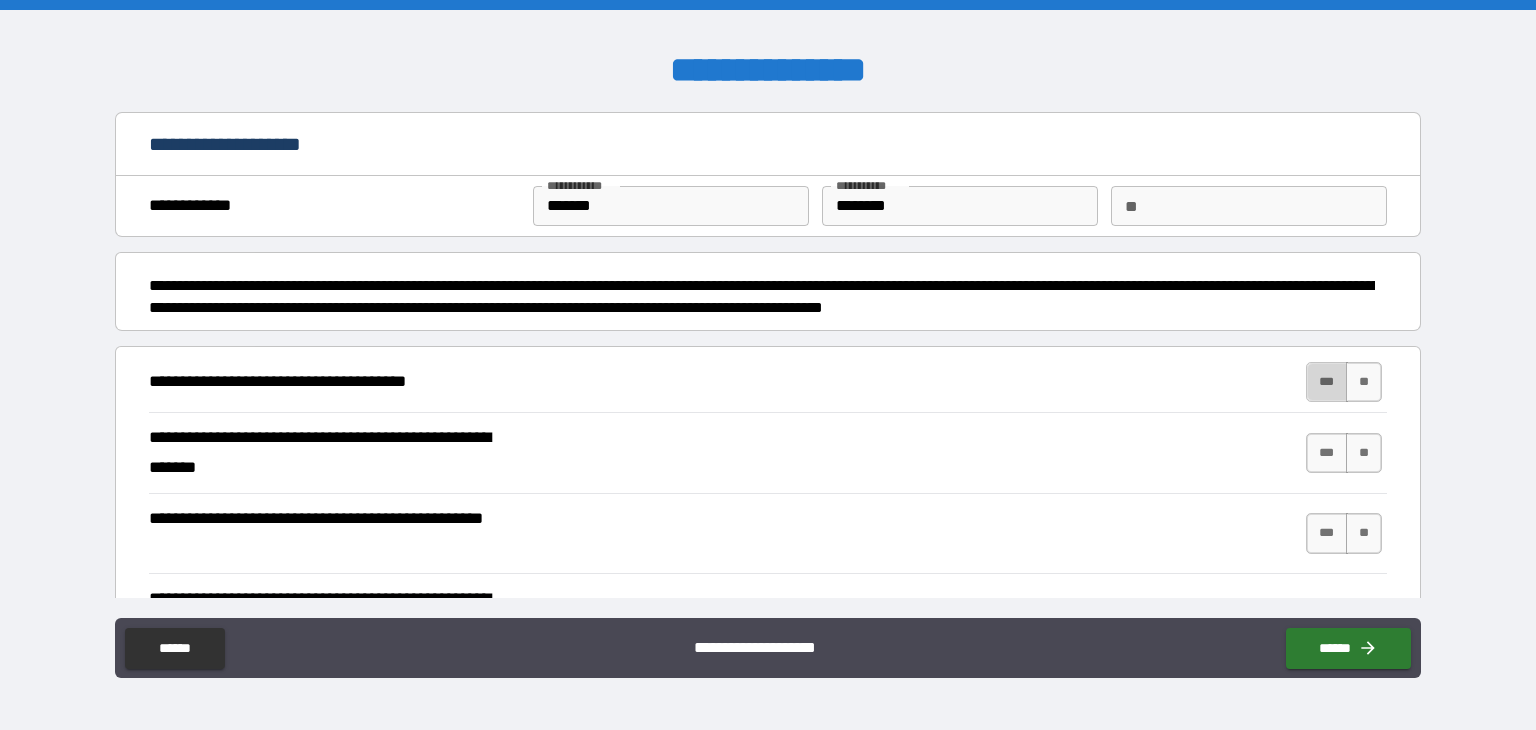 click on "***" at bounding box center (1327, 382) 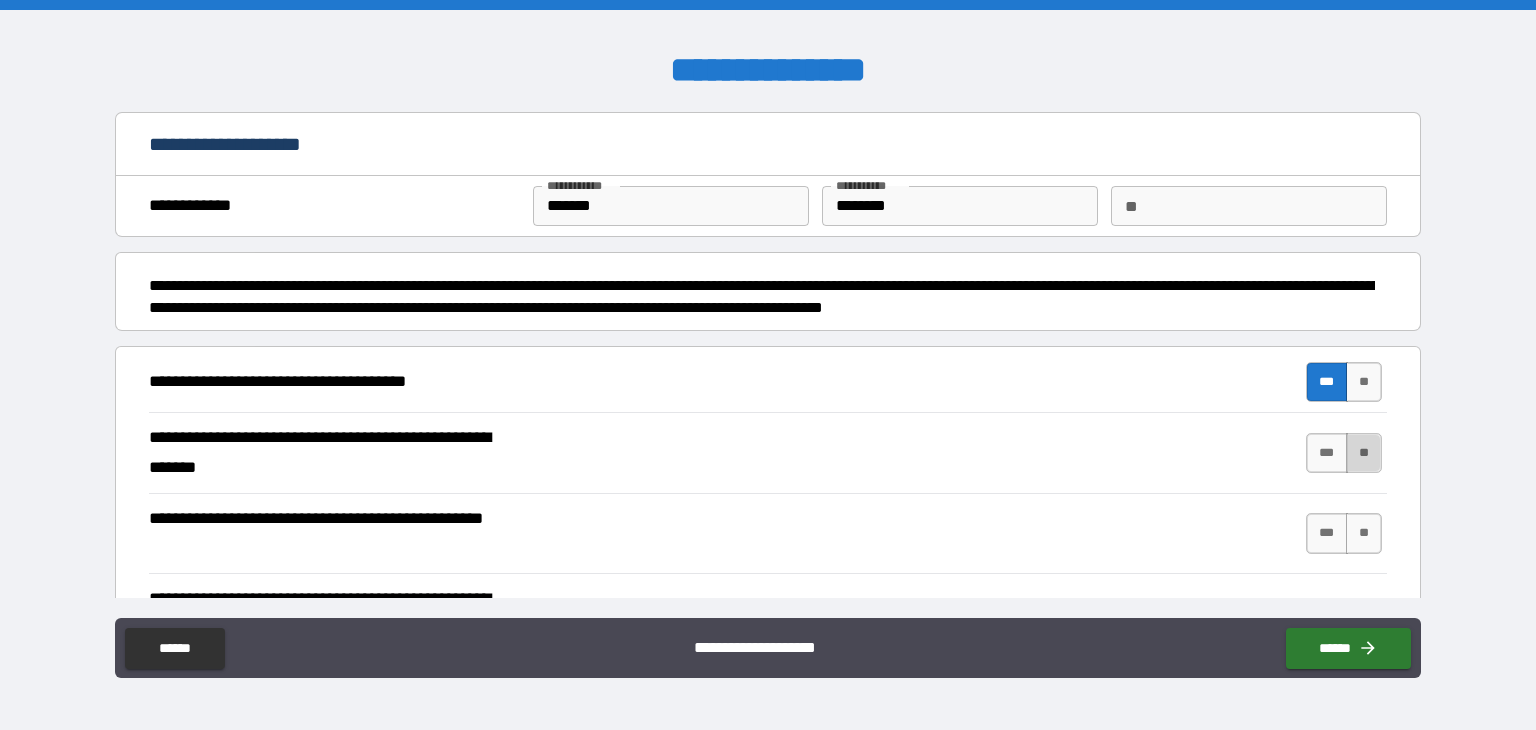 click on "**" at bounding box center [1364, 453] 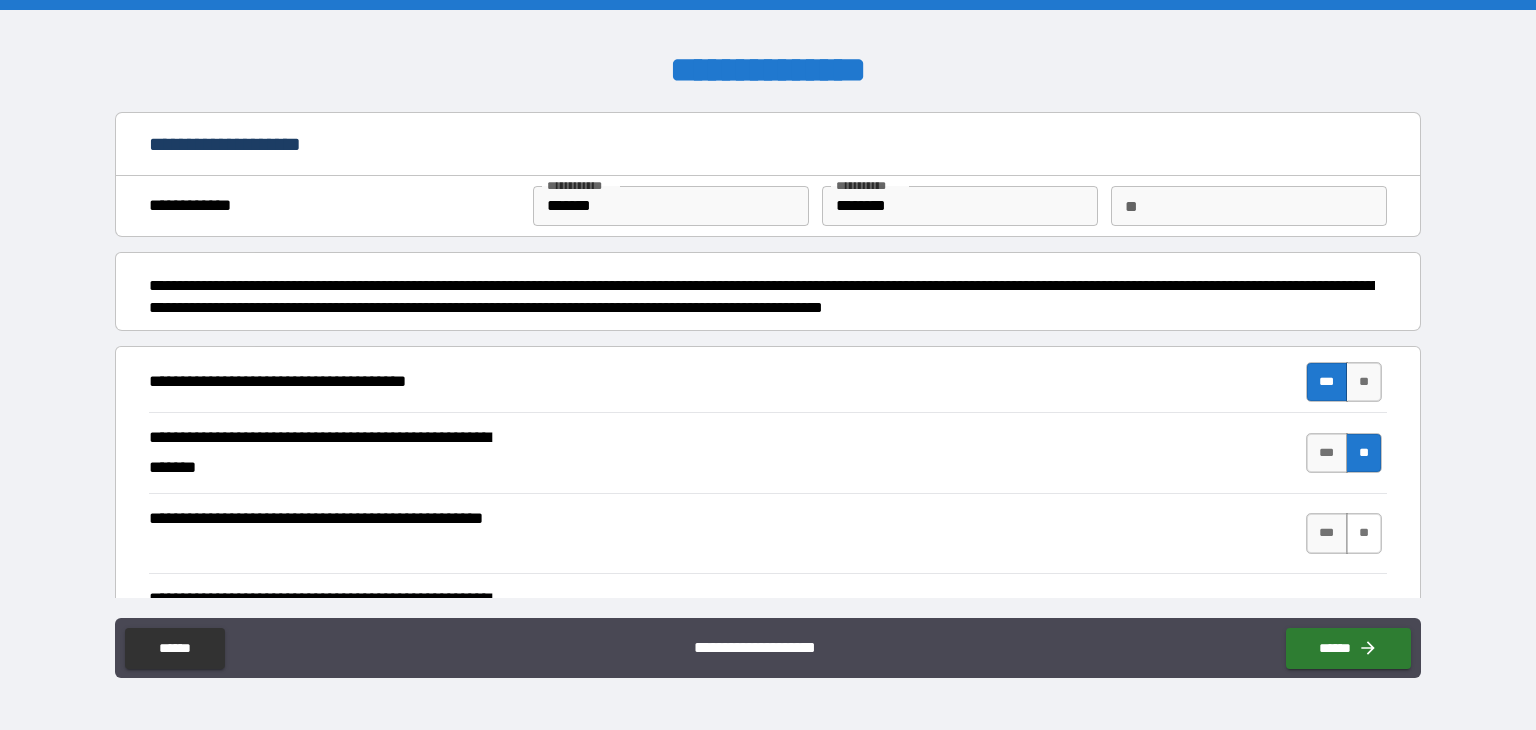 click on "**" at bounding box center [1364, 533] 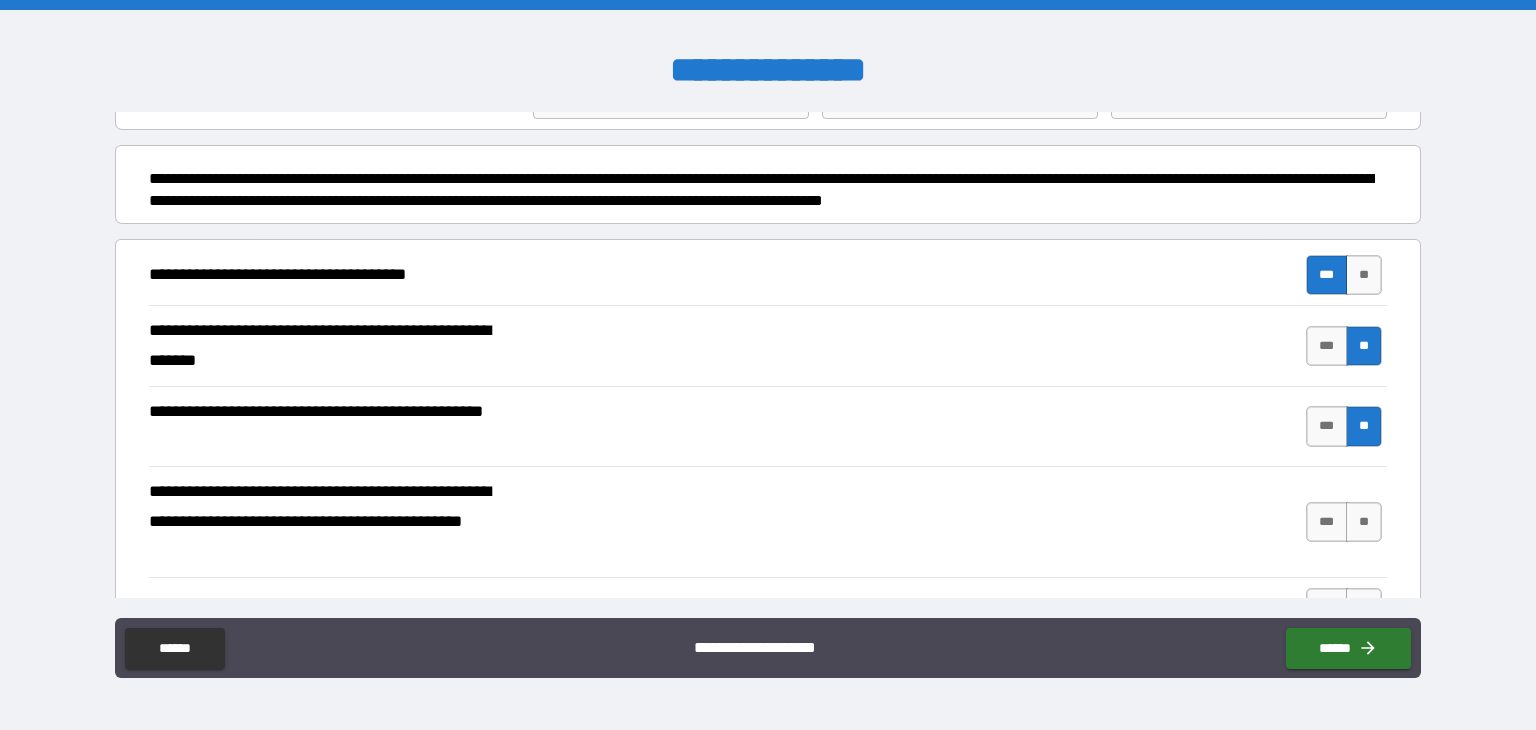 scroll, scrollTop: 215, scrollLeft: 0, axis: vertical 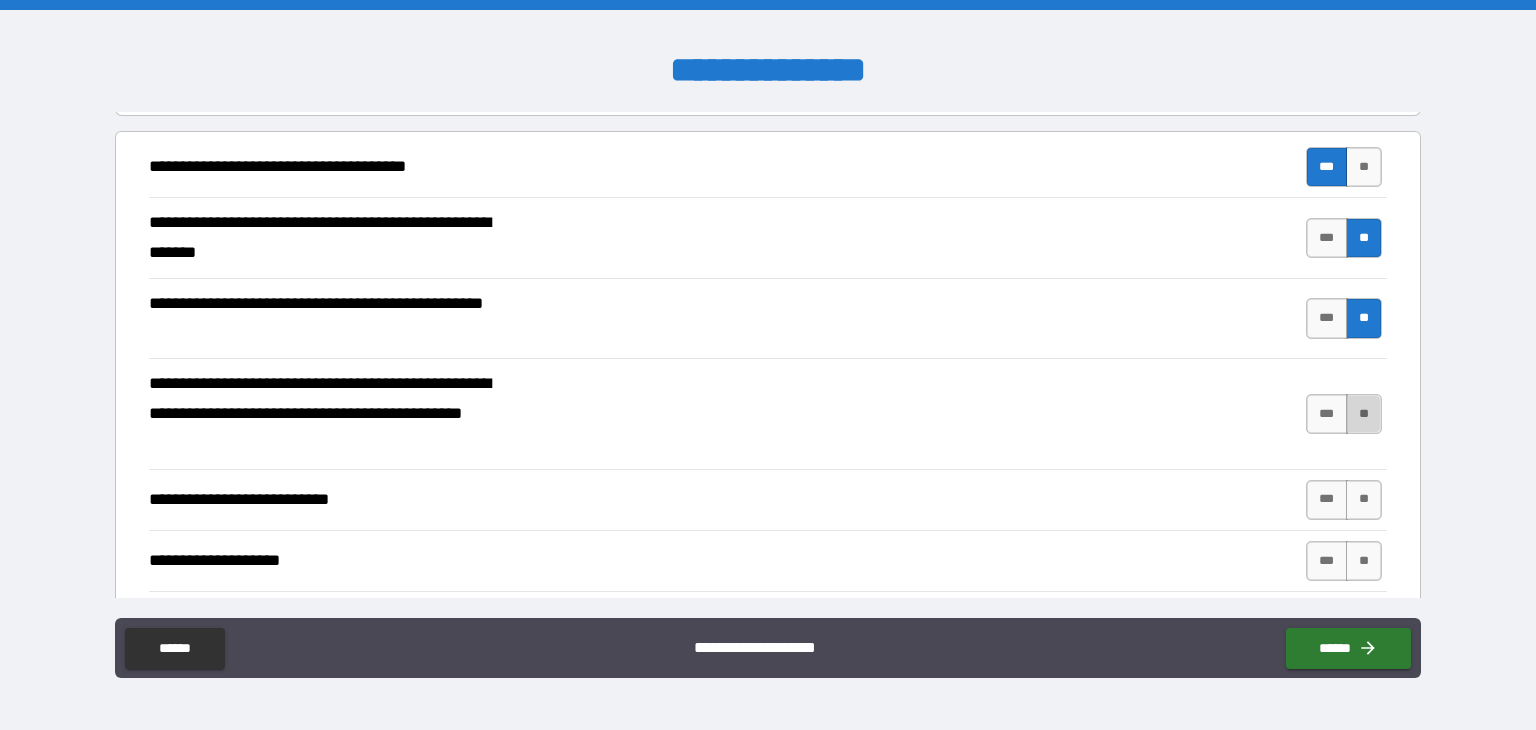 click on "**" at bounding box center (1364, 414) 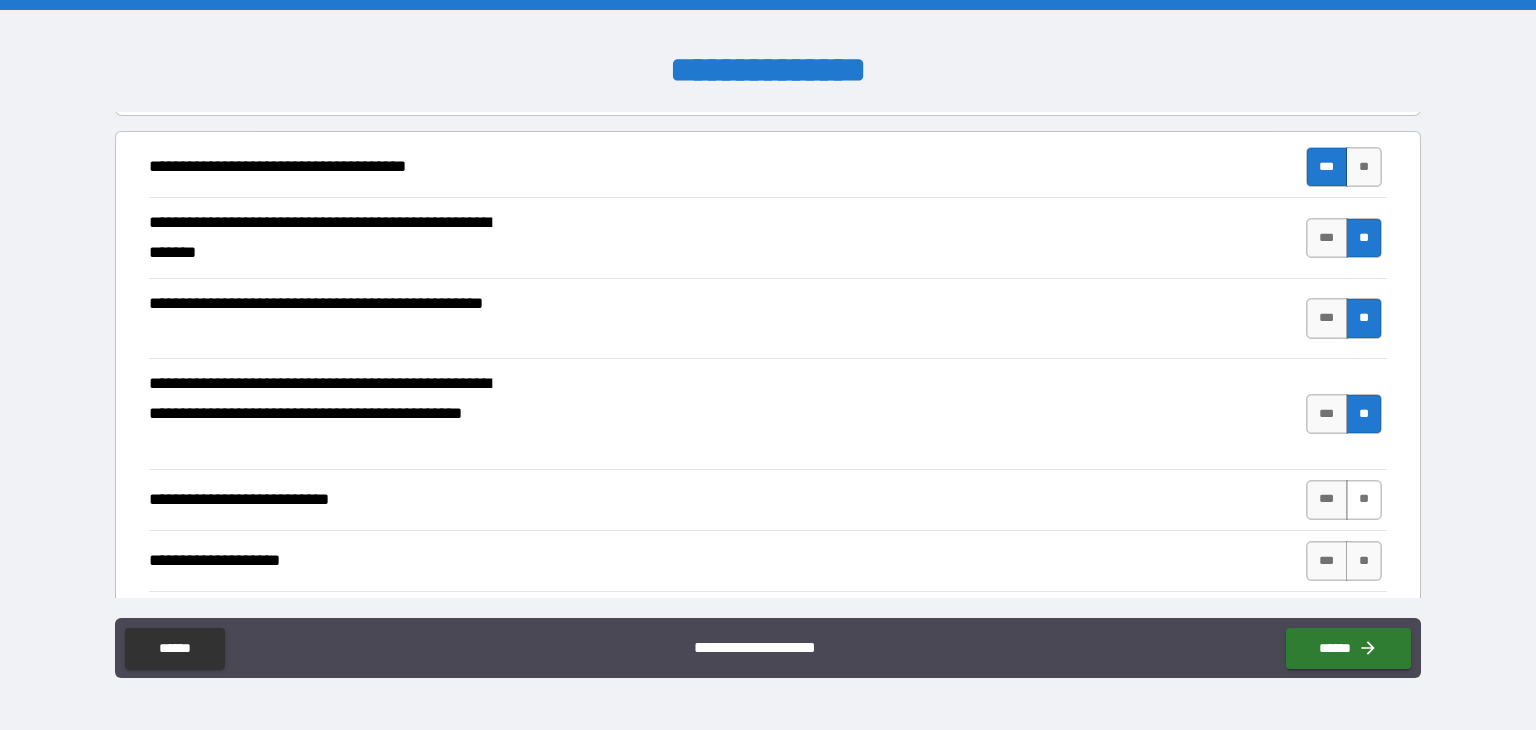 click on "**" at bounding box center (1364, 500) 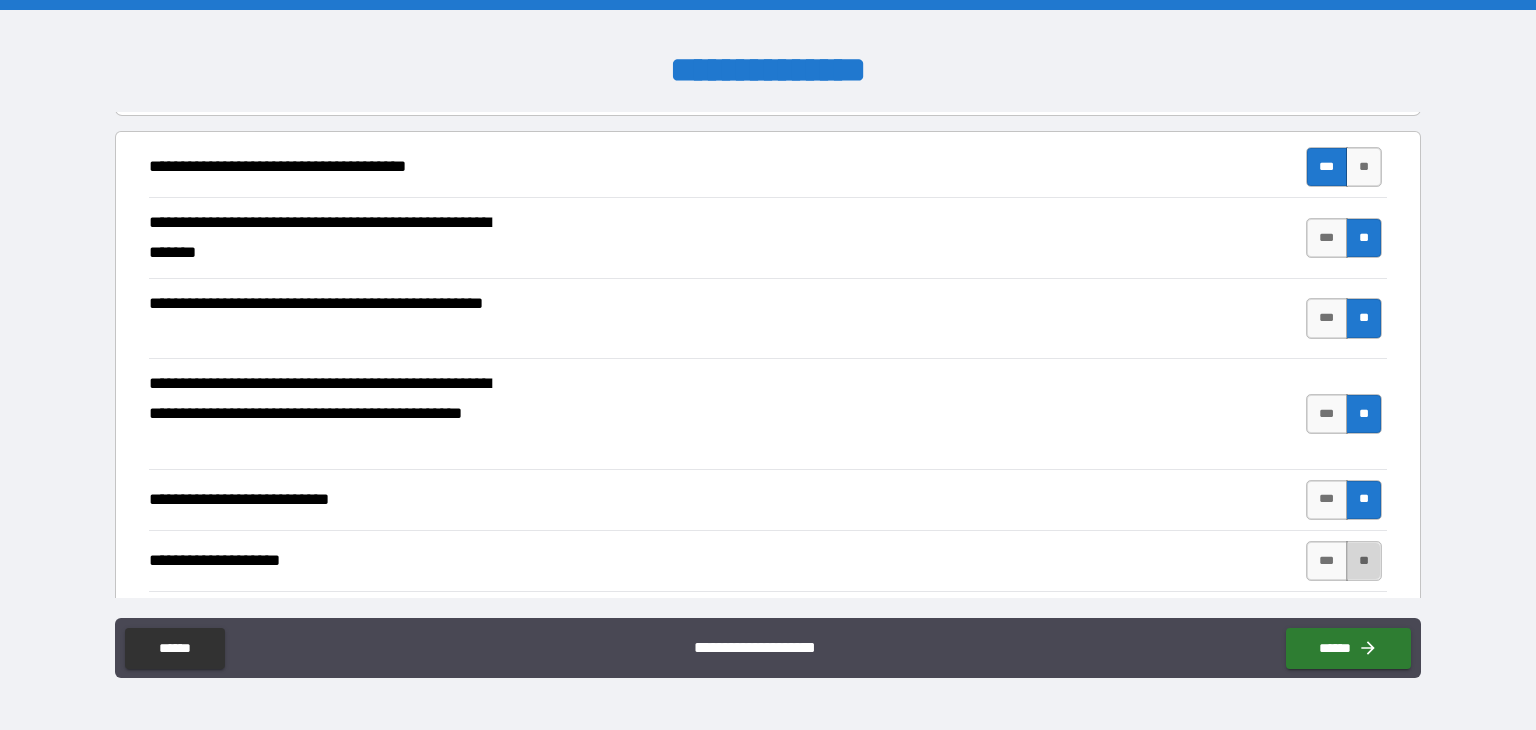 click on "**" at bounding box center [1364, 561] 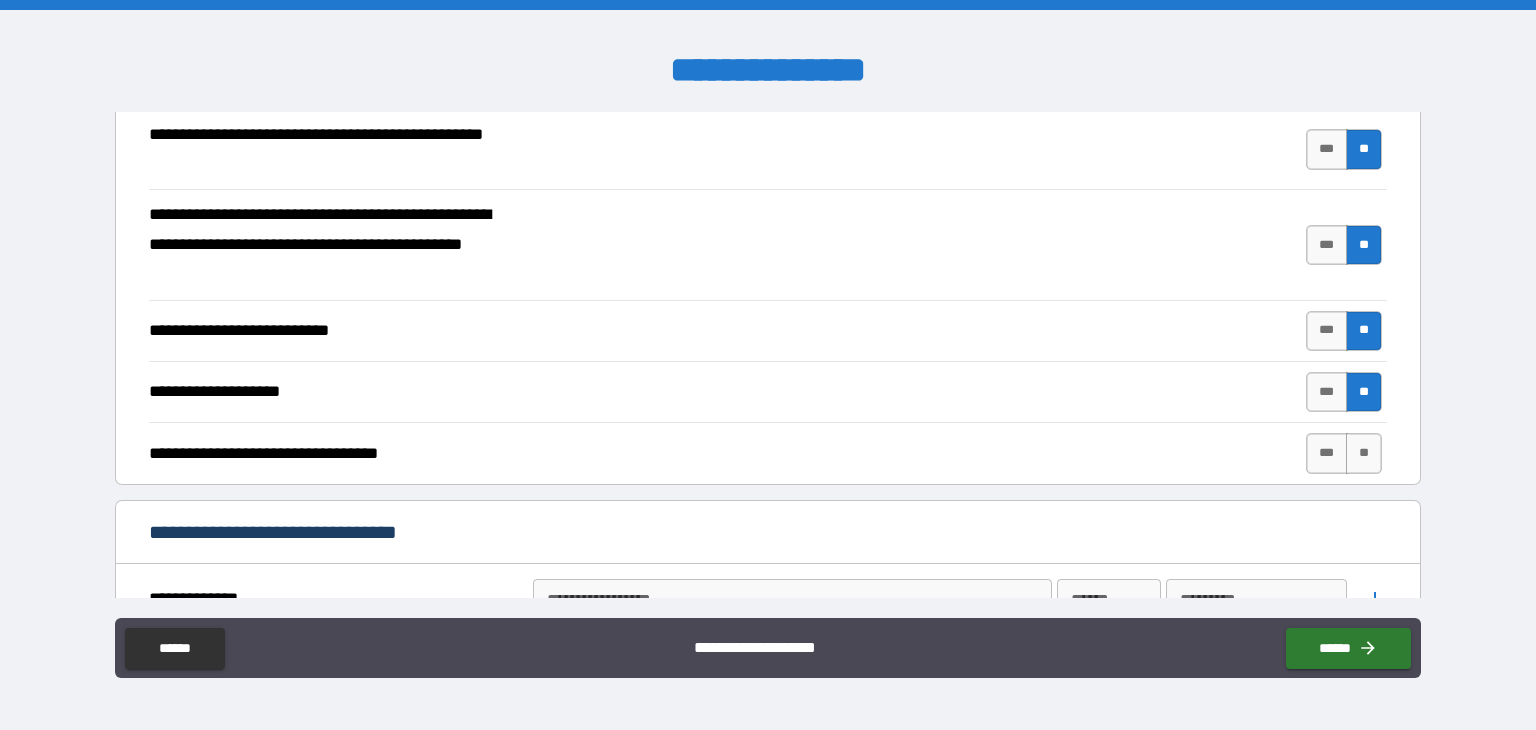 scroll, scrollTop: 386, scrollLeft: 0, axis: vertical 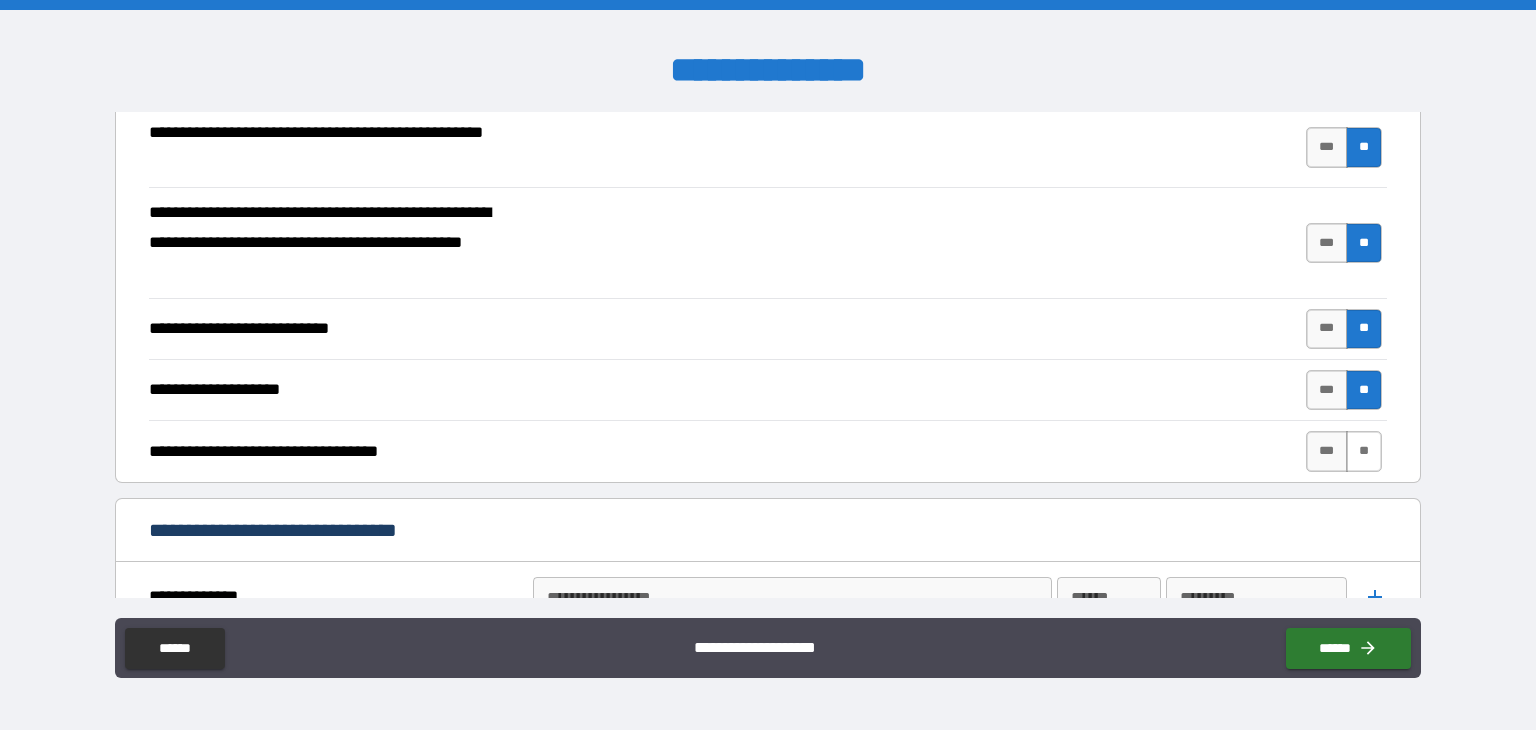 click on "**" at bounding box center (1364, 451) 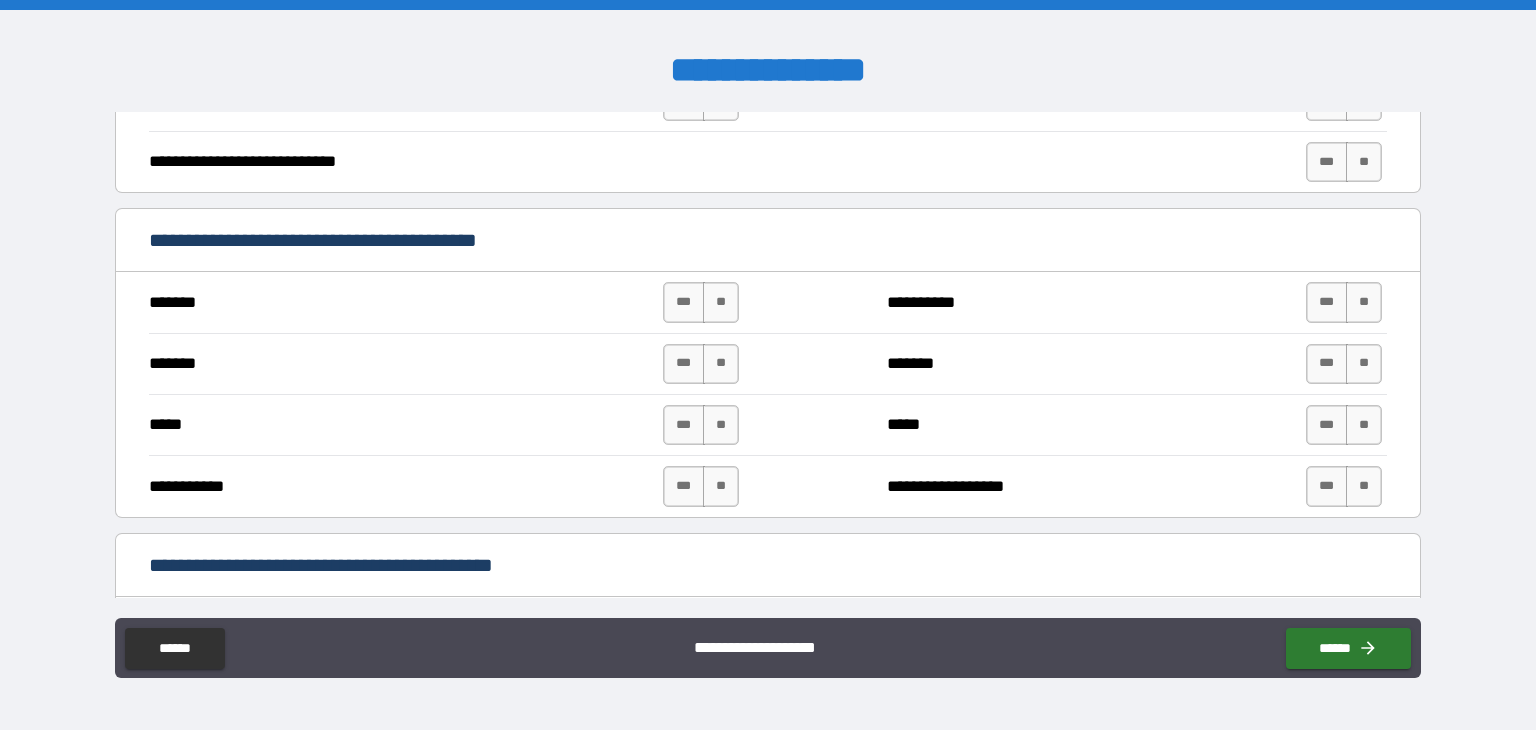 scroll, scrollTop: 1026, scrollLeft: 0, axis: vertical 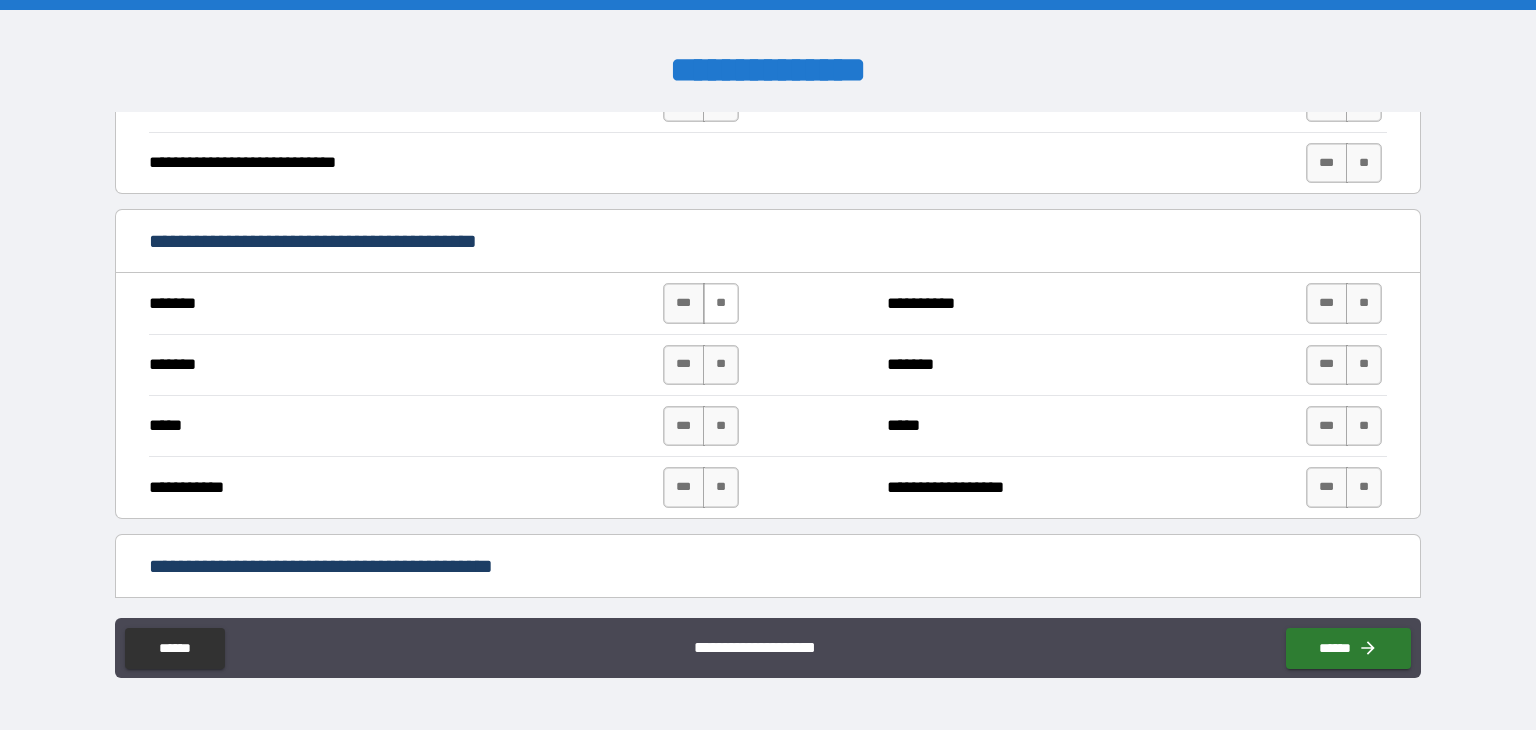 click on "**" at bounding box center (721, 303) 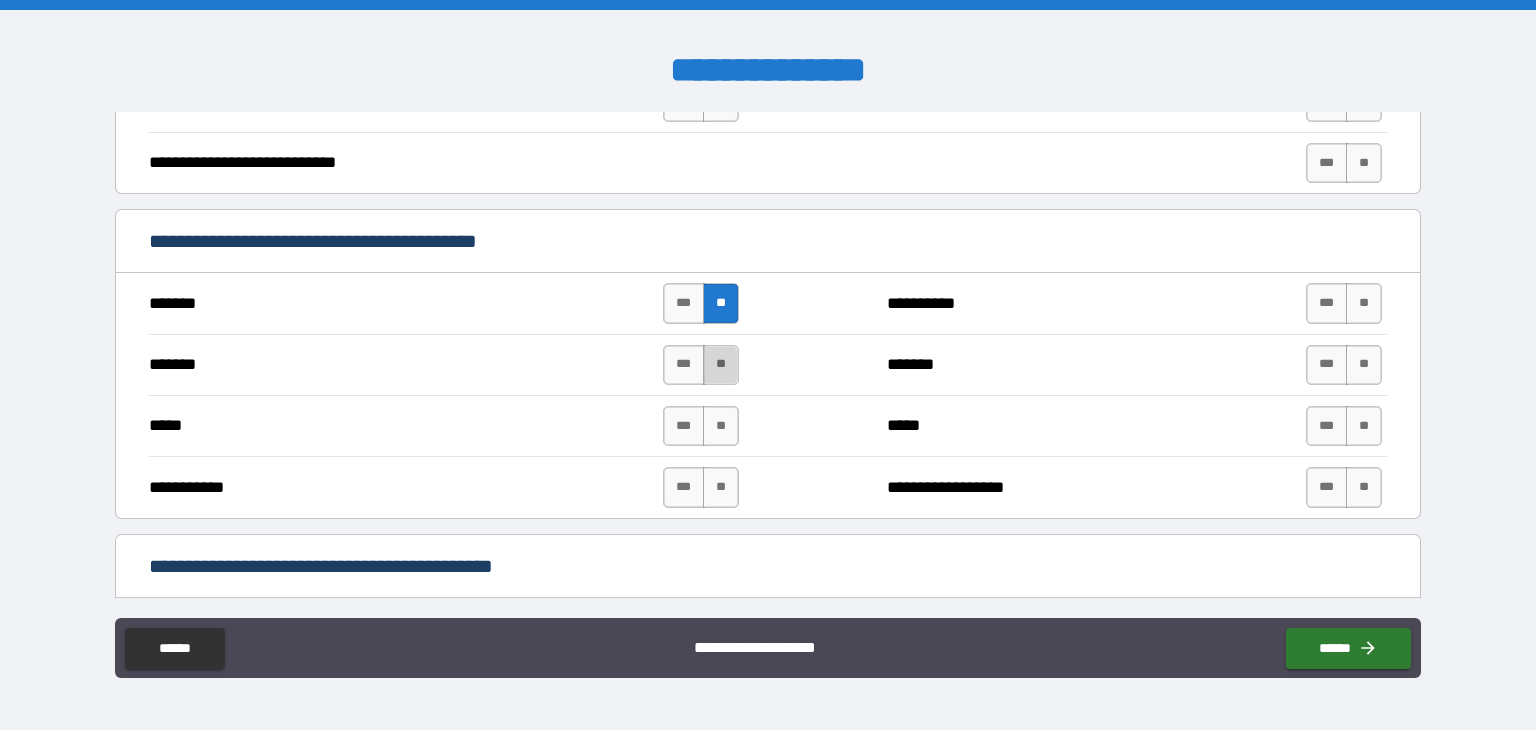 click on "**" at bounding box center (721, 365) 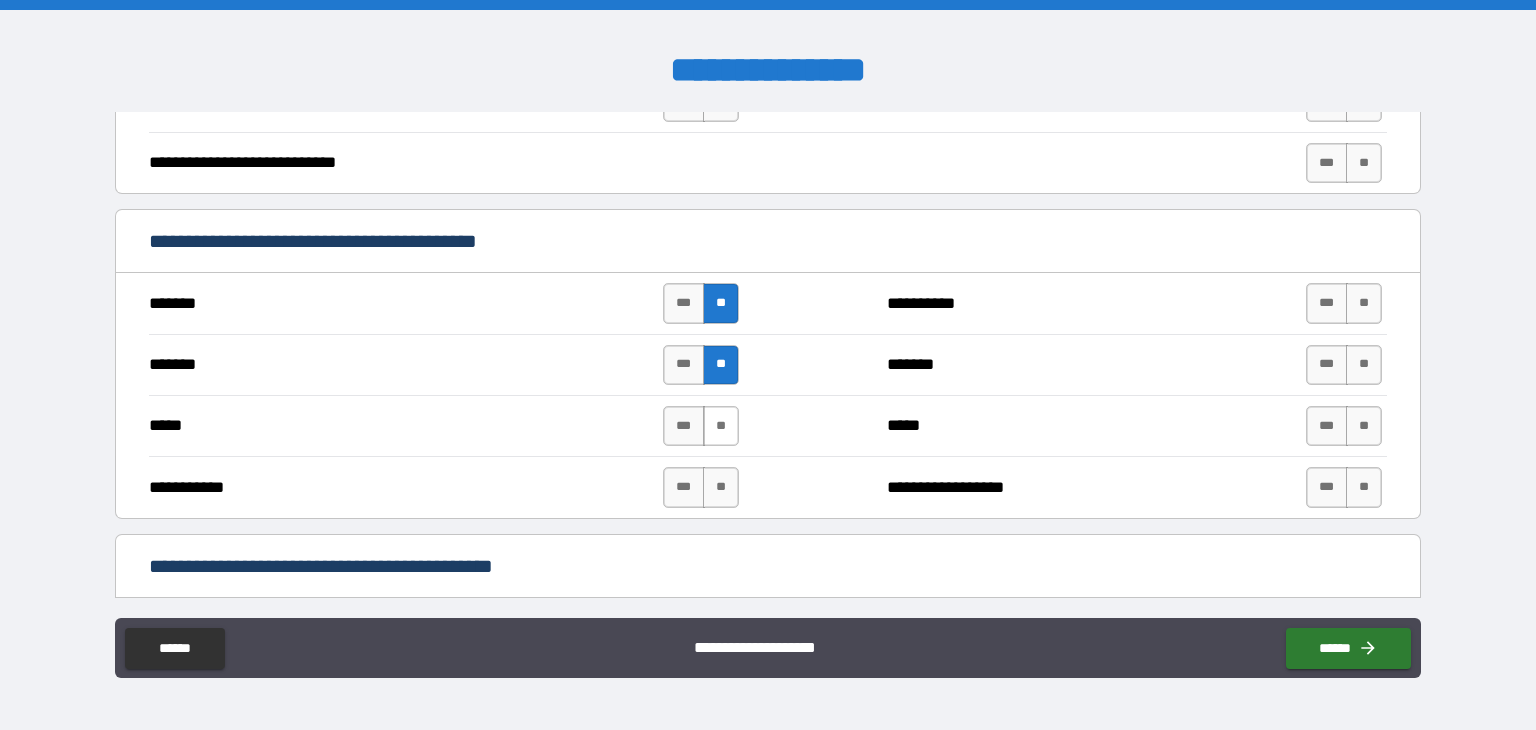click on "**" at bounding box center [721, 426] 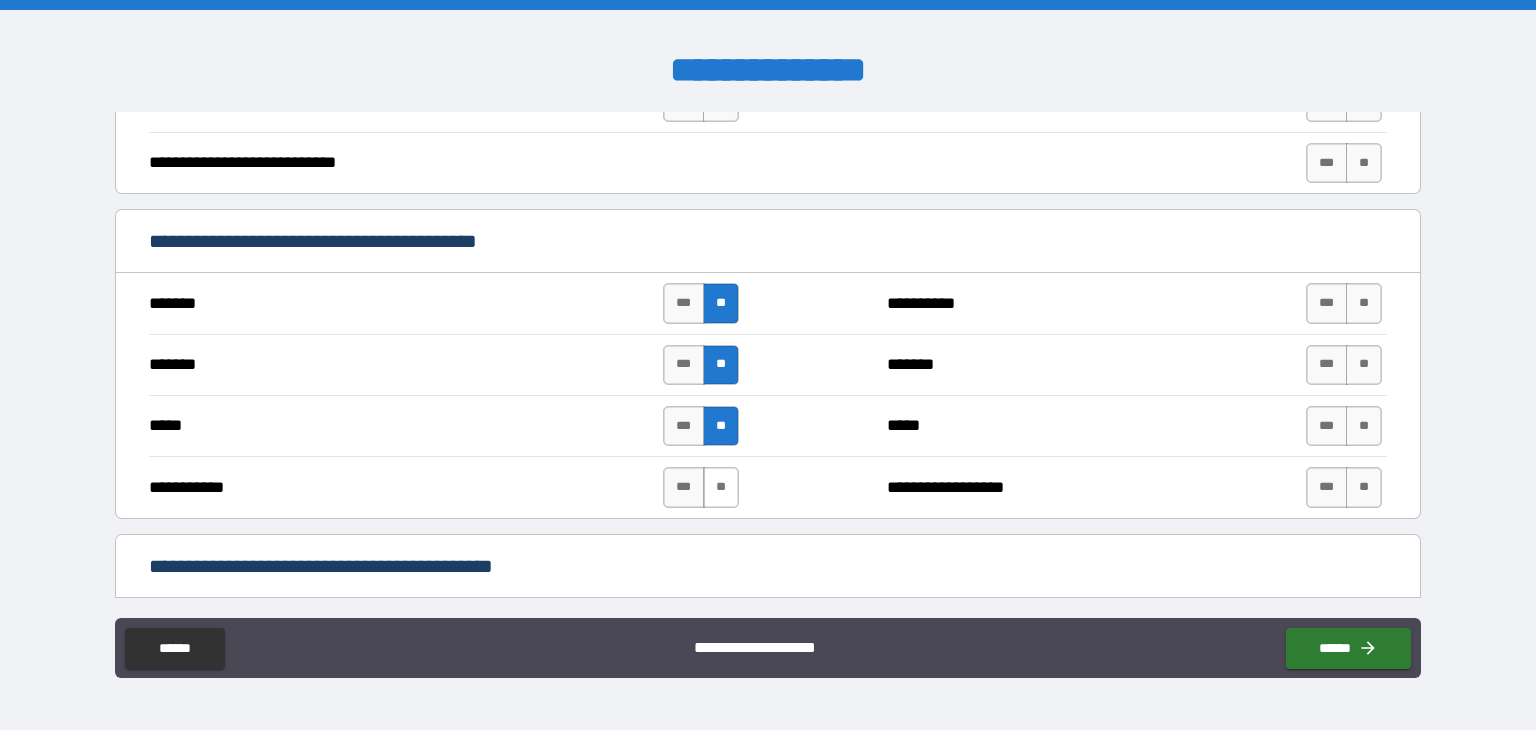 click on "**" at bounding box center (721, 487) 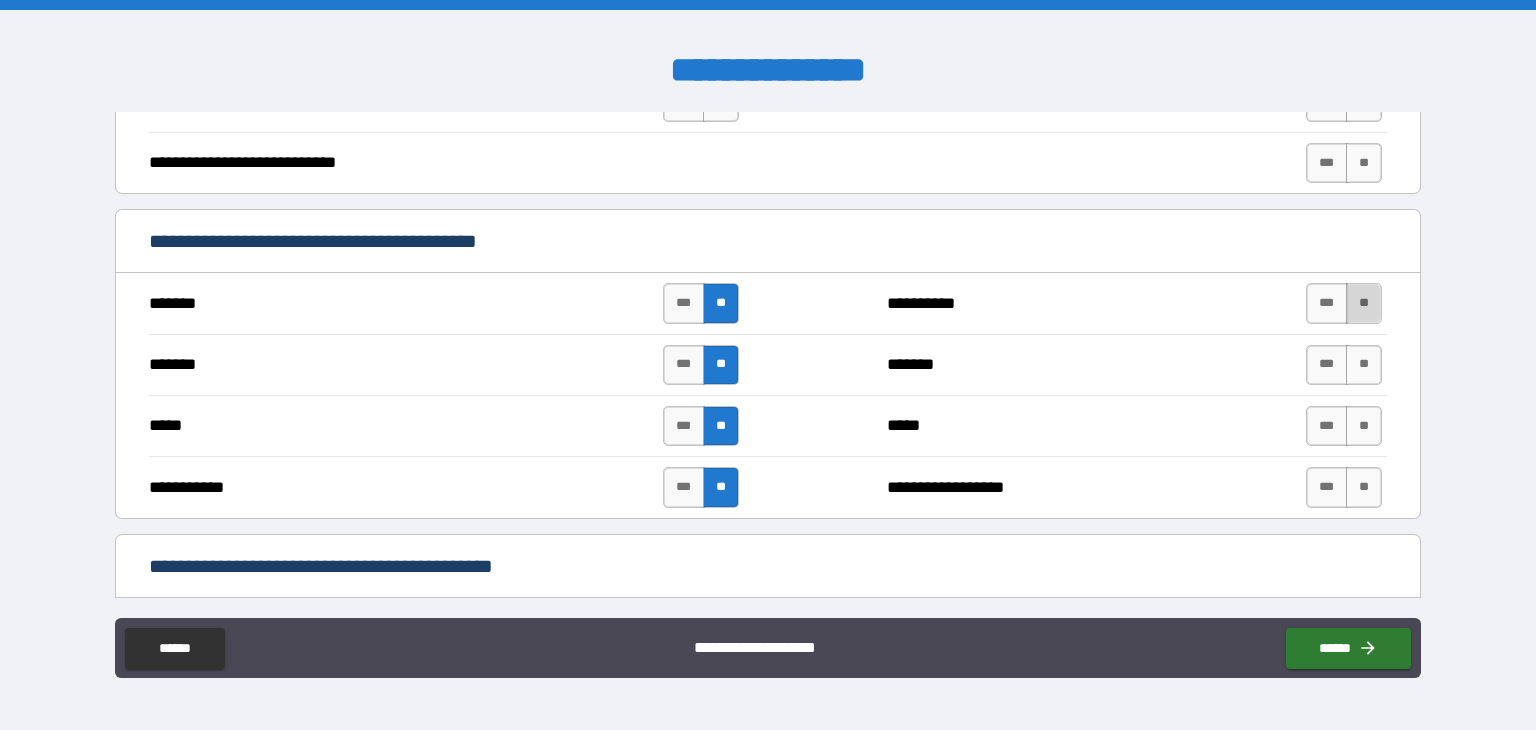 click on "**" at bounding box center (1364, 303) 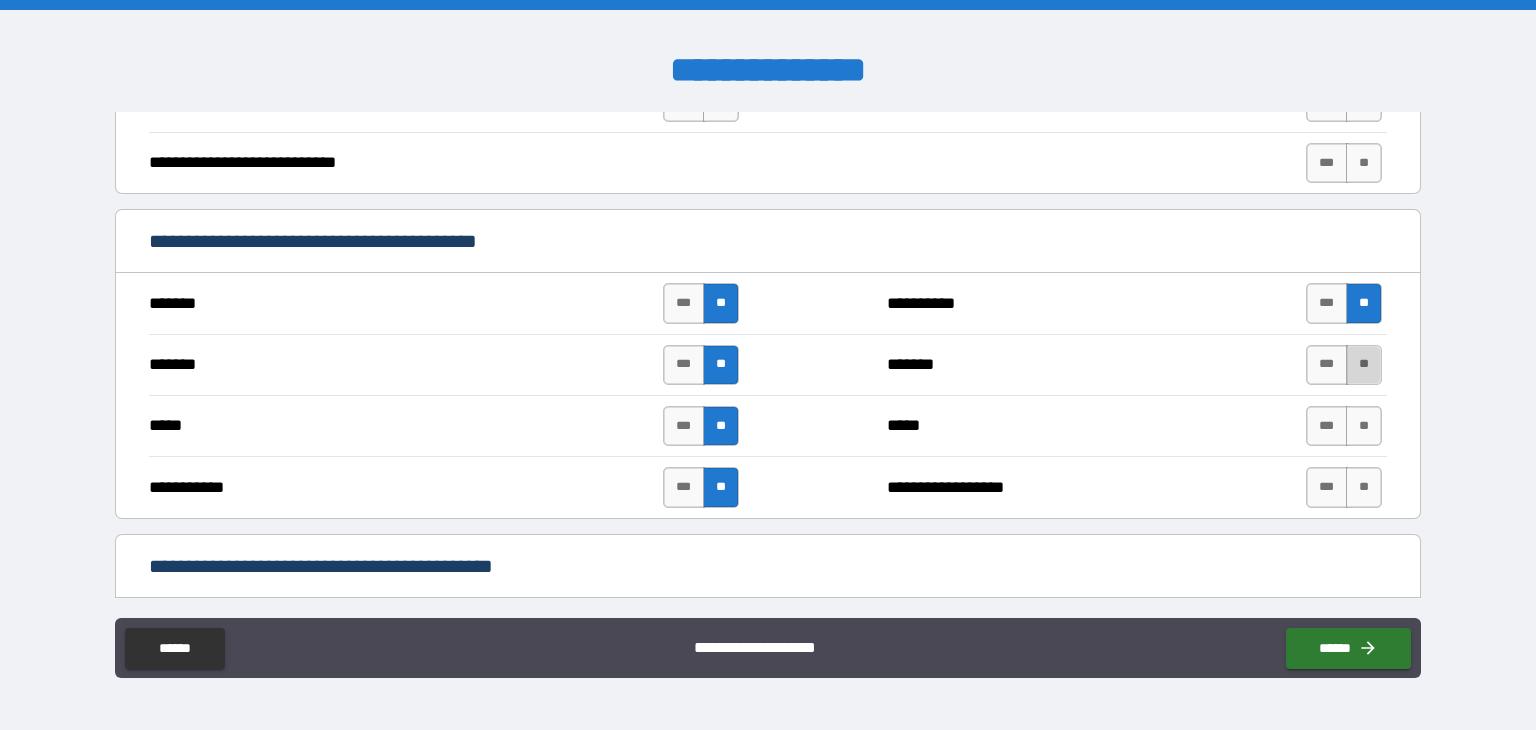 click on "**" at bounding box center (1364, 365) 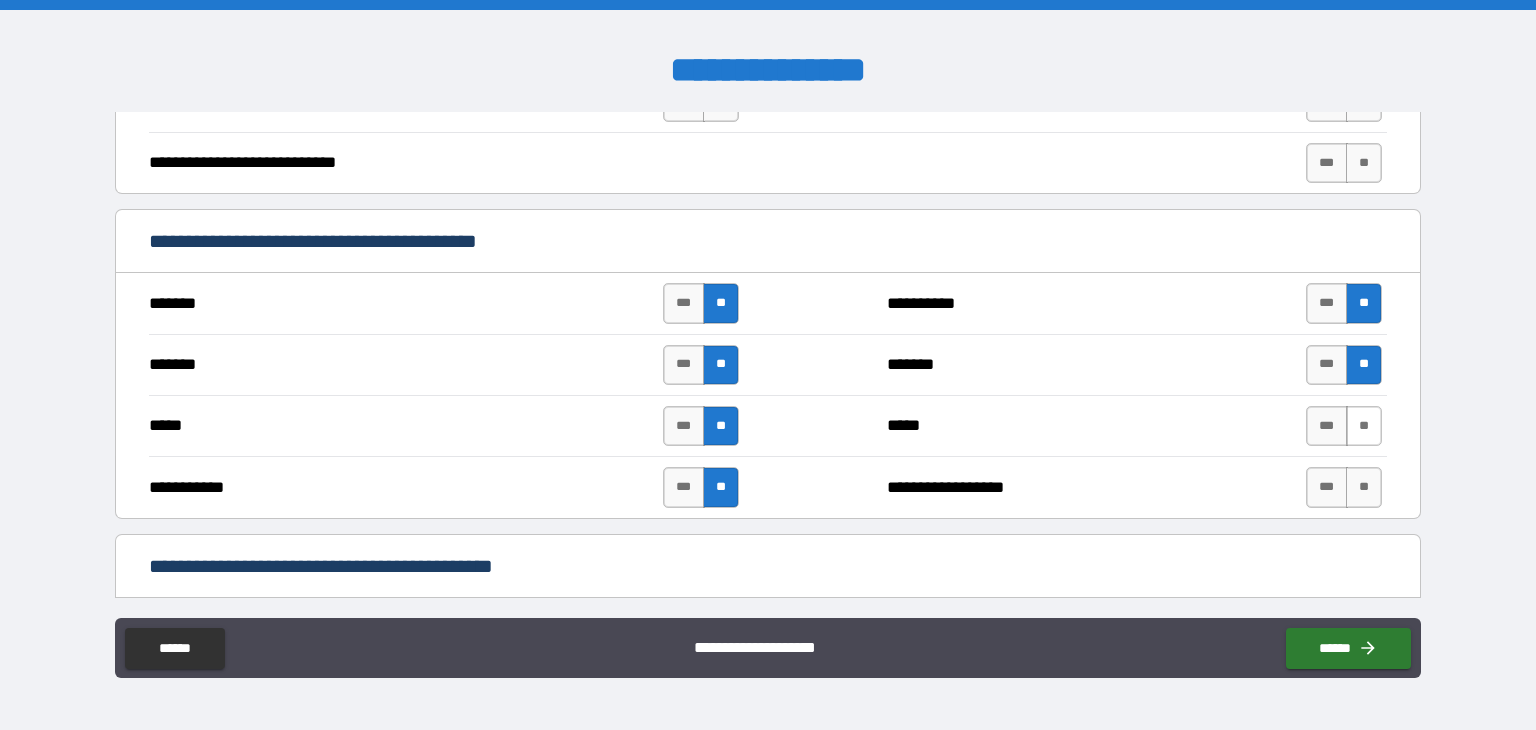 click on "**" at bounding box center [1364, 426] 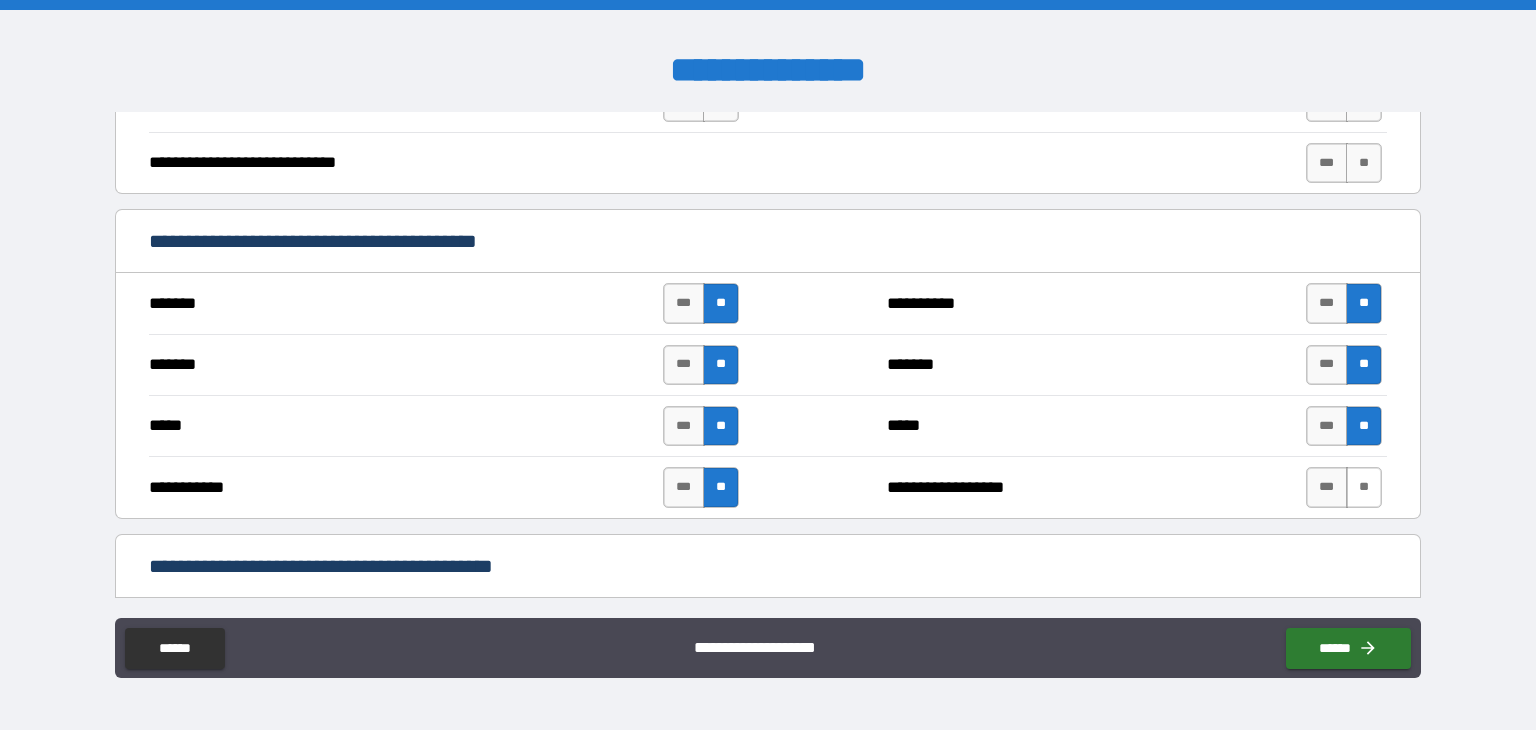 click on "**" at bounding box center [1364, 487] 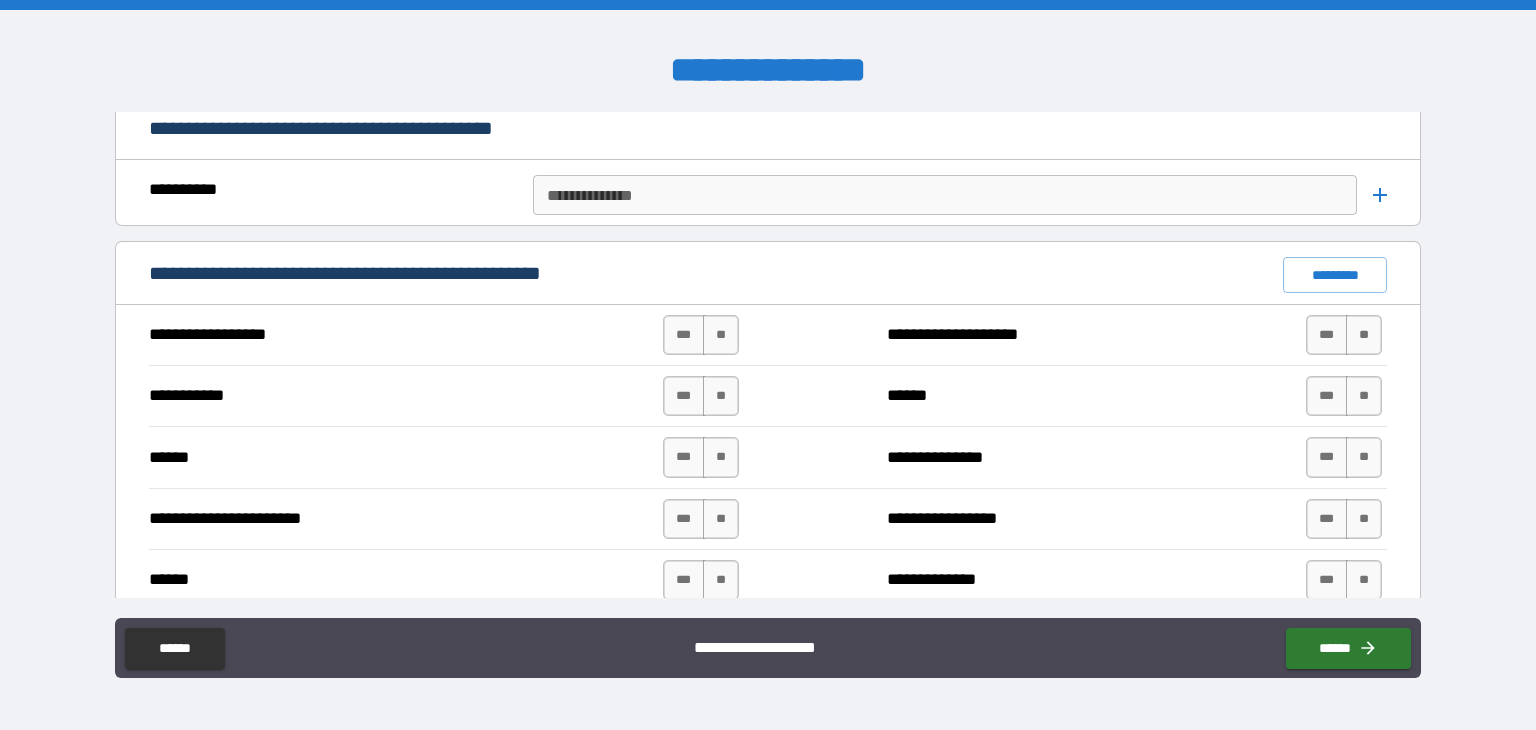 scroll, scrollTop: 1536, scrollLeft: 0, axis: vertical 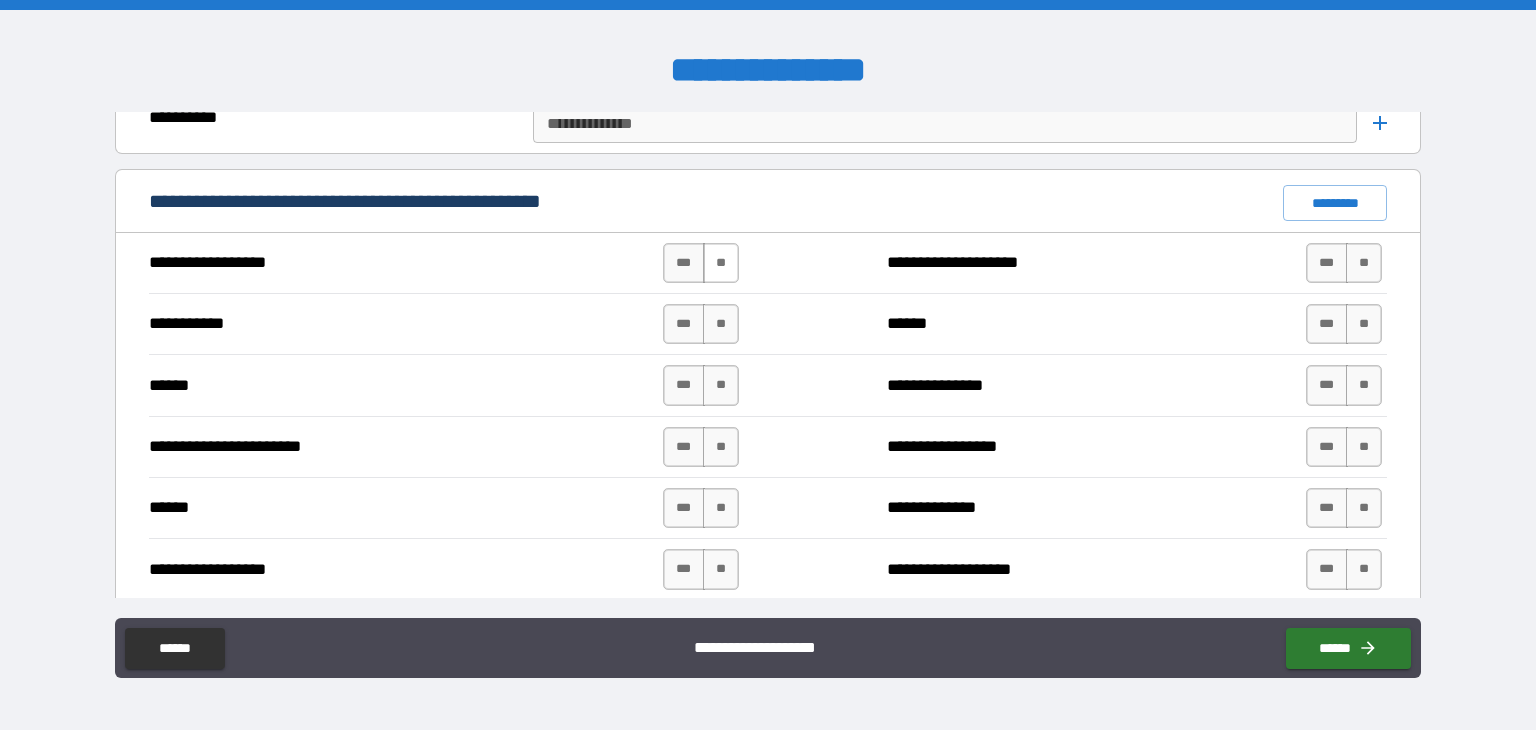 click on "**" at bounding box center [721, 263] 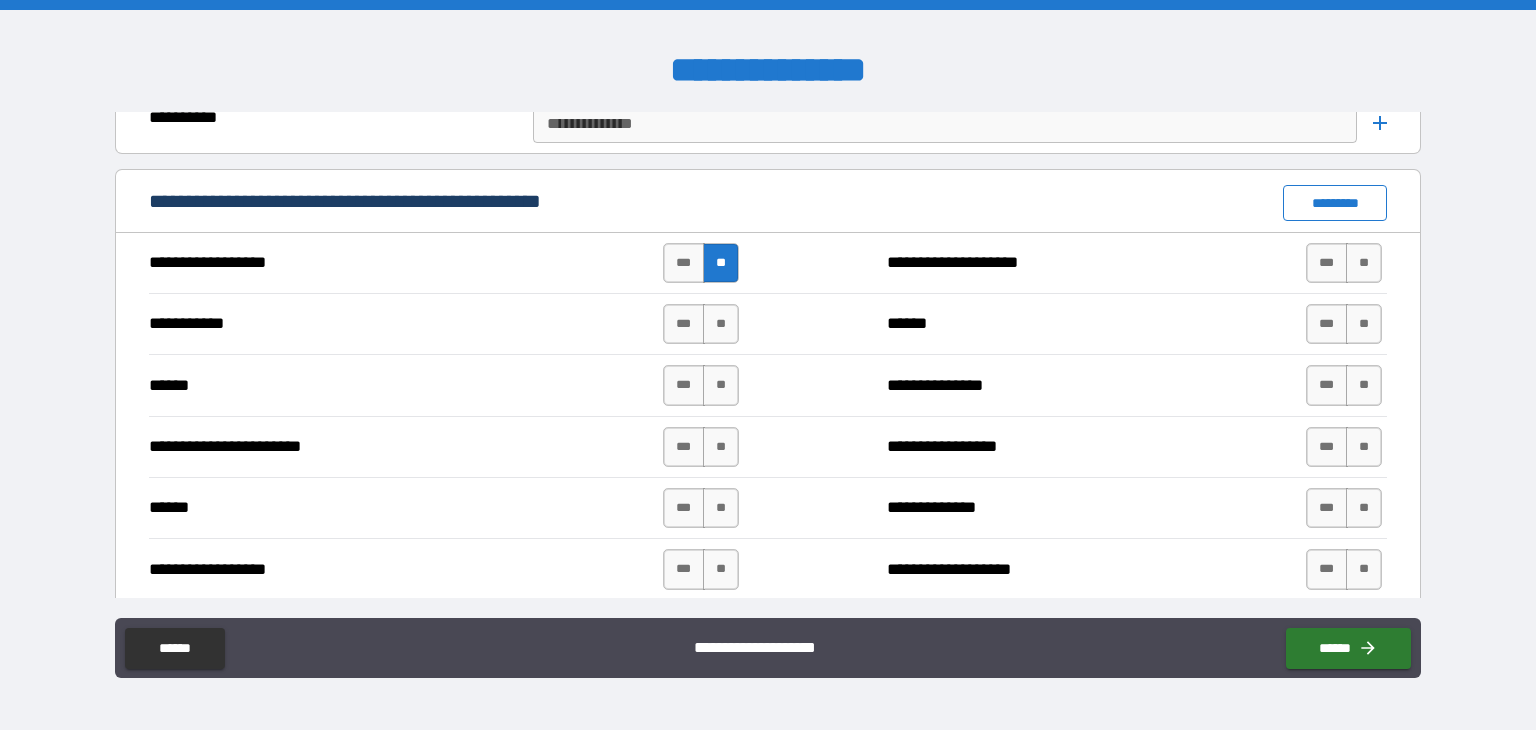 click on "*********" at bounding box center (1335, 203) 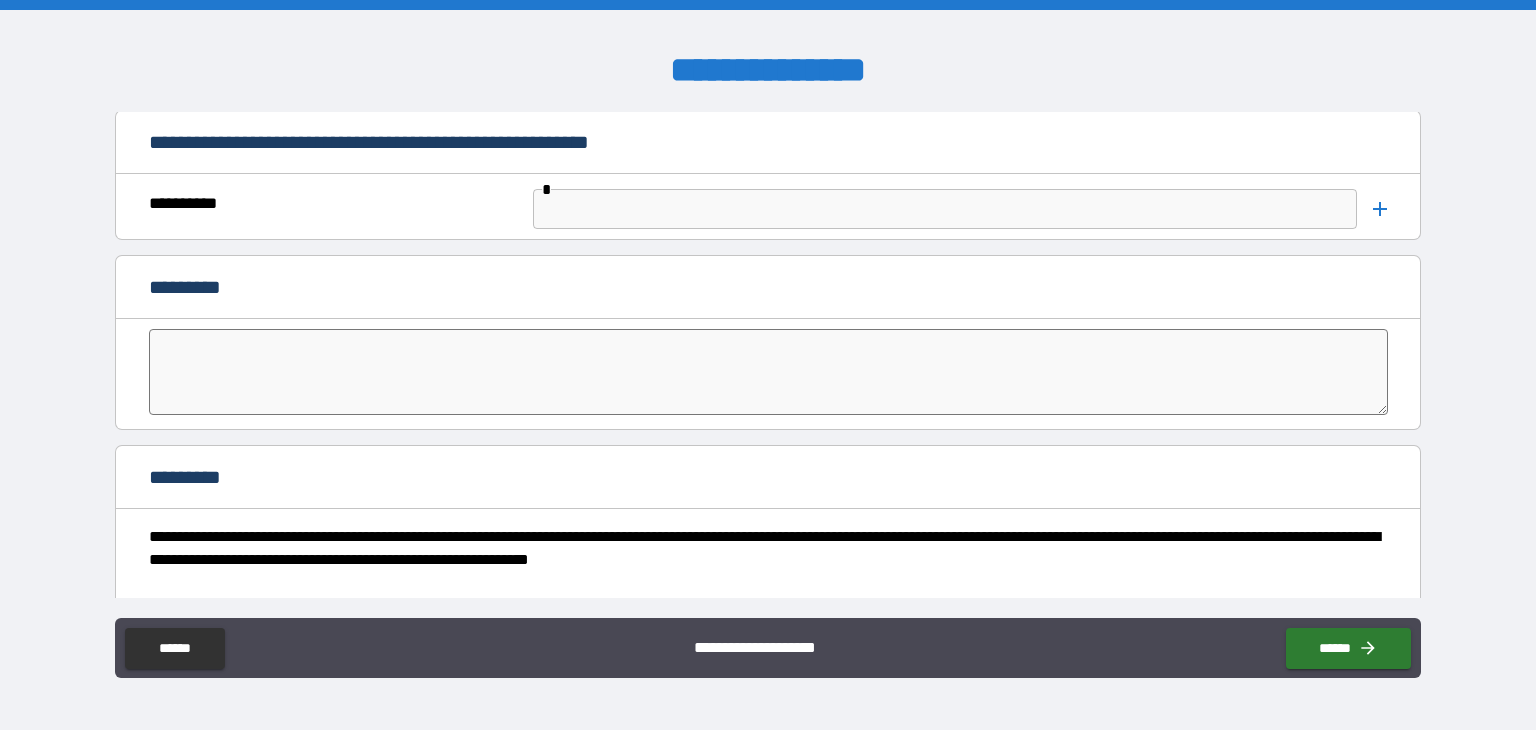 scroll, scrollTop: 4216, scrollLeft: 0, axis: vertical 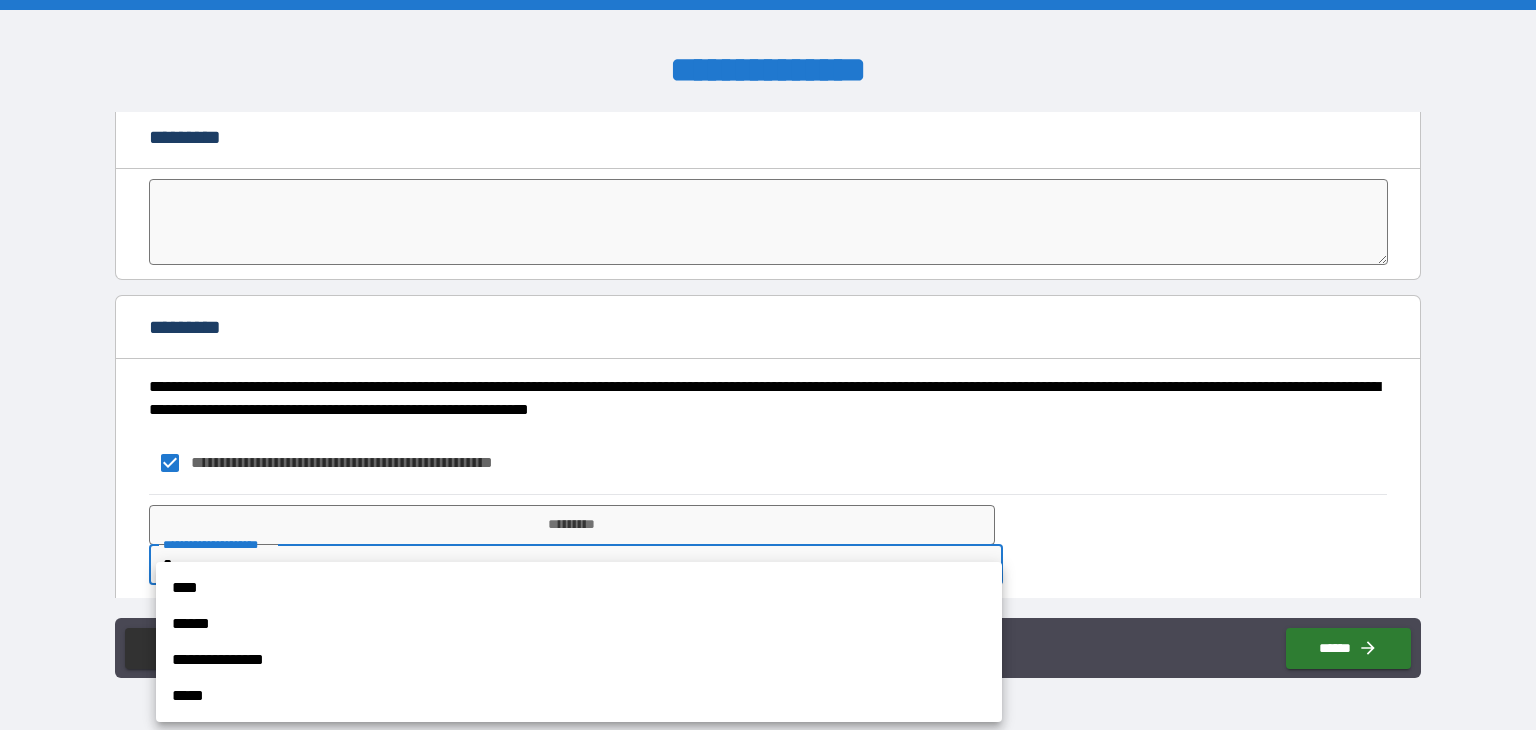 click on "**********" at bounding box center [768, 365] 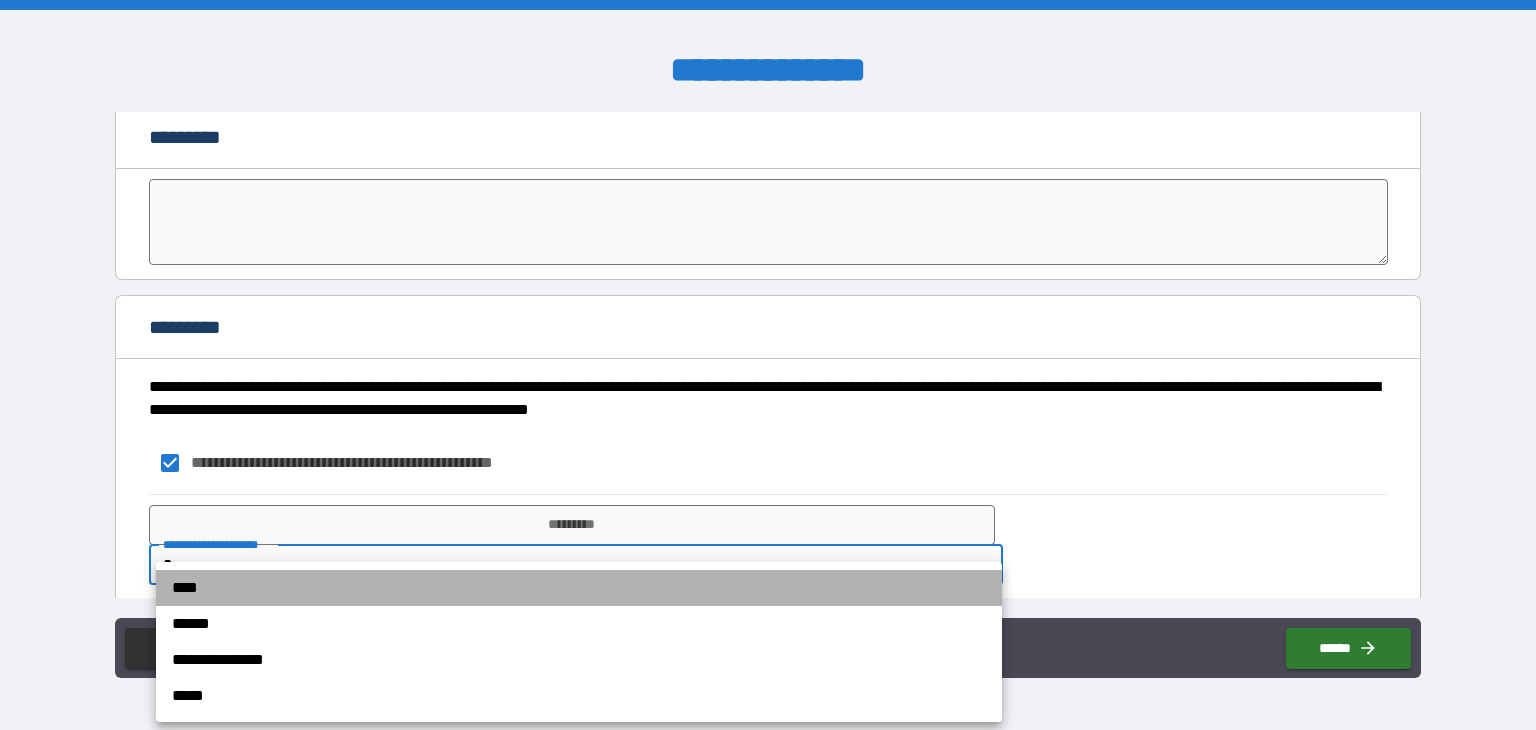 click on "****" at bounding box center (579, 588) 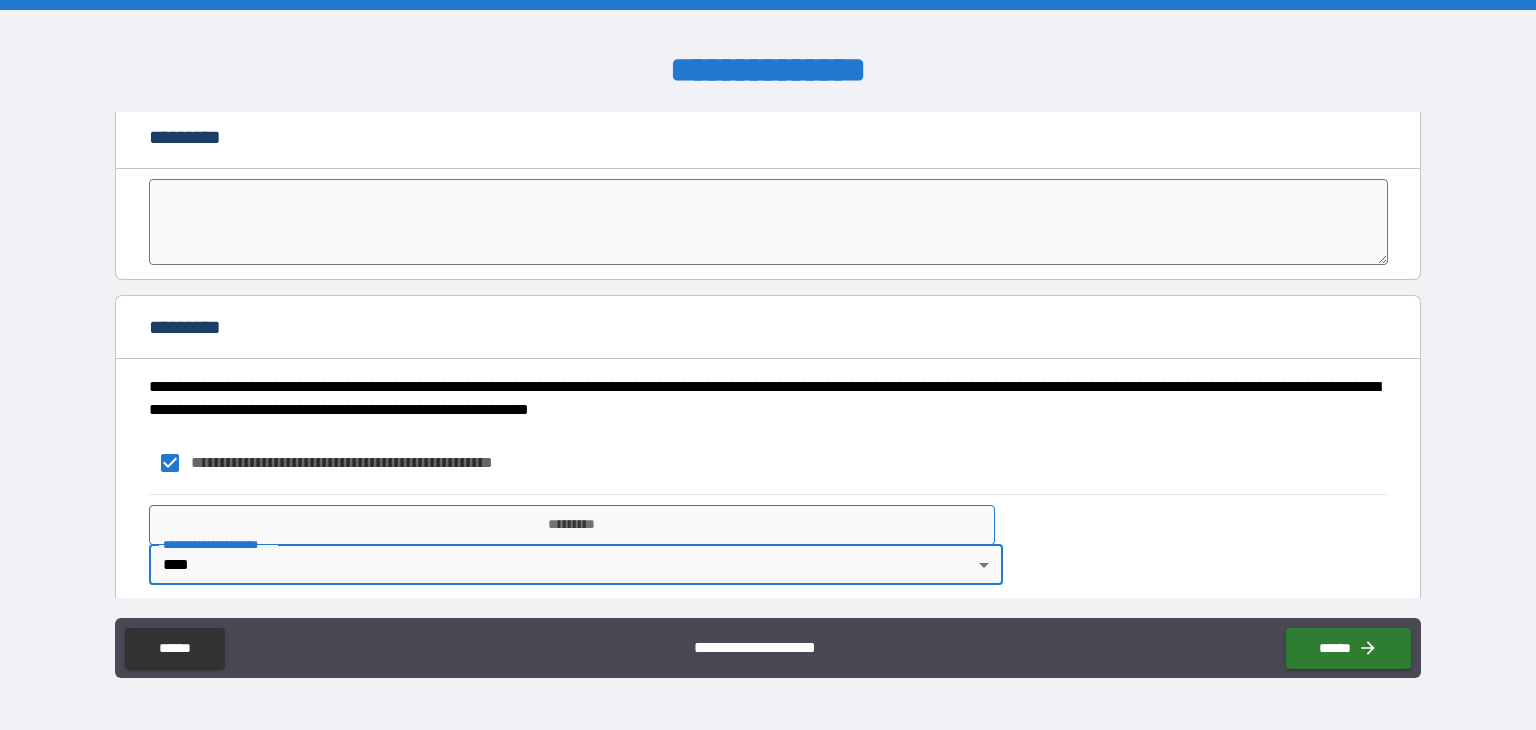 click on "*********" at bounding box center (572, 525) 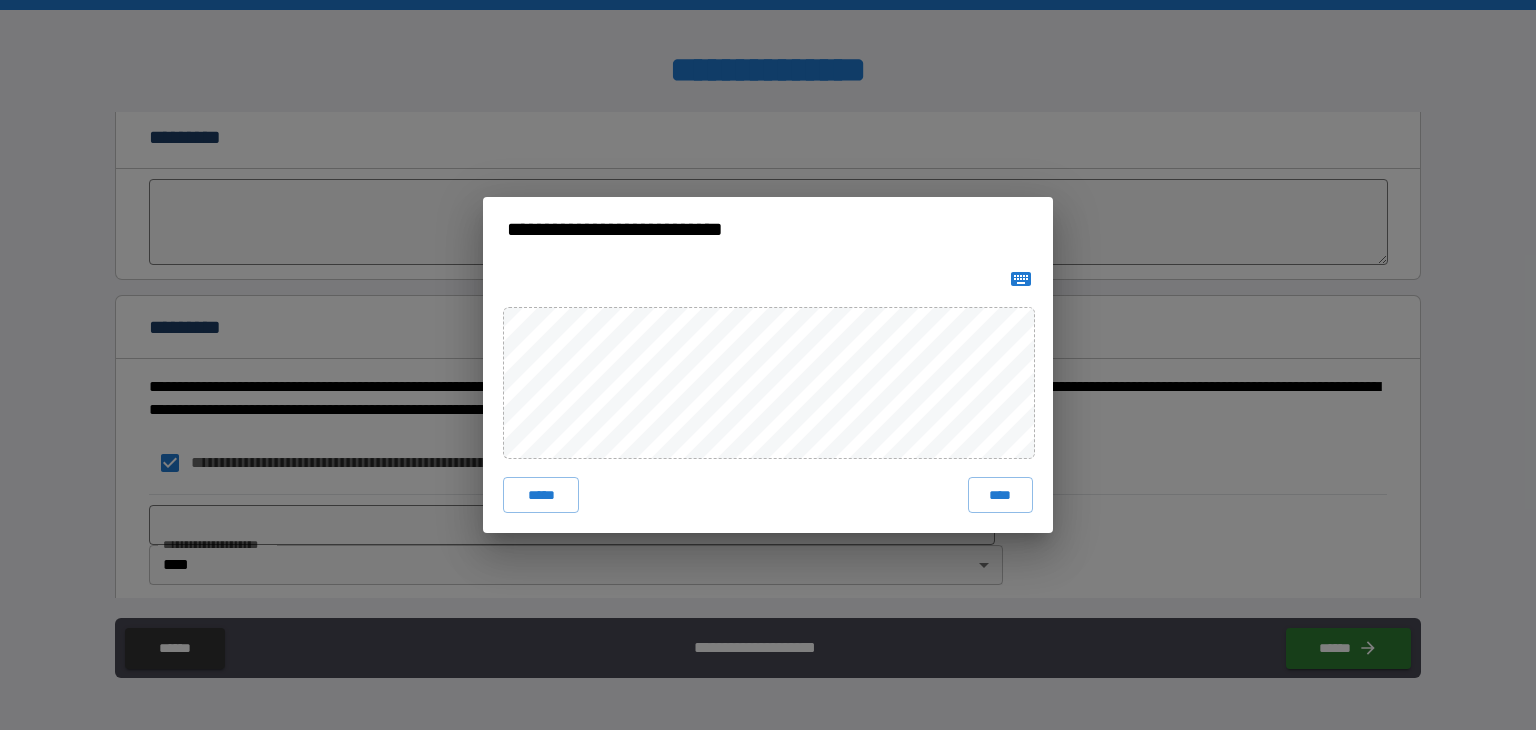 click on "***** ****" at bounding box center (768, 397) 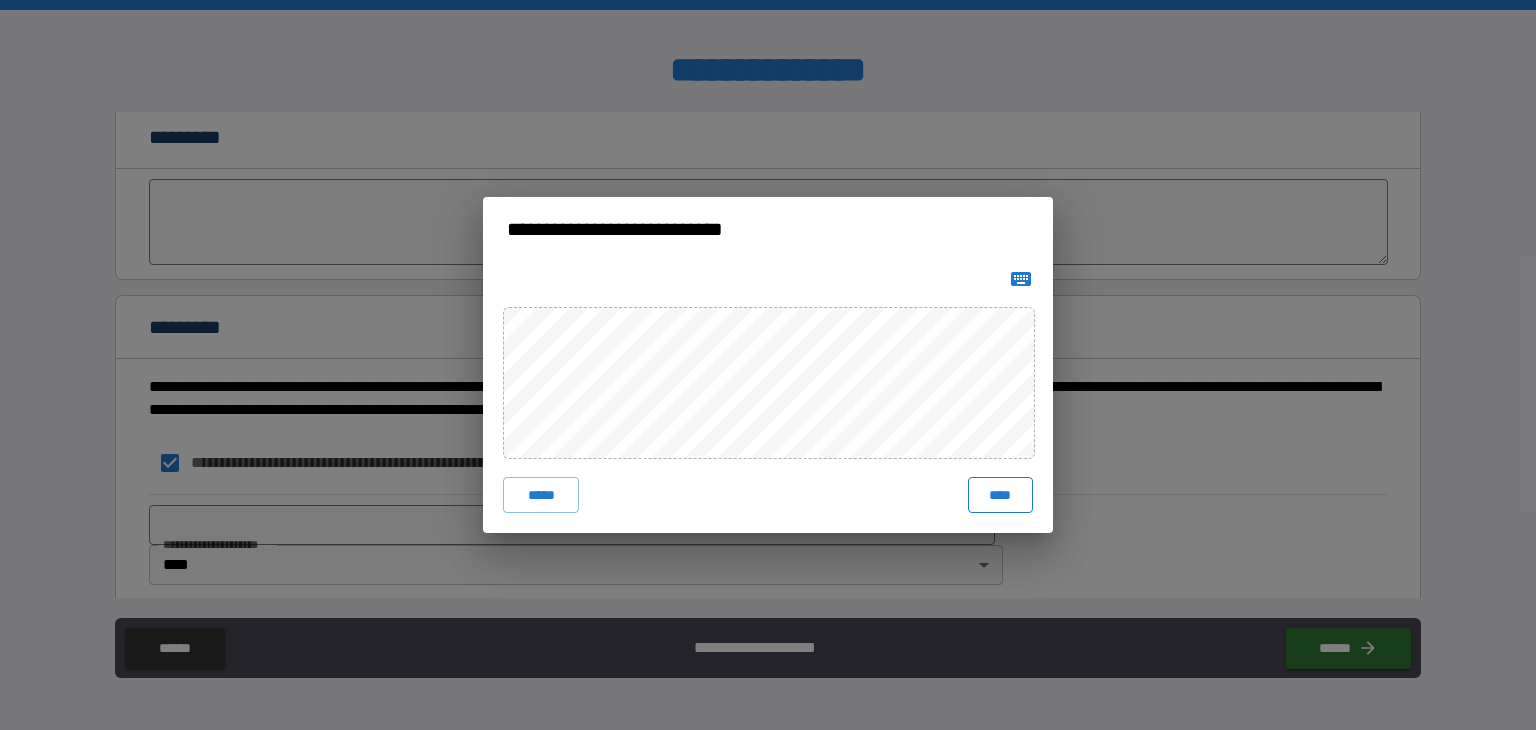 click on "****" at bounding box center [1000, 495] 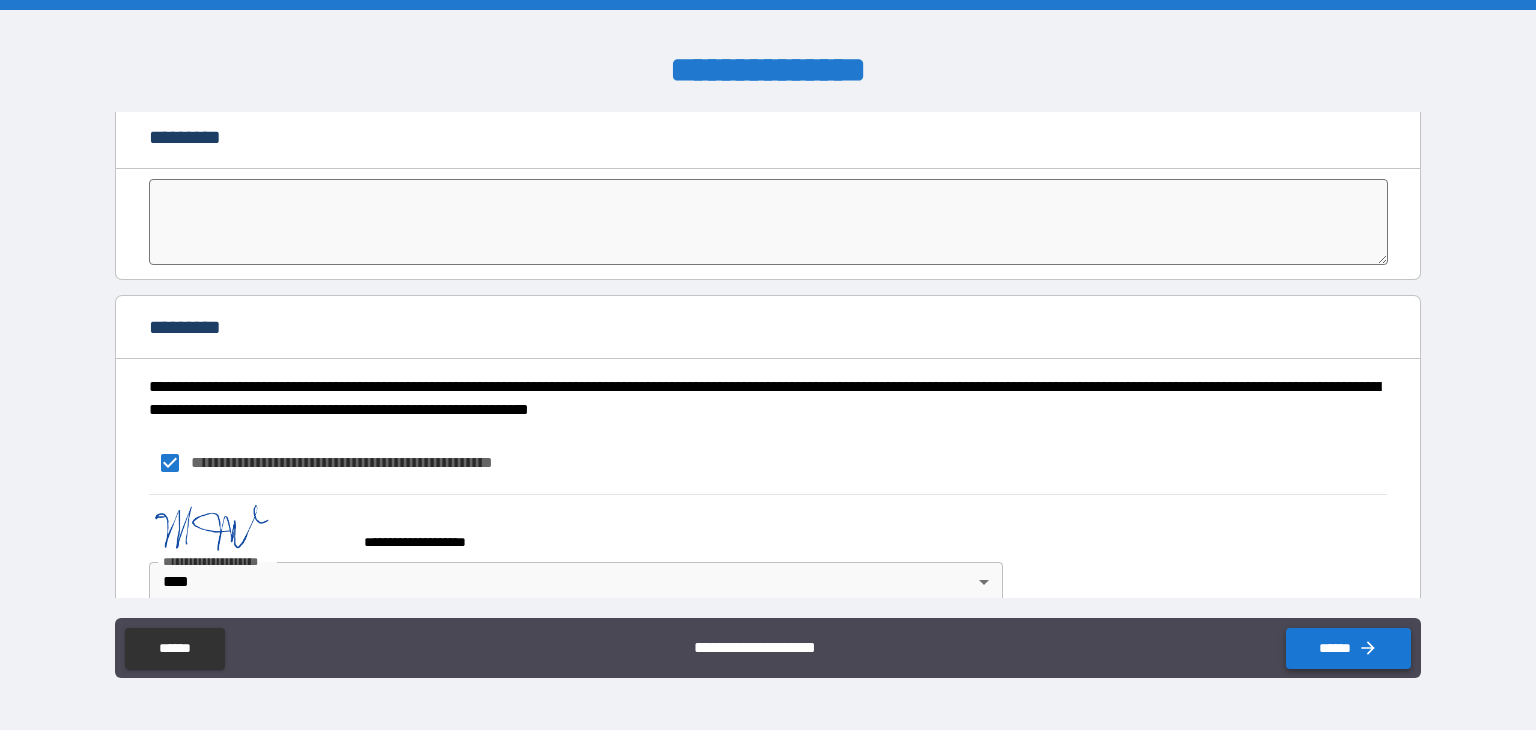 click on "******" at bounding box center [1348, 648] 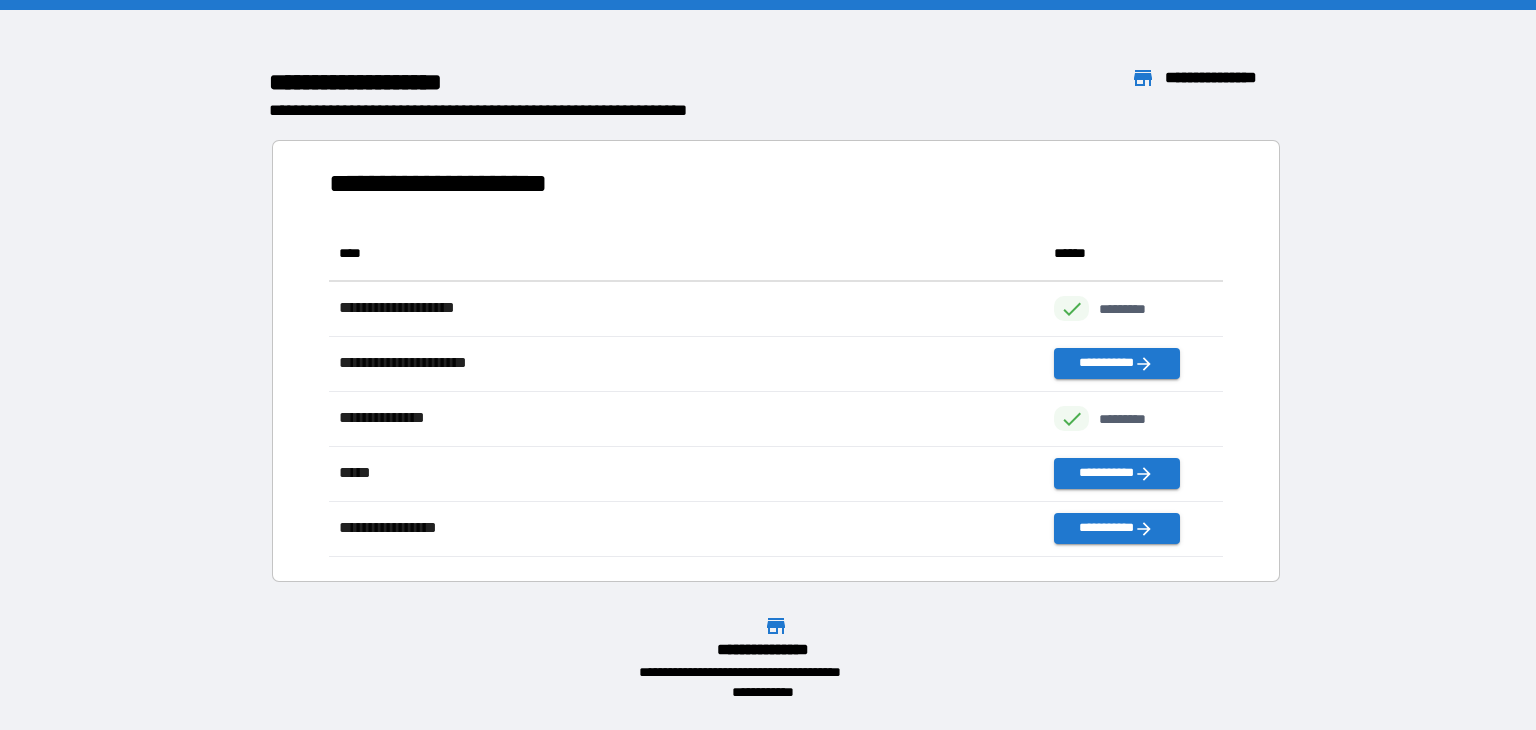 scroll, scrollTop: 16, scrollLeft: 16, axis: both 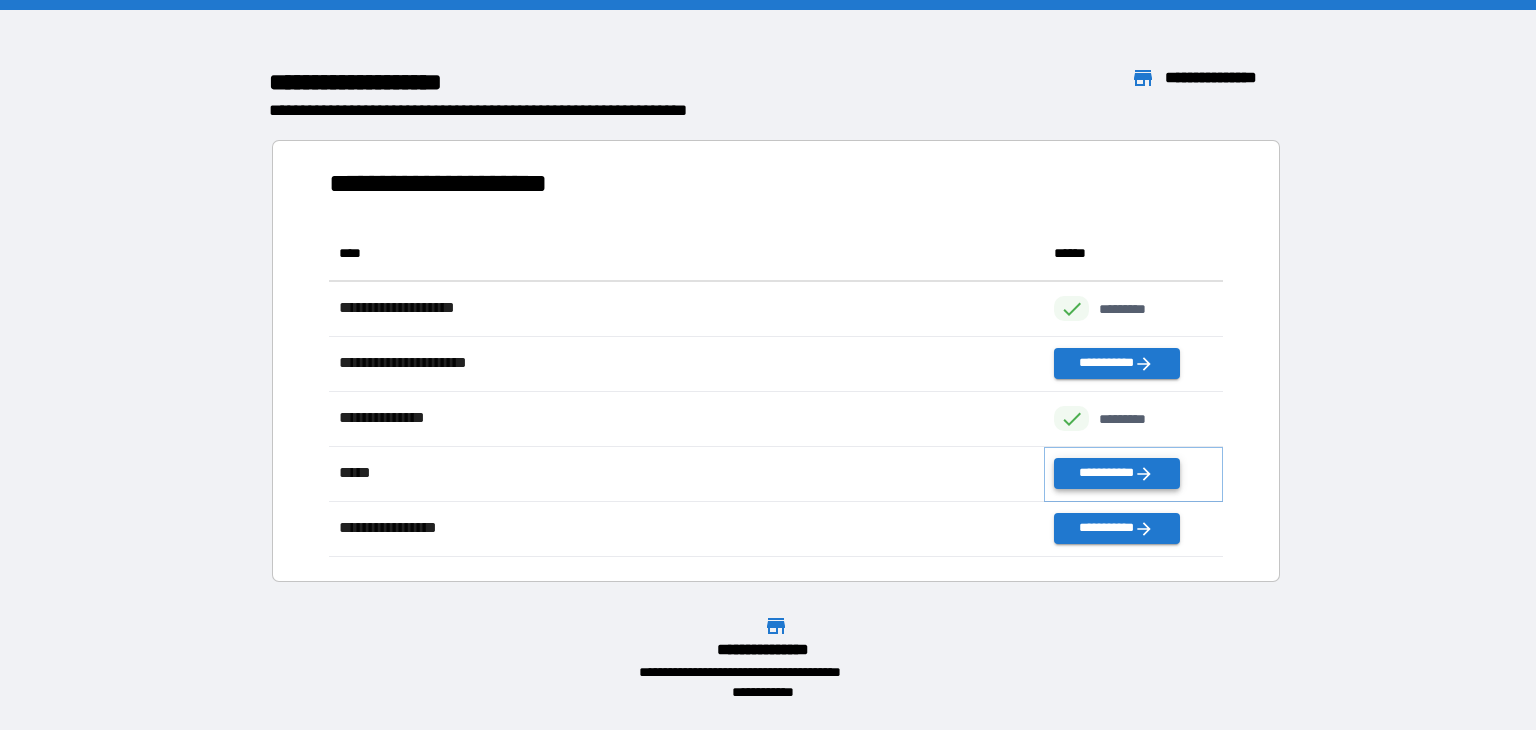 click on "**********" at bounding box center (1116, 473) 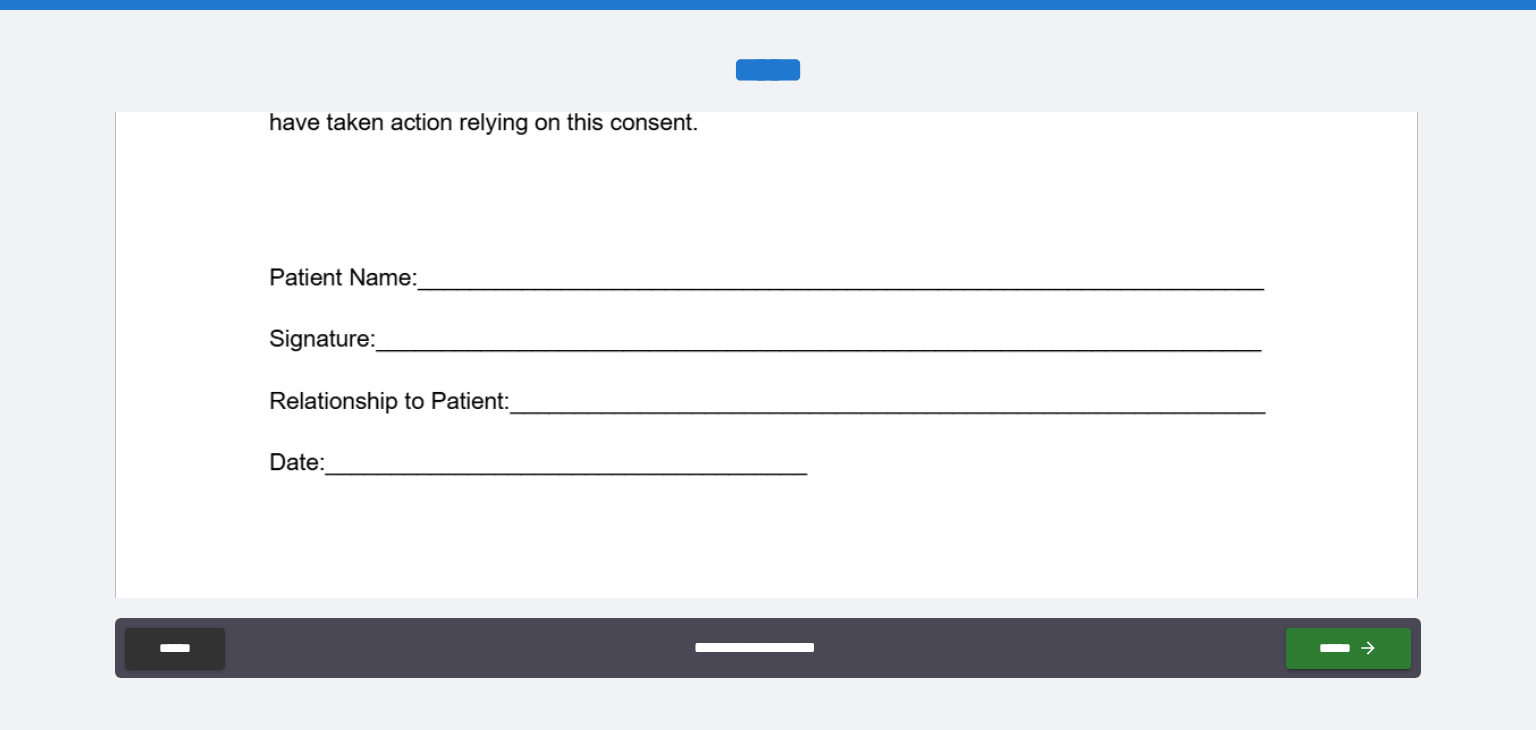 scroll, scrollTop: 932, scrollLeft: 0, axis: vertical 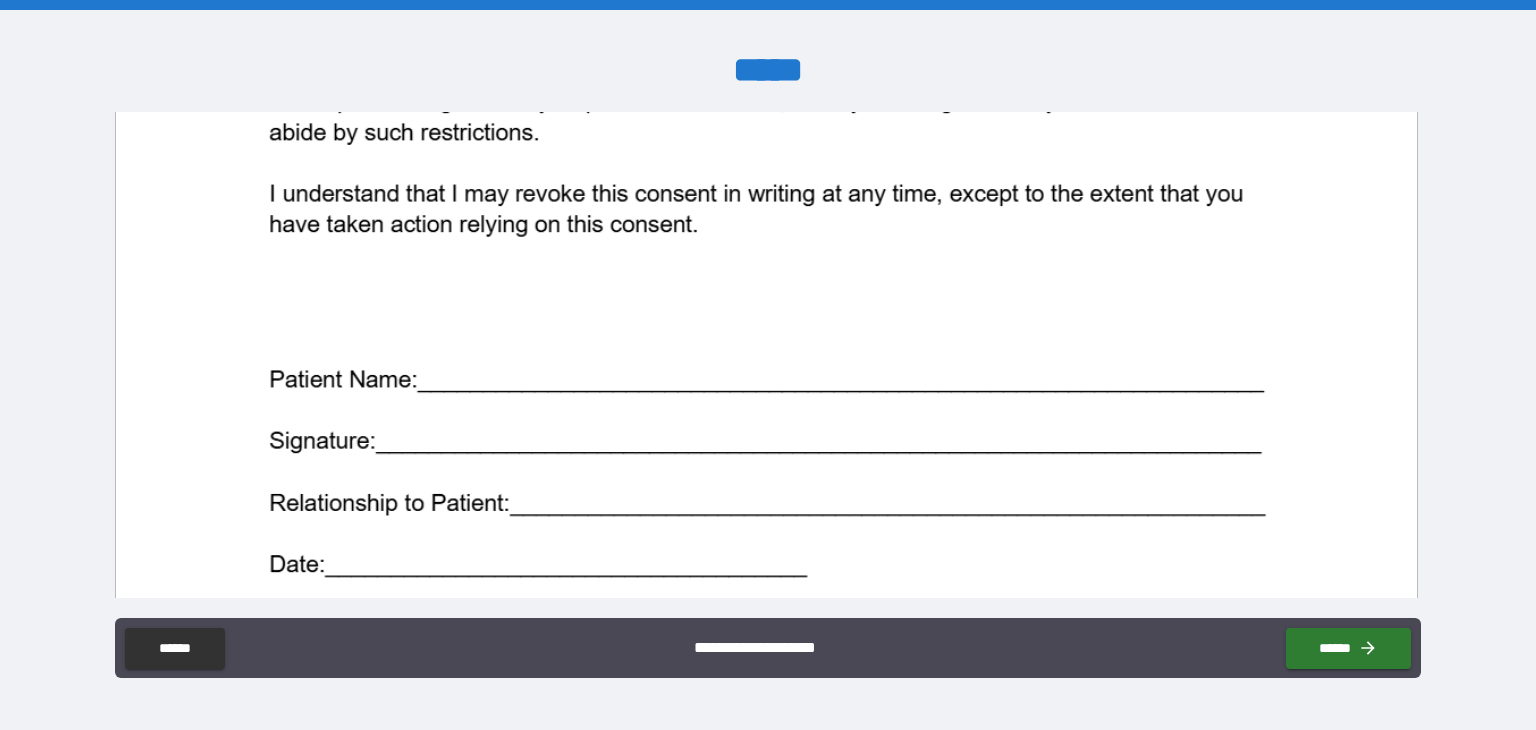 click at bounding box center [766, 53] 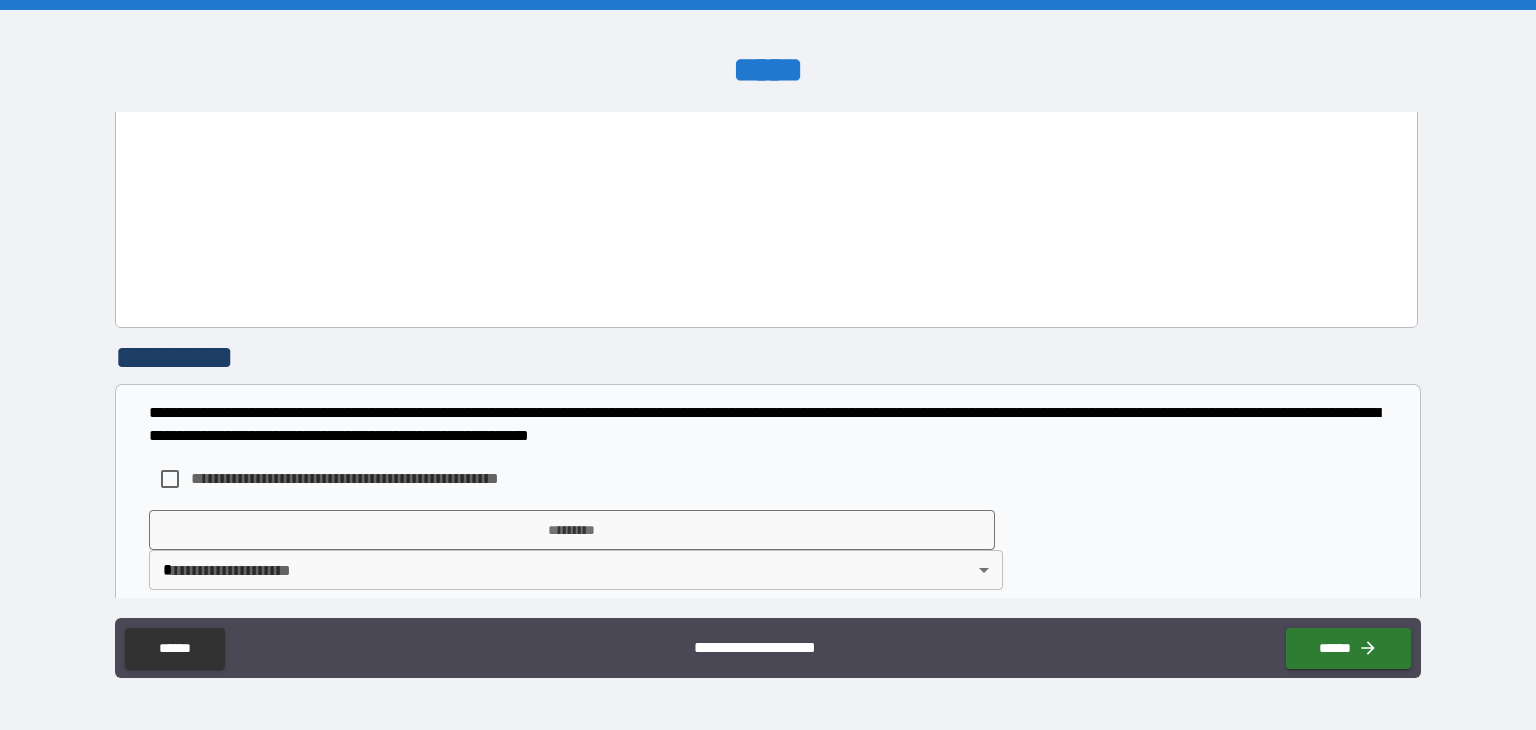 scroll, scrollTop: 1497, scrollLeft: 0, axis: vertical 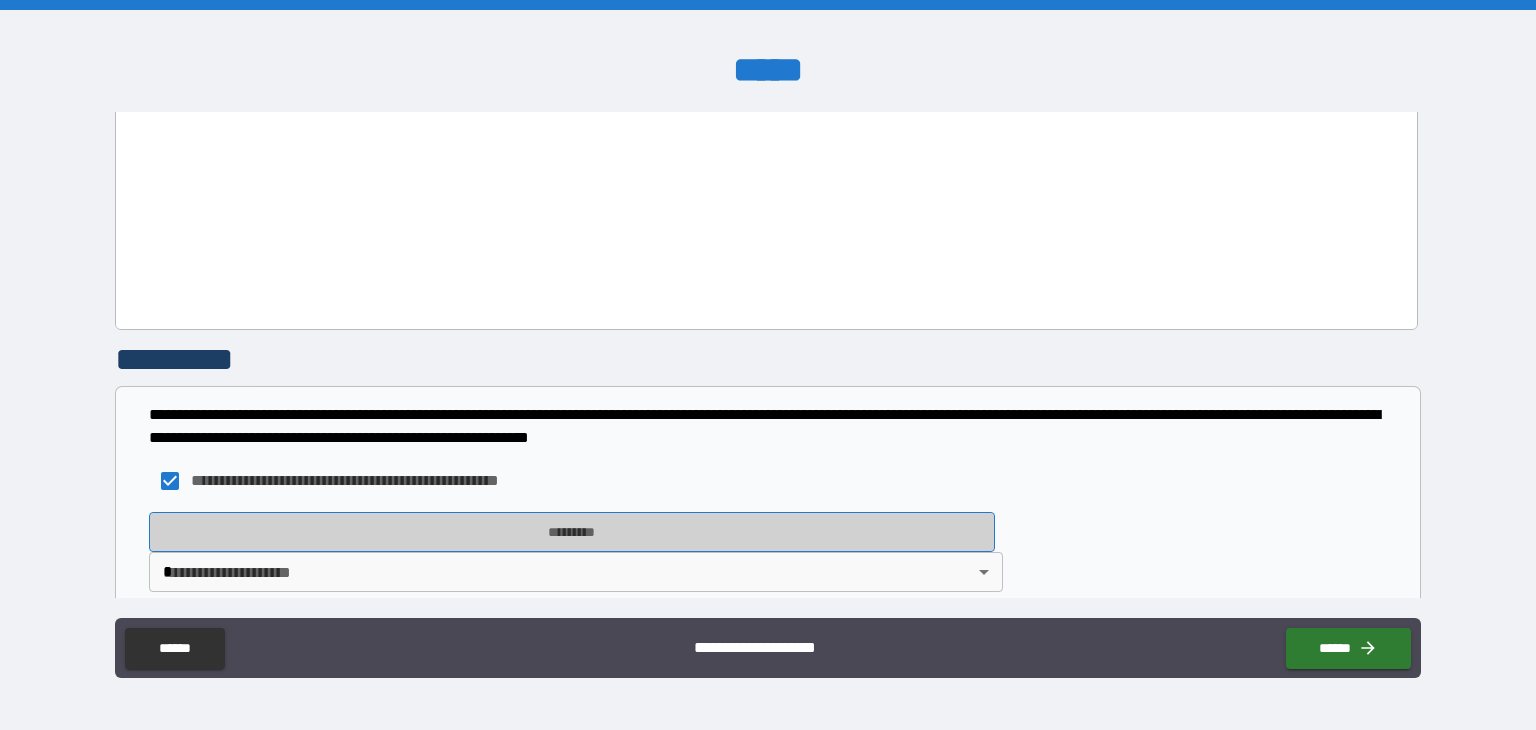 click on "*********" at bounding box center (572, 532) 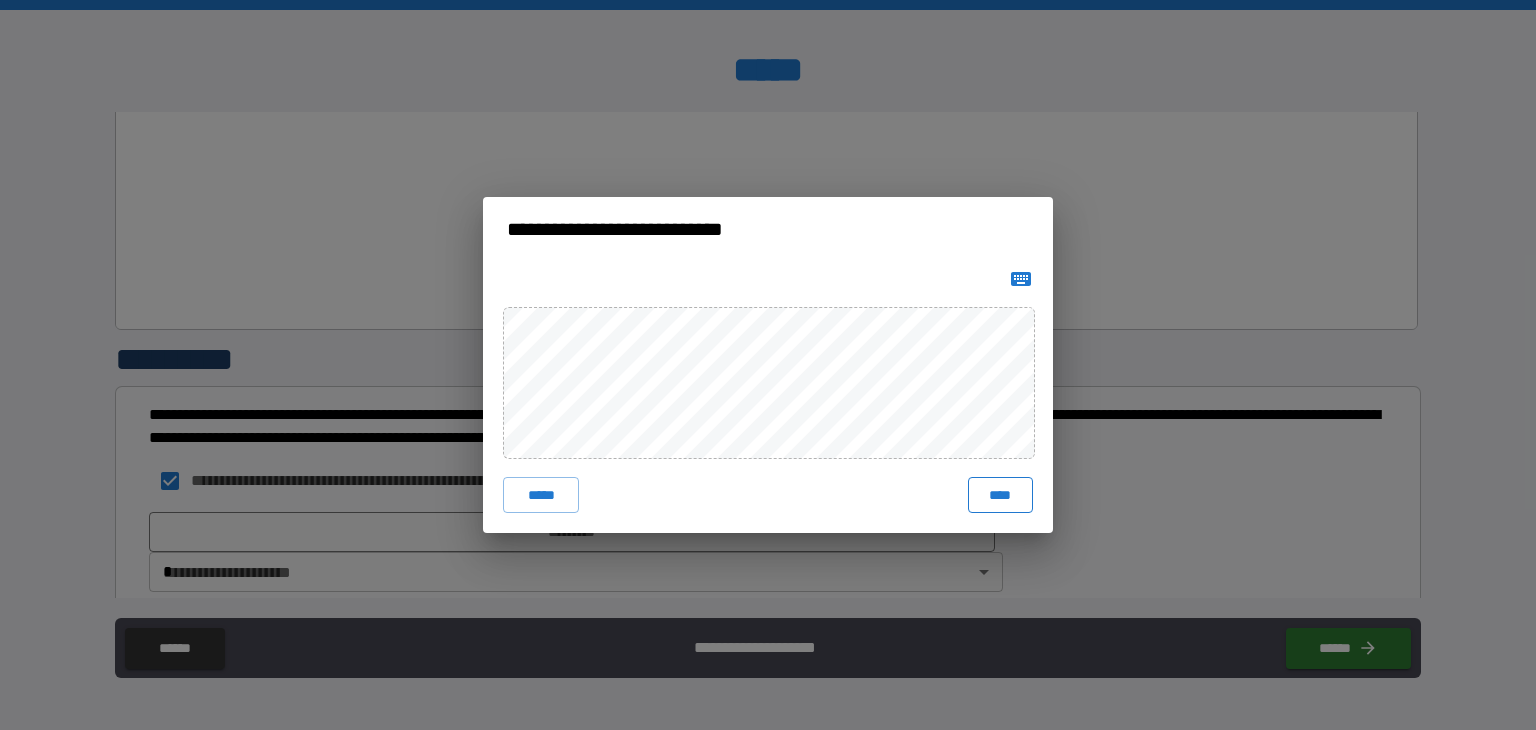 click on "****" at bounding box center [1000, 495] 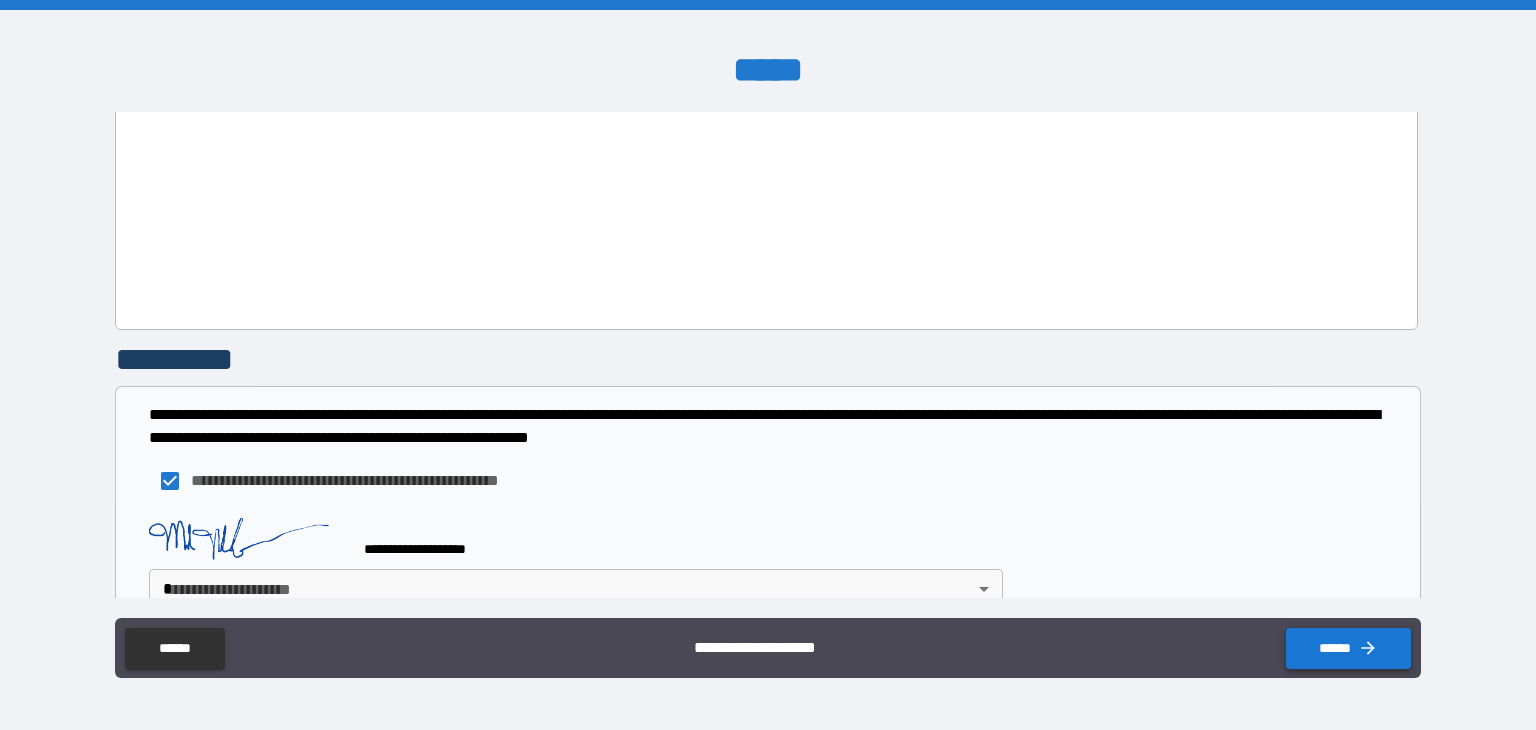 click on "******" at bounding box center [1348, 648] 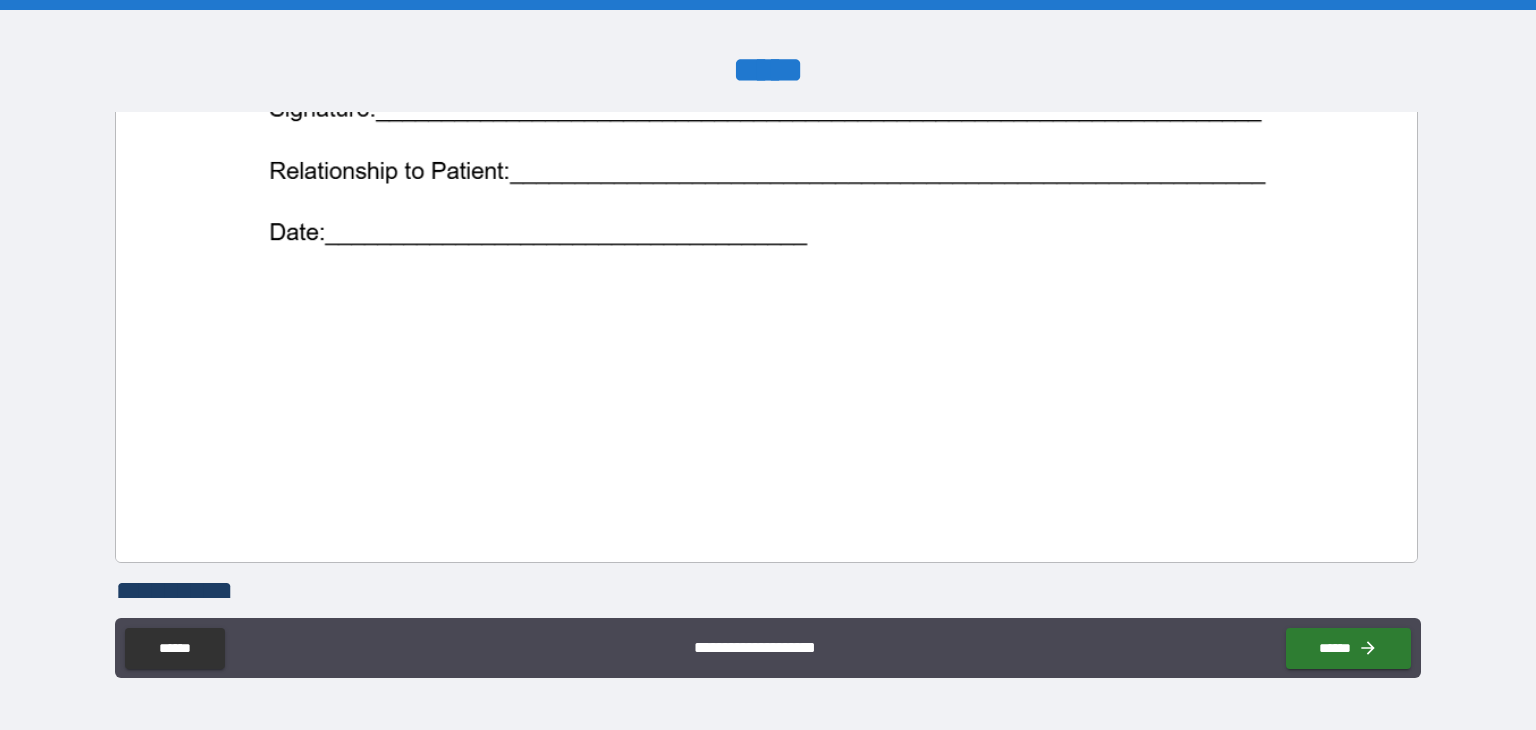 scroll, scrollTop: 1516, scrollLeft: 0, axis: vertical 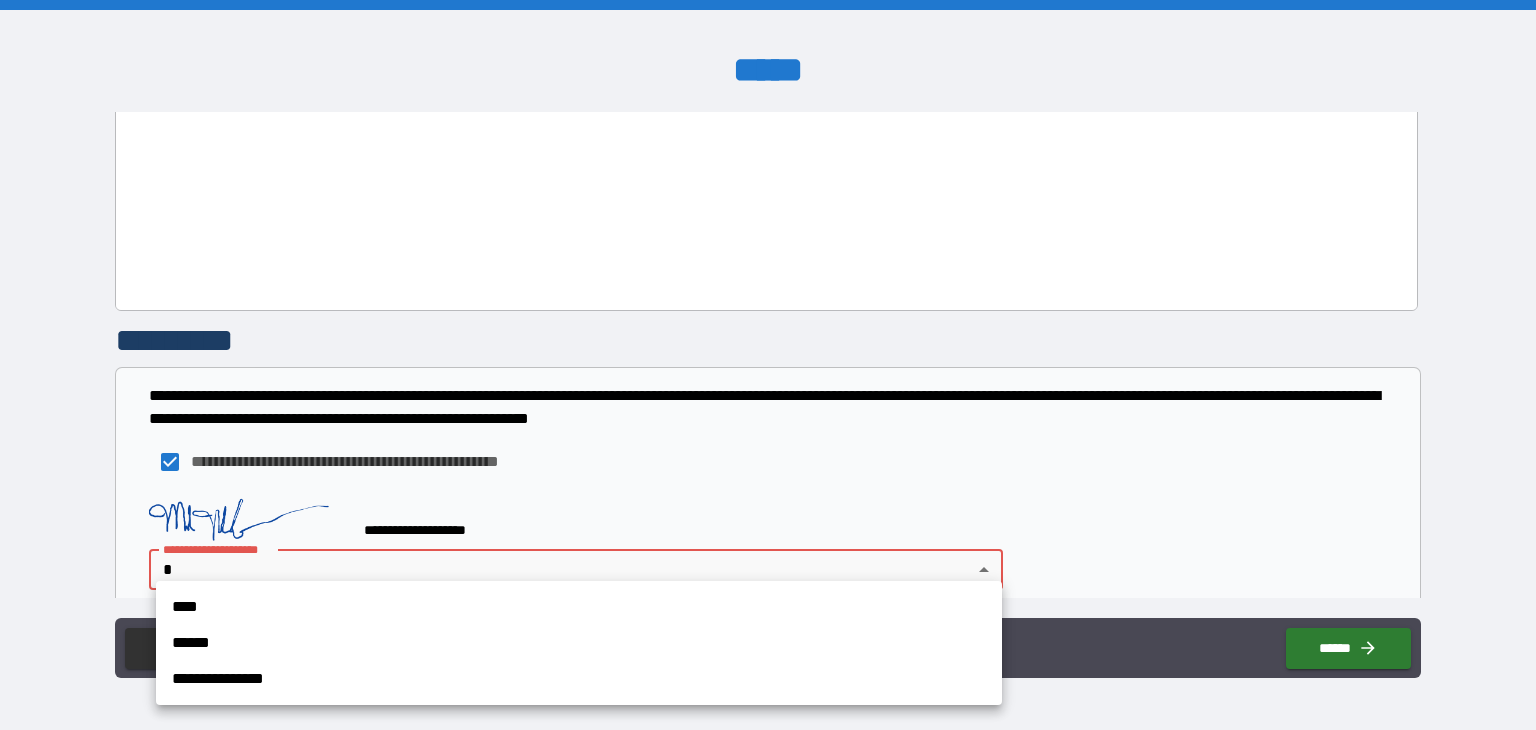 click on "**********" at bounding box center [768, 365] 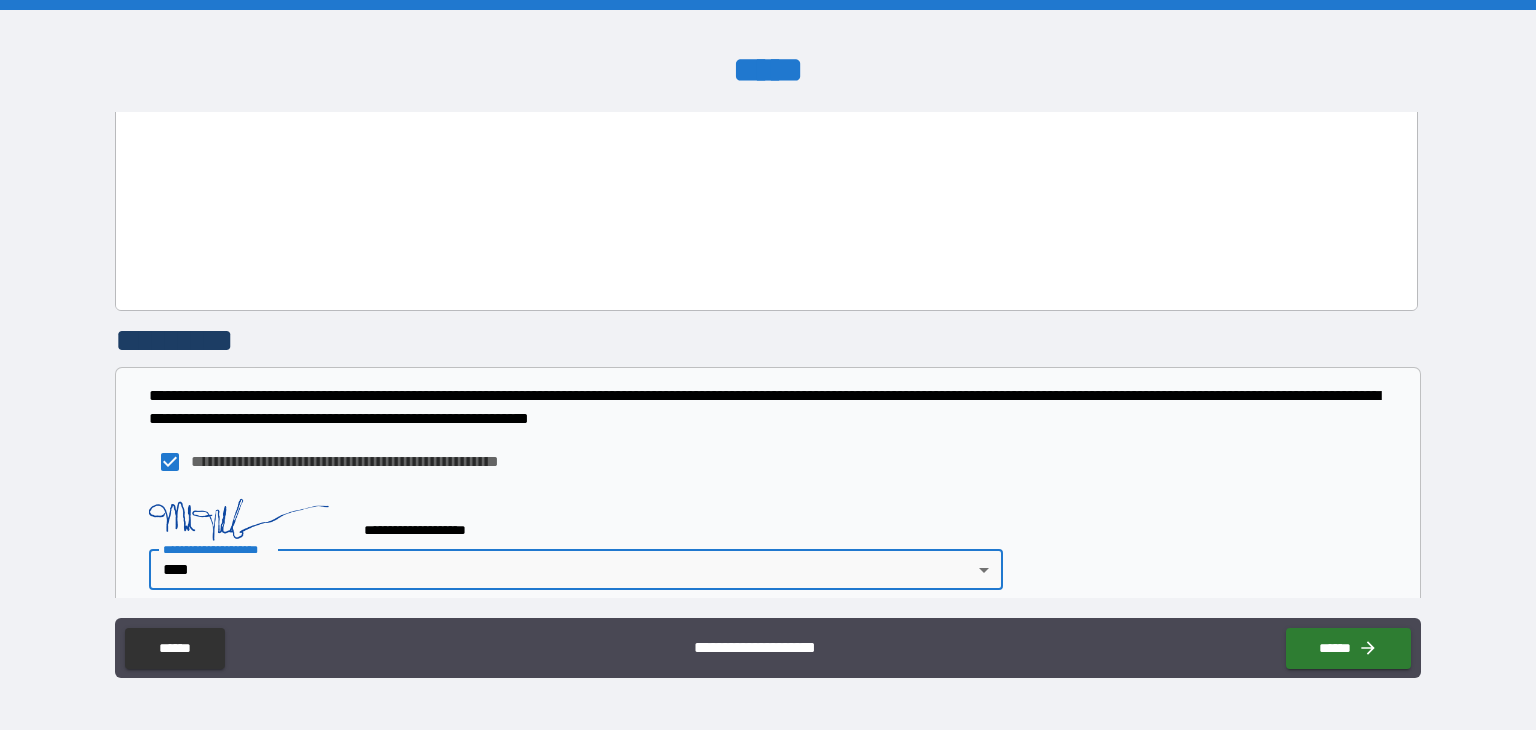 type on "****" 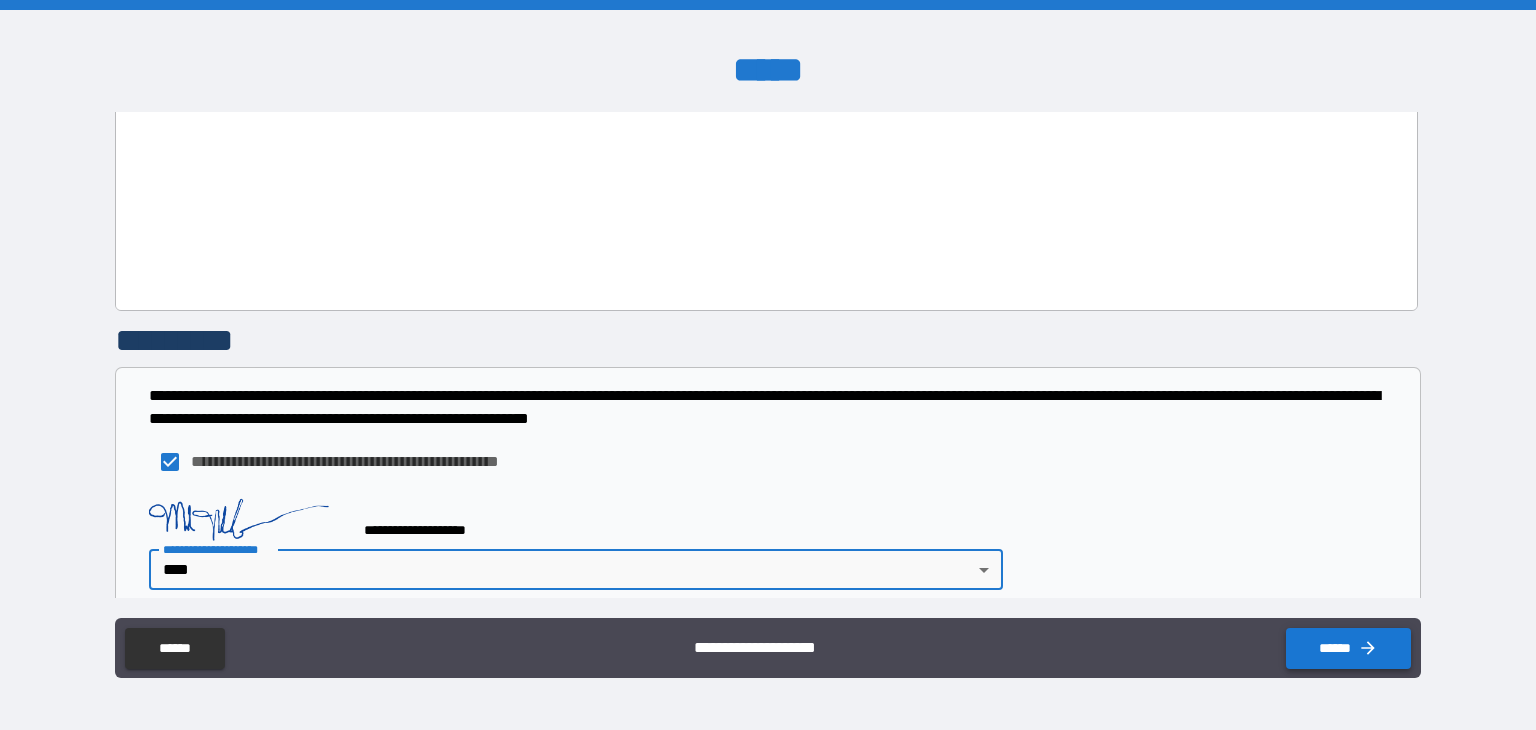 click on "******" at bounding box center [1348, 648] 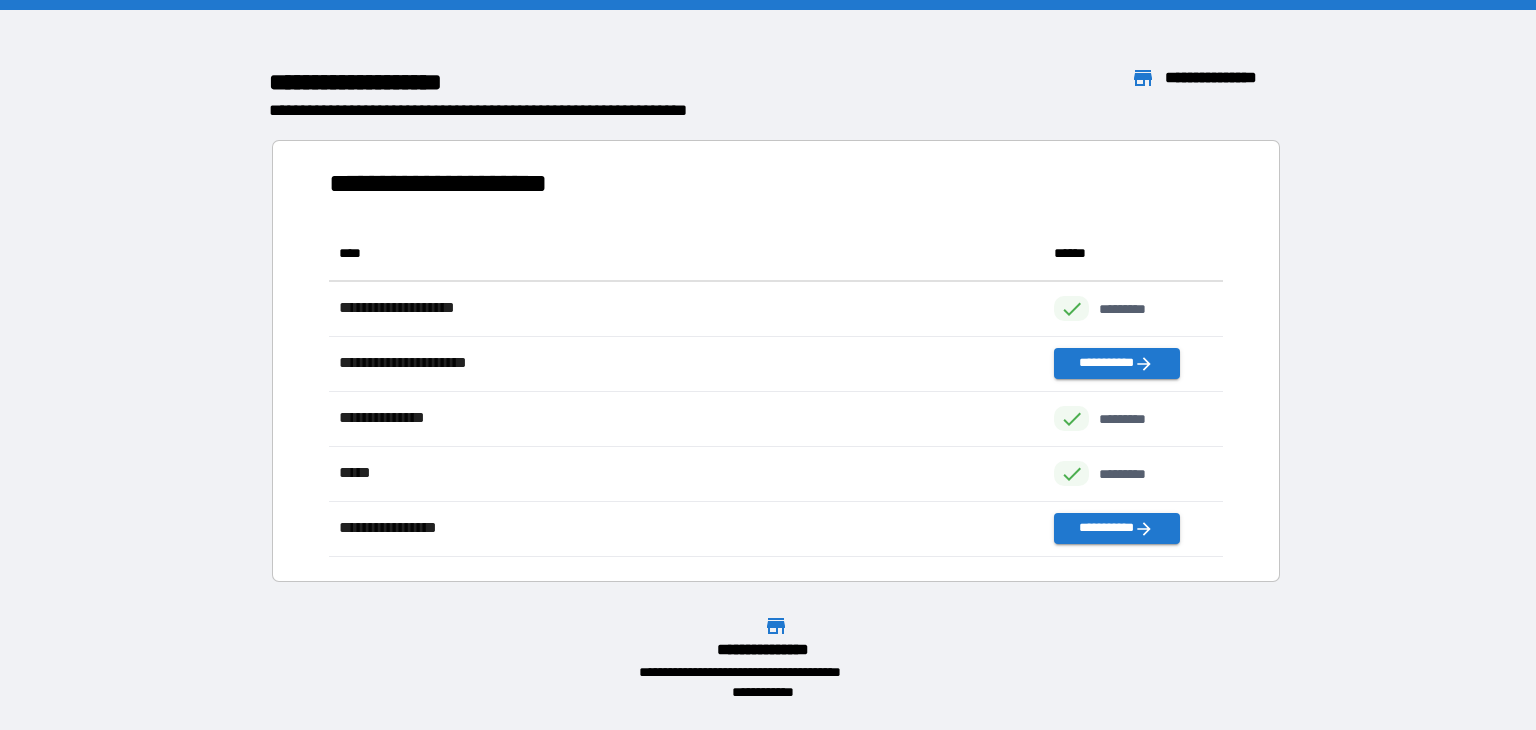 scroll, scrollTop: 16, scrollLeft: 16, axis: both 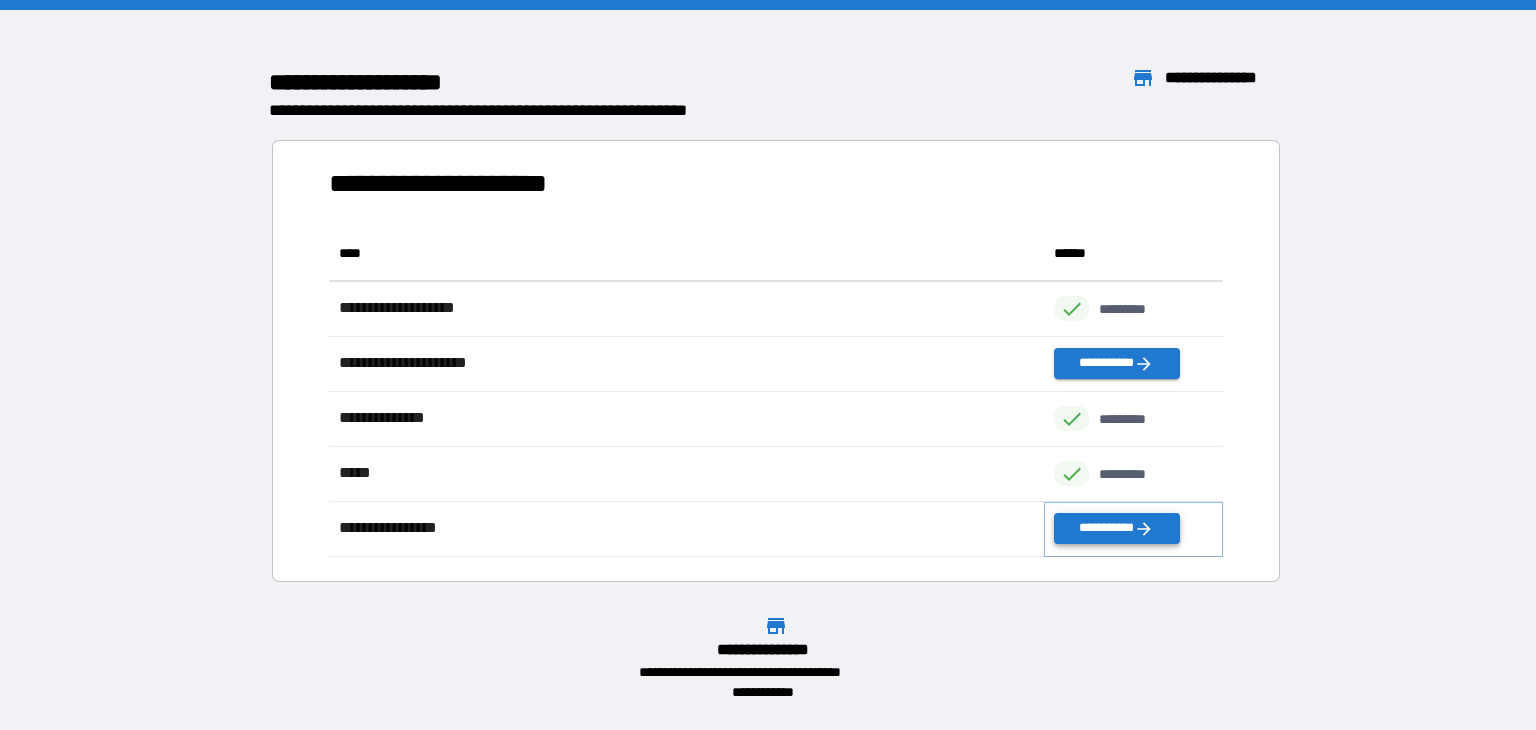 click on "**********" at bounding box center [1116, 528] 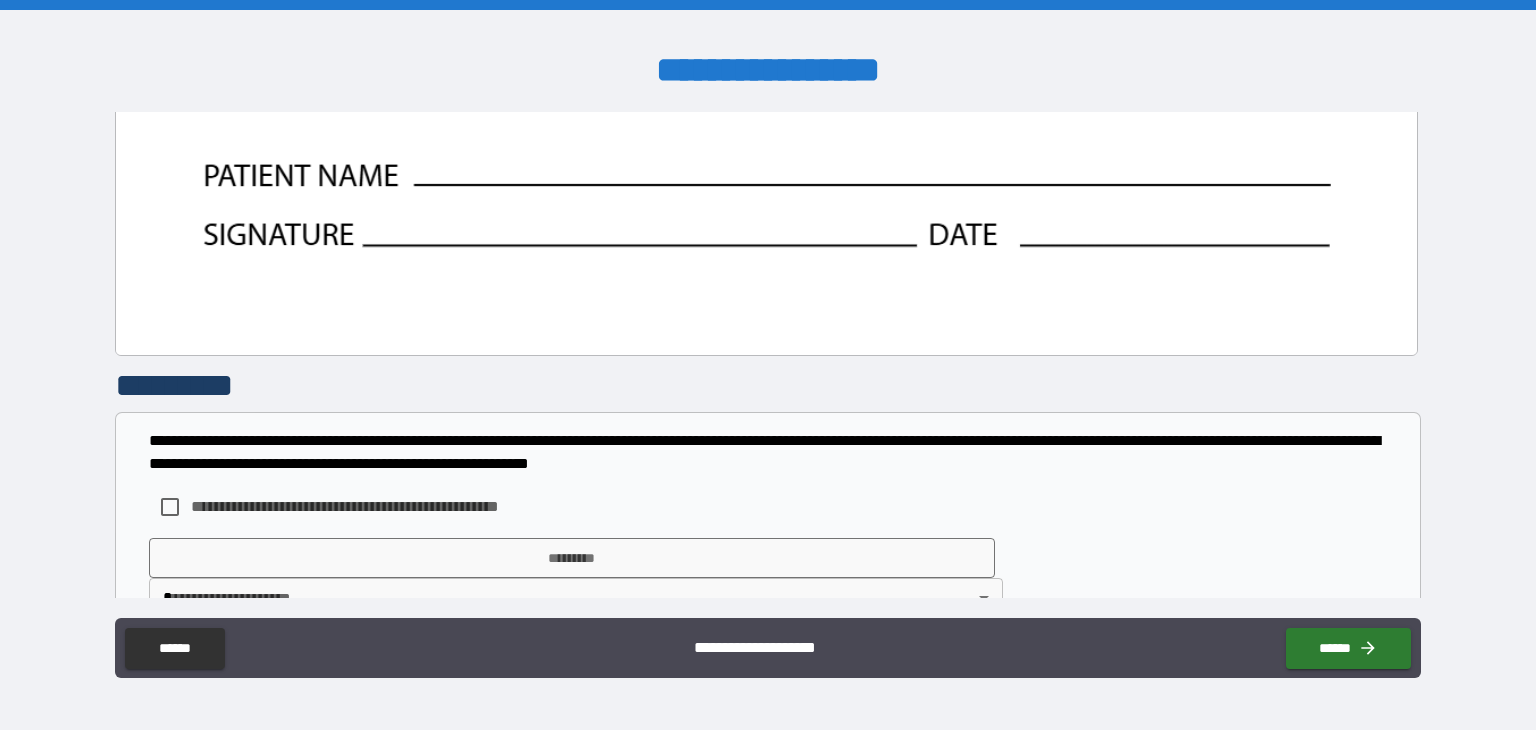scroll, scrollTop: 1499, scrollLeft: 0, axis: vertical 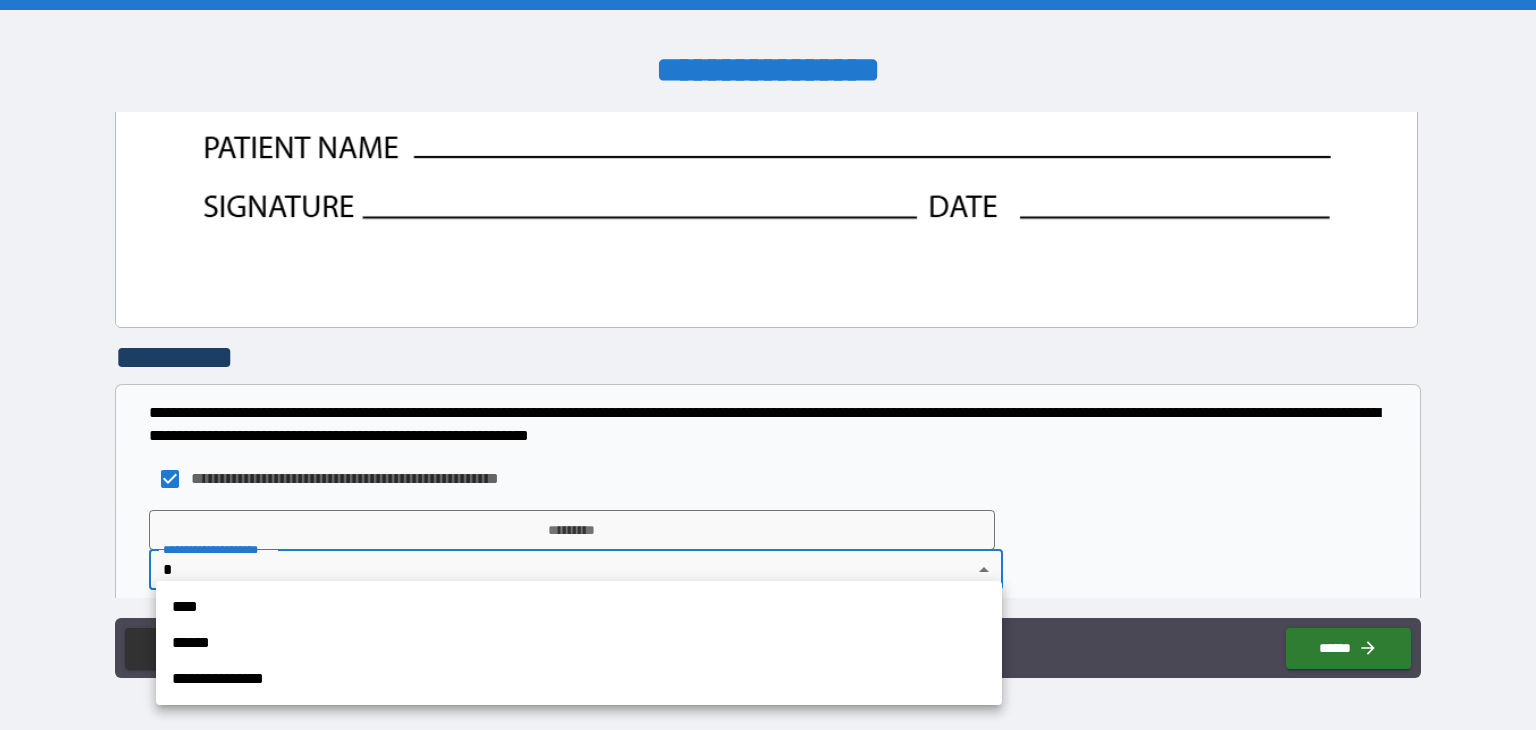 click on "**********" at bounding box center [768, 365] 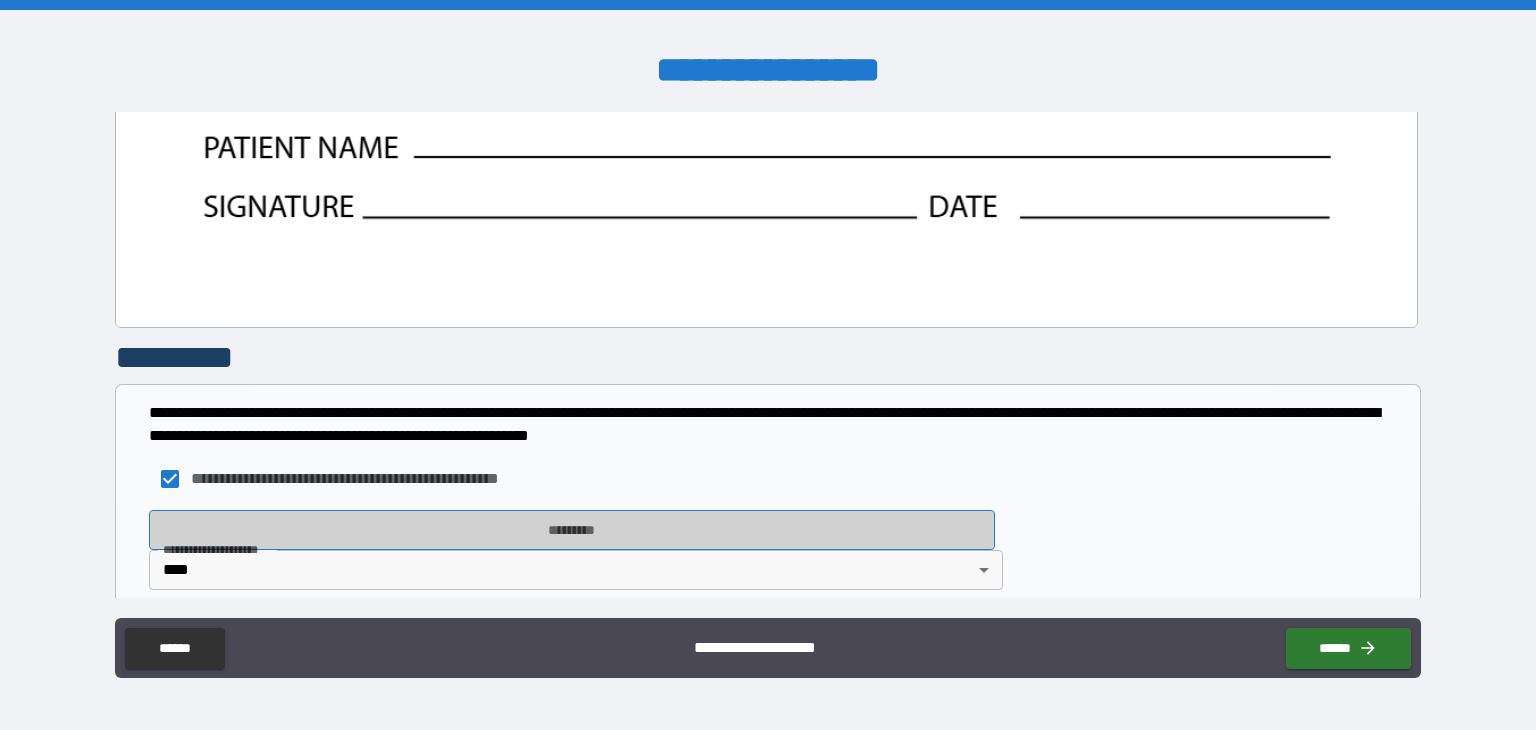 click on "*********" at bounding box center [572, 530] 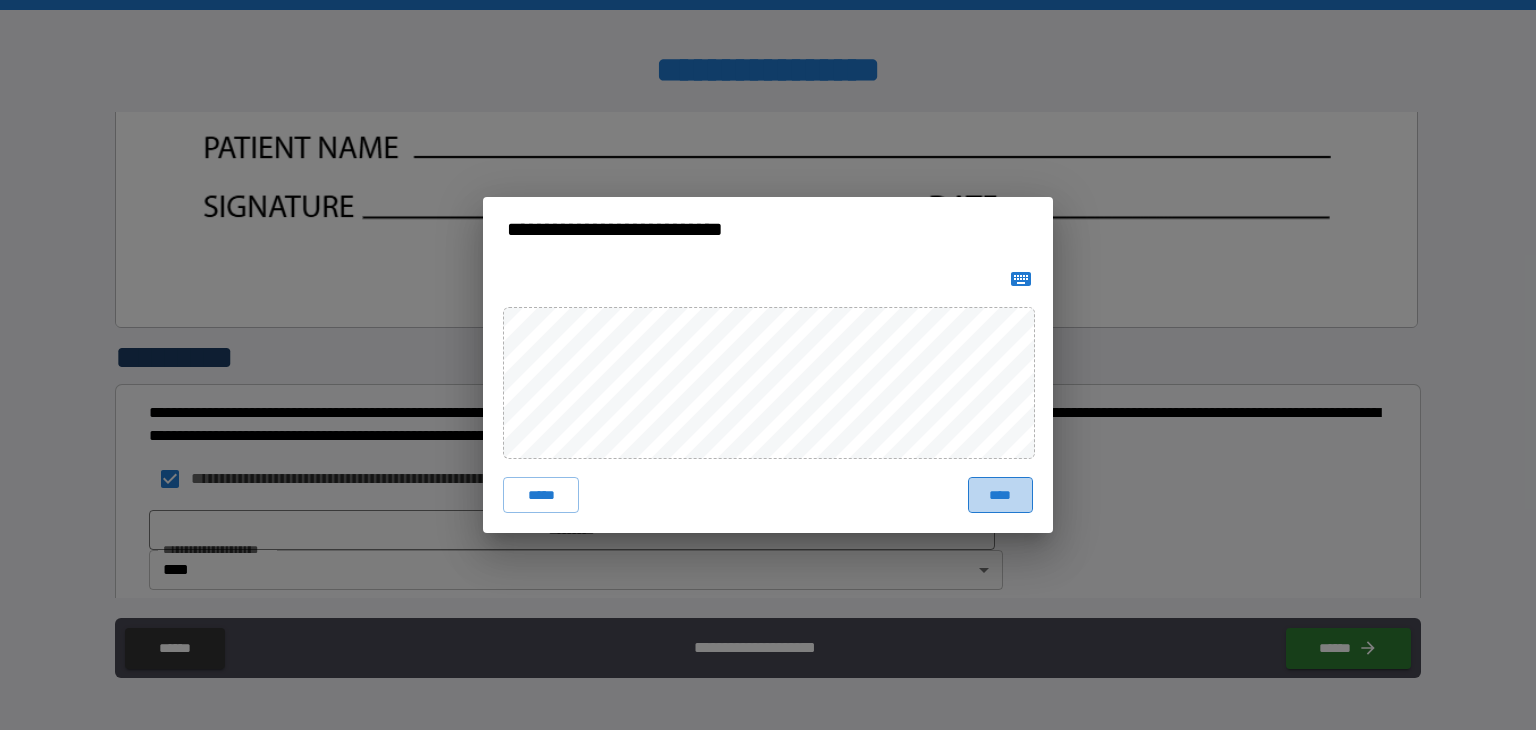 click on "****" at bounding box center (1000, 495) 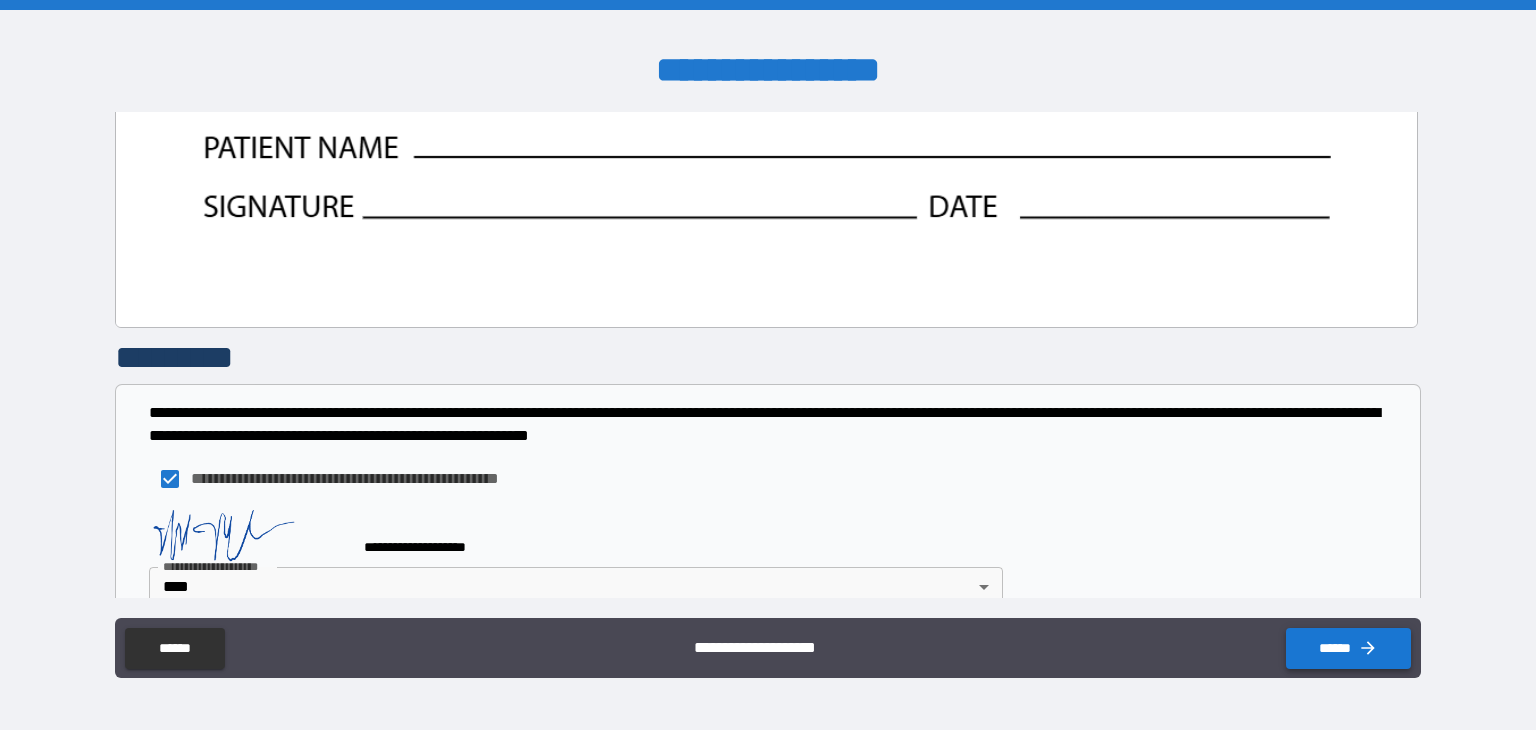 click on "******" at bounding box center [1348, 648] 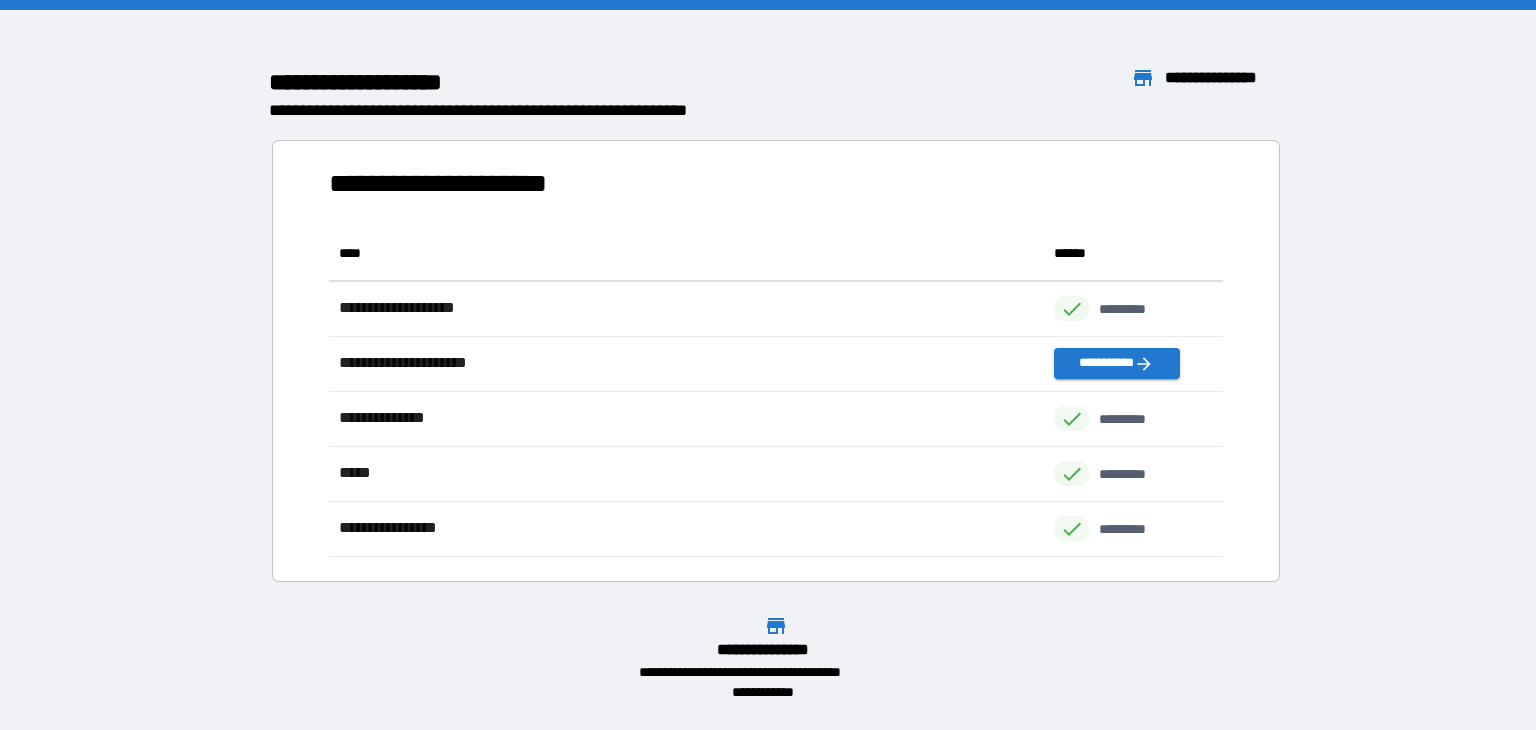 scroll, scrollTop: 16, scrollLeft: 16, axis: both 